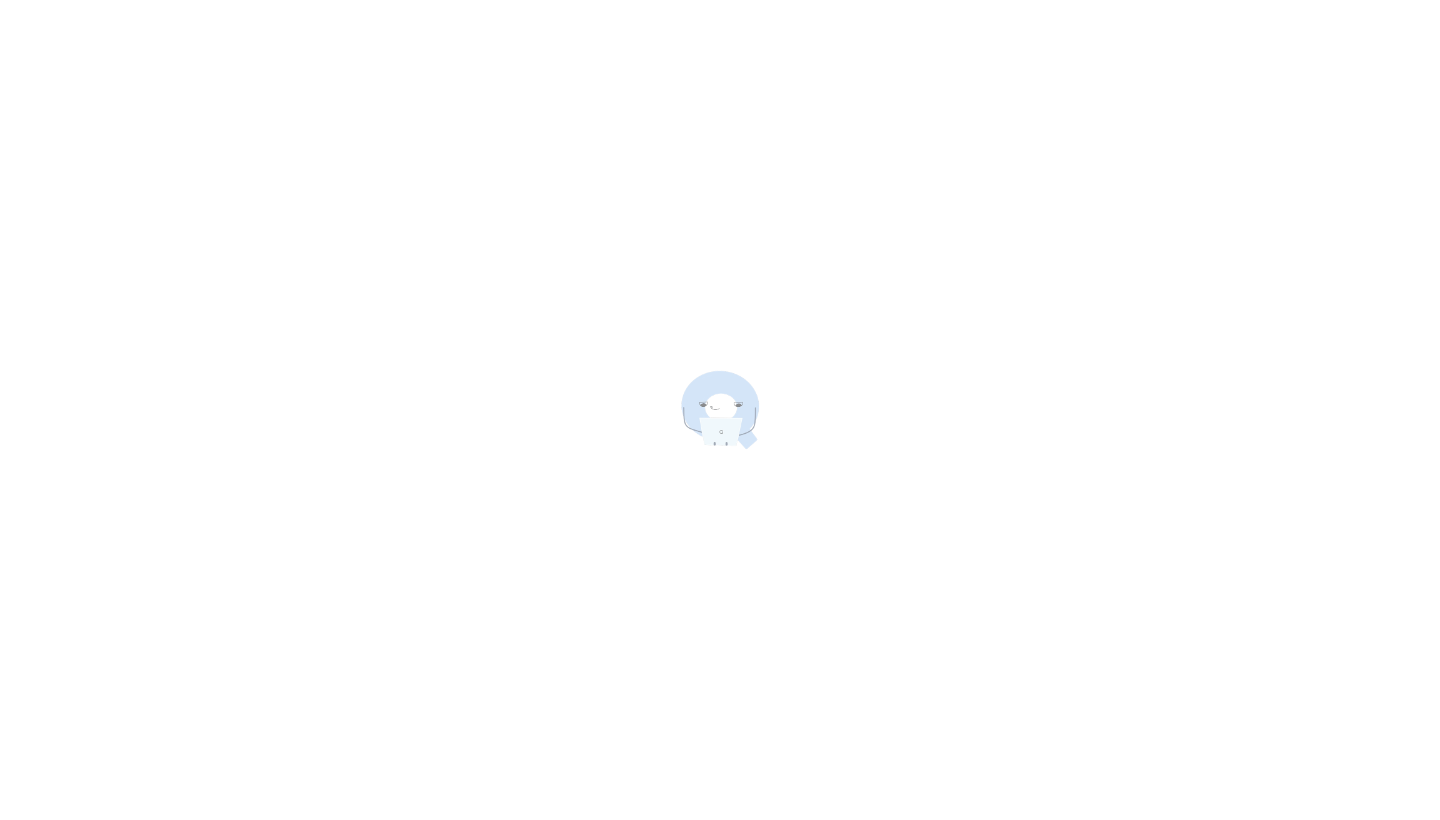 scroll, scrollTop: 0, scrollLeft: 0, axis: both 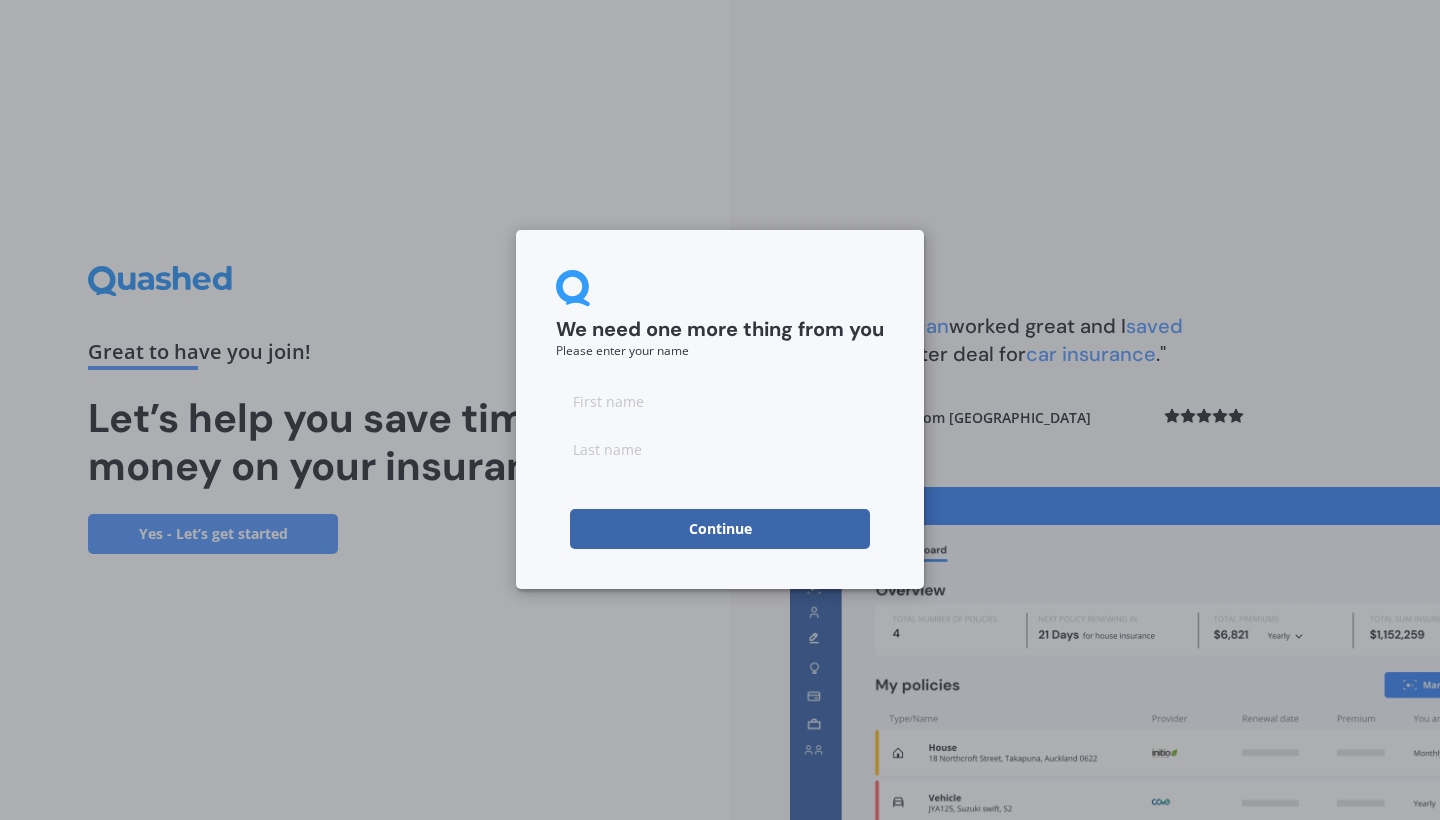 click at bounding box center [720, 401] 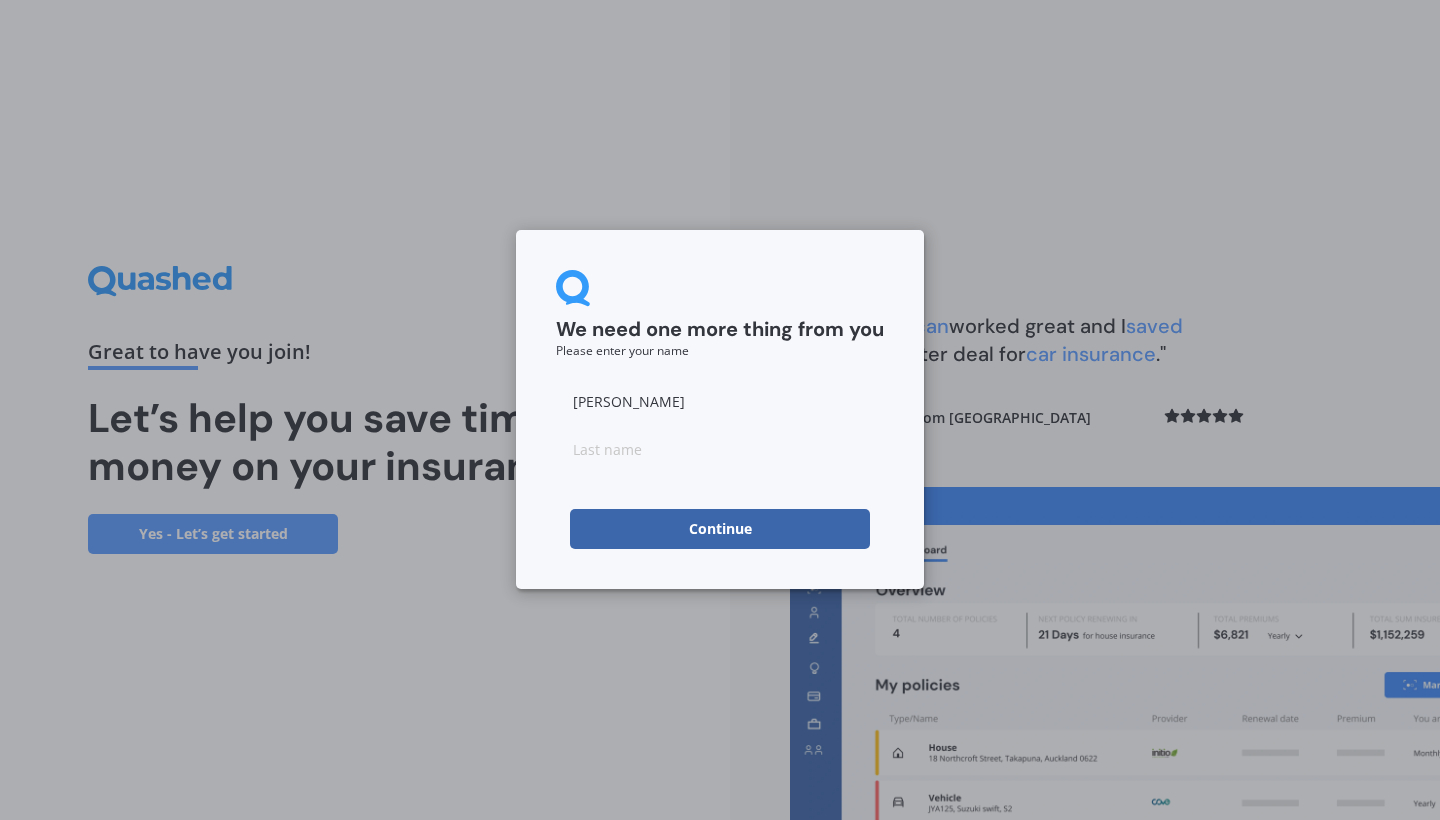 type on "[PERSON_NAME]" 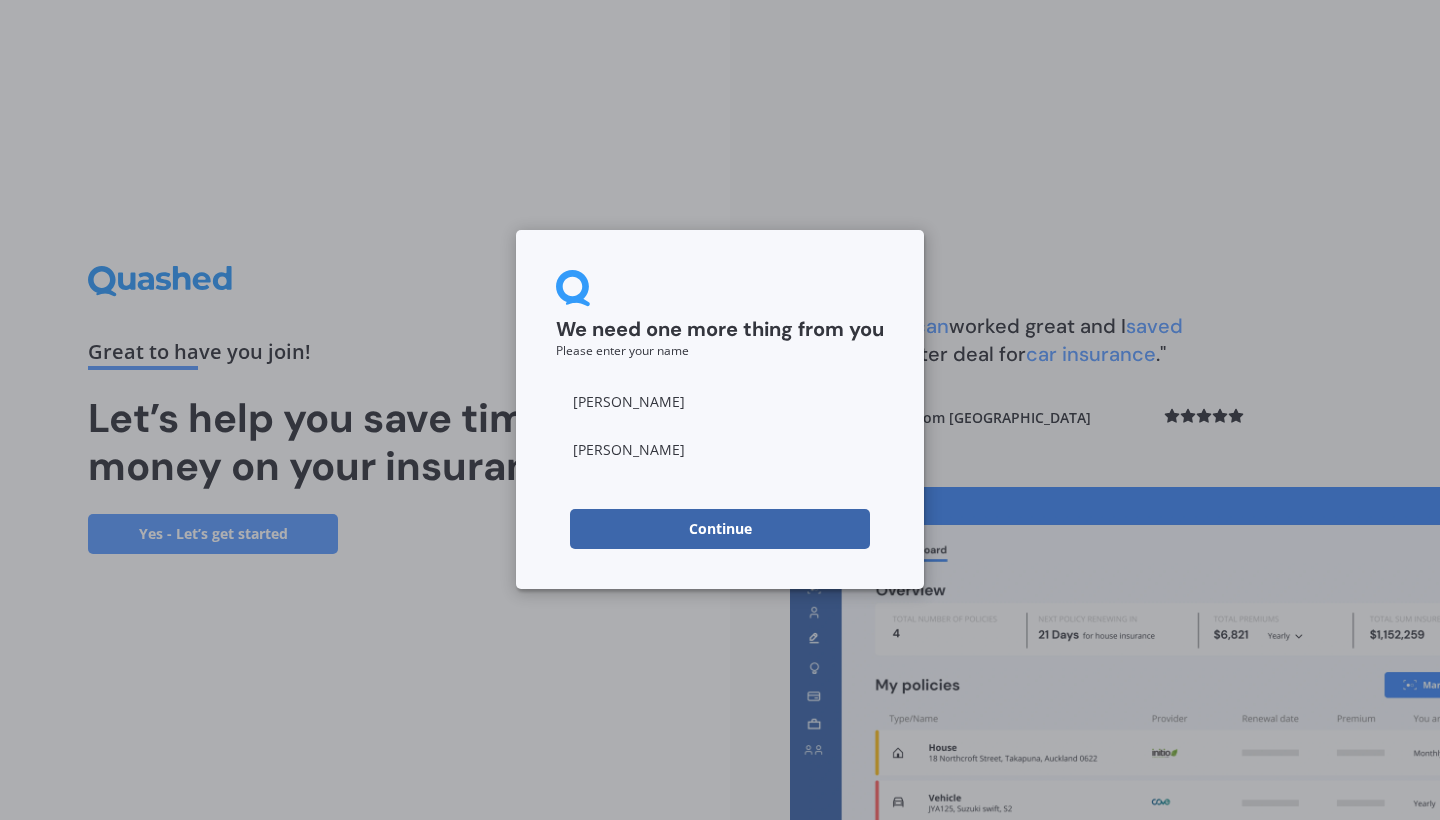 type on "[PERSON_NAME]" 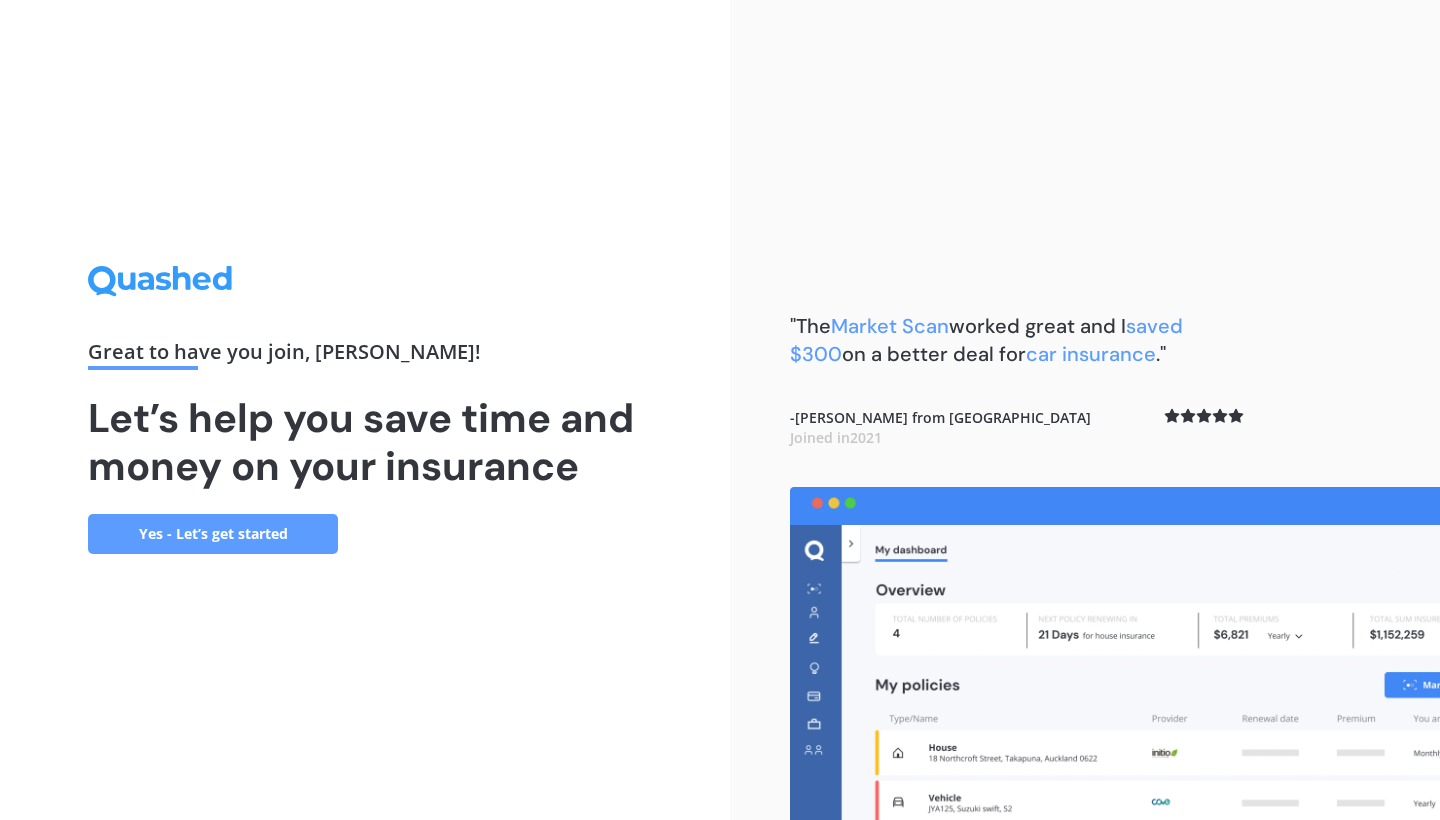 scroll, scrollTop: 0, scrollLeft: 0, axis: both 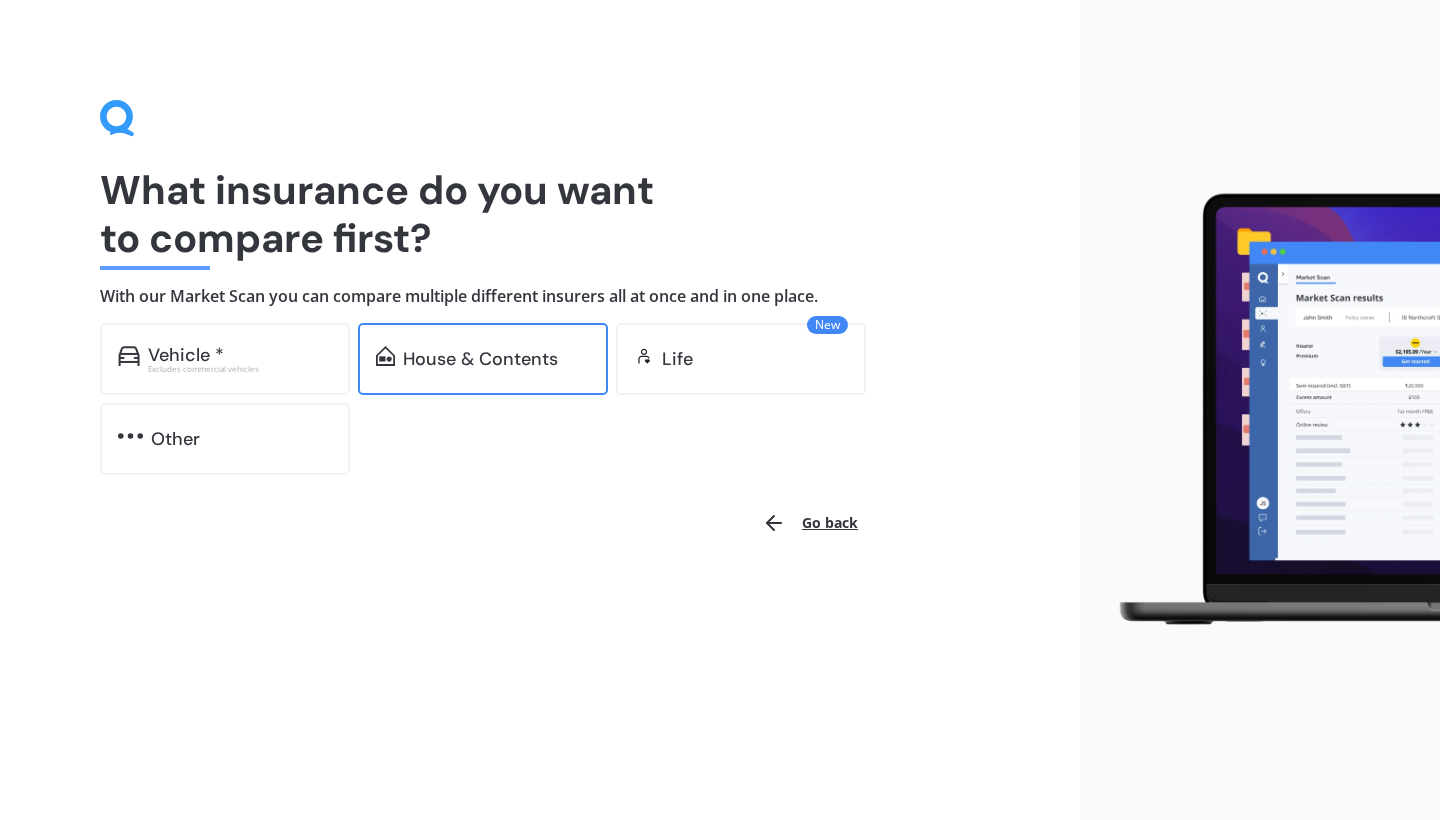 click on "House & Contents" at bounding box center (480, 359) 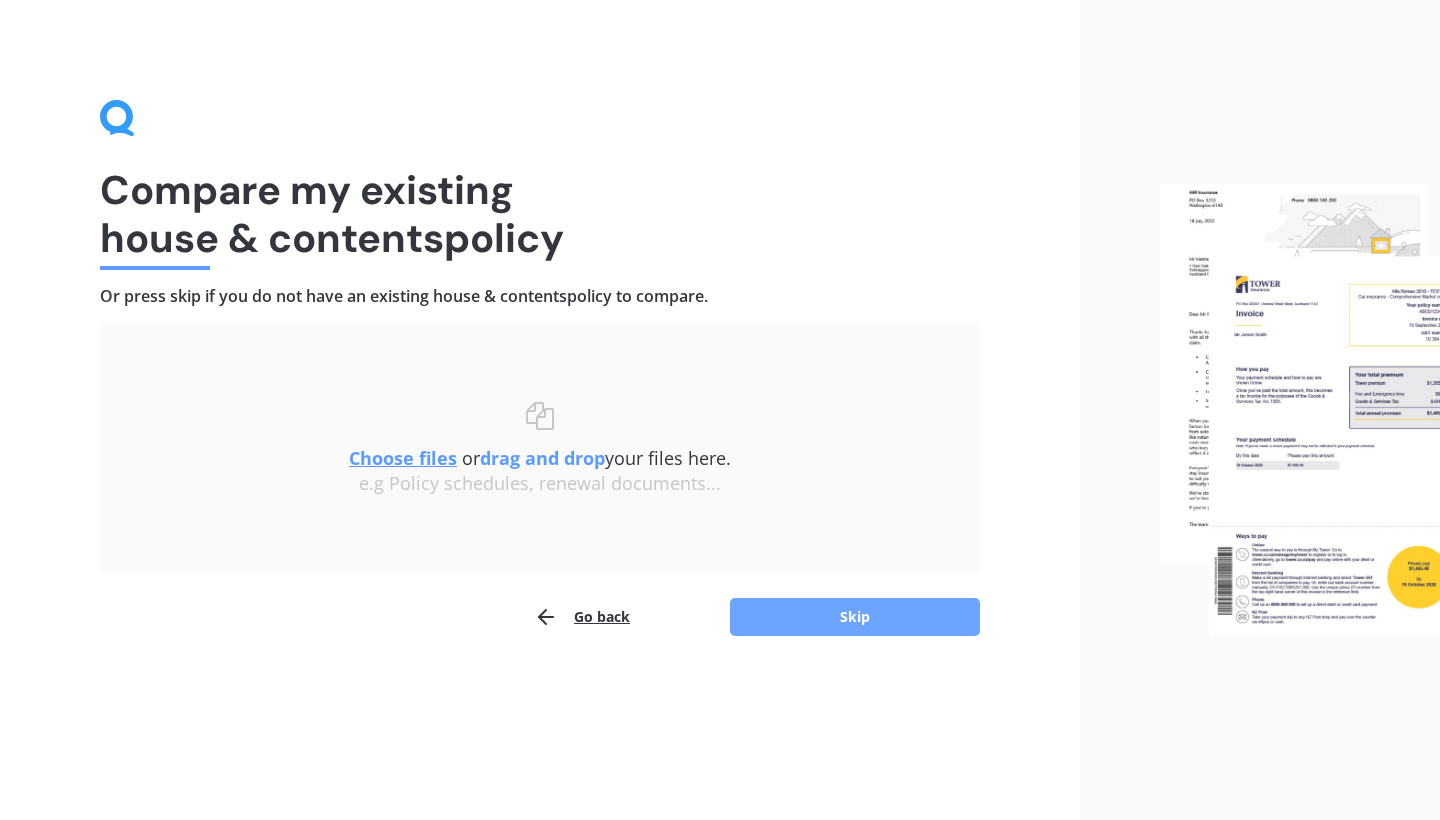 click on "Skip" at bounding box center (855, 617) 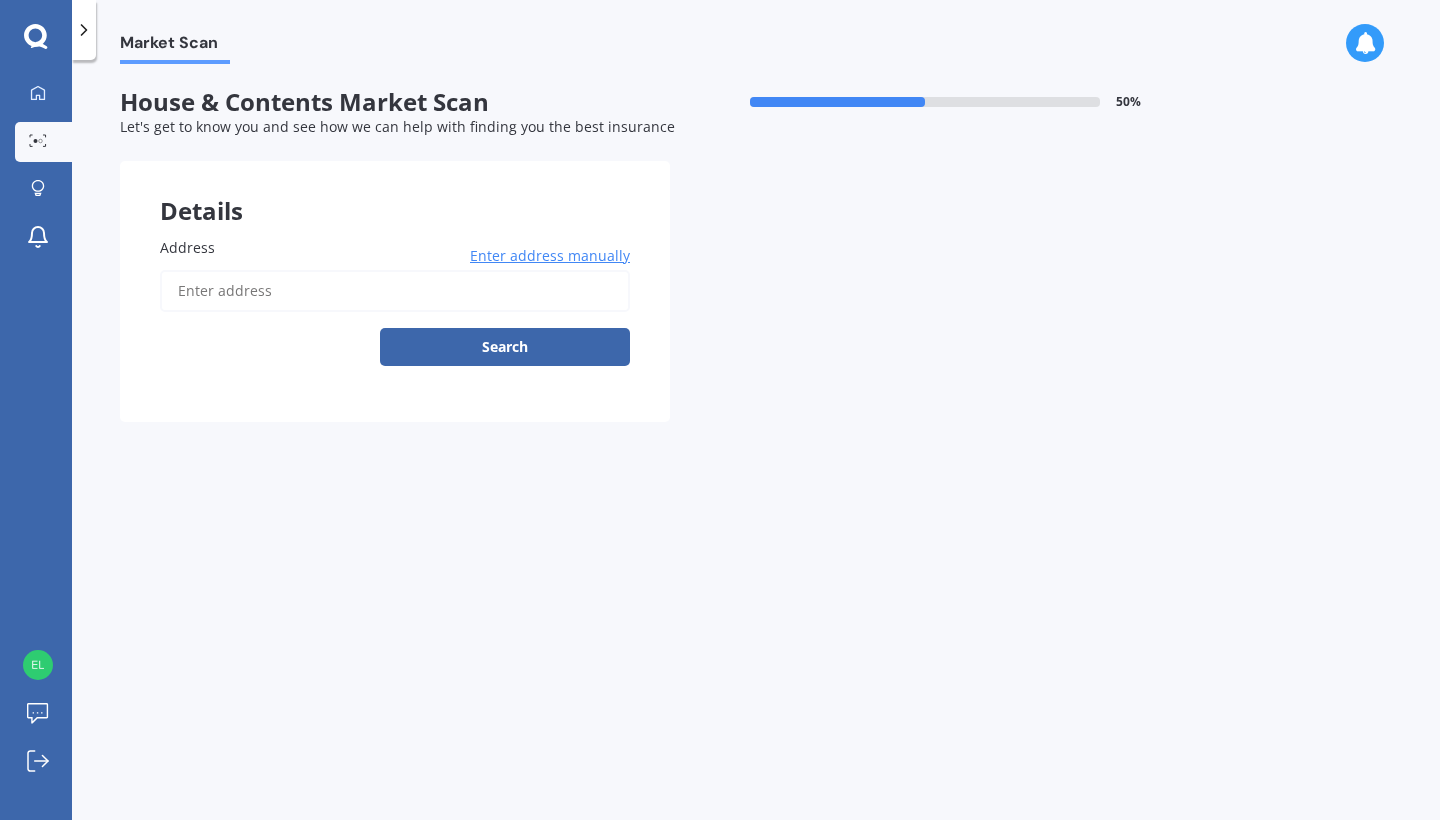 click on "Address" at bounding box center (395, 291) 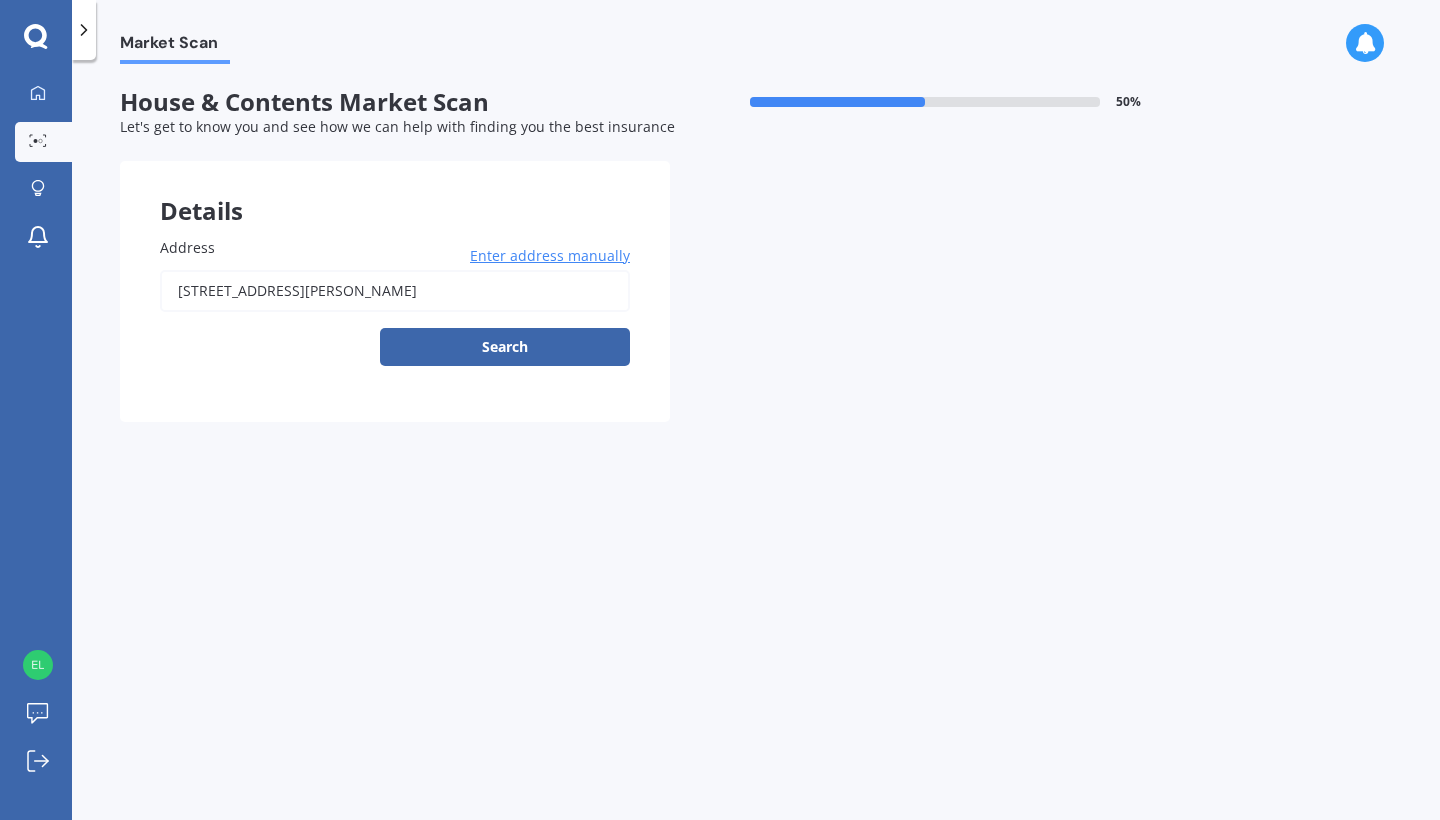 type on "[STREET_ADDRESS][PERSON_NAME]" 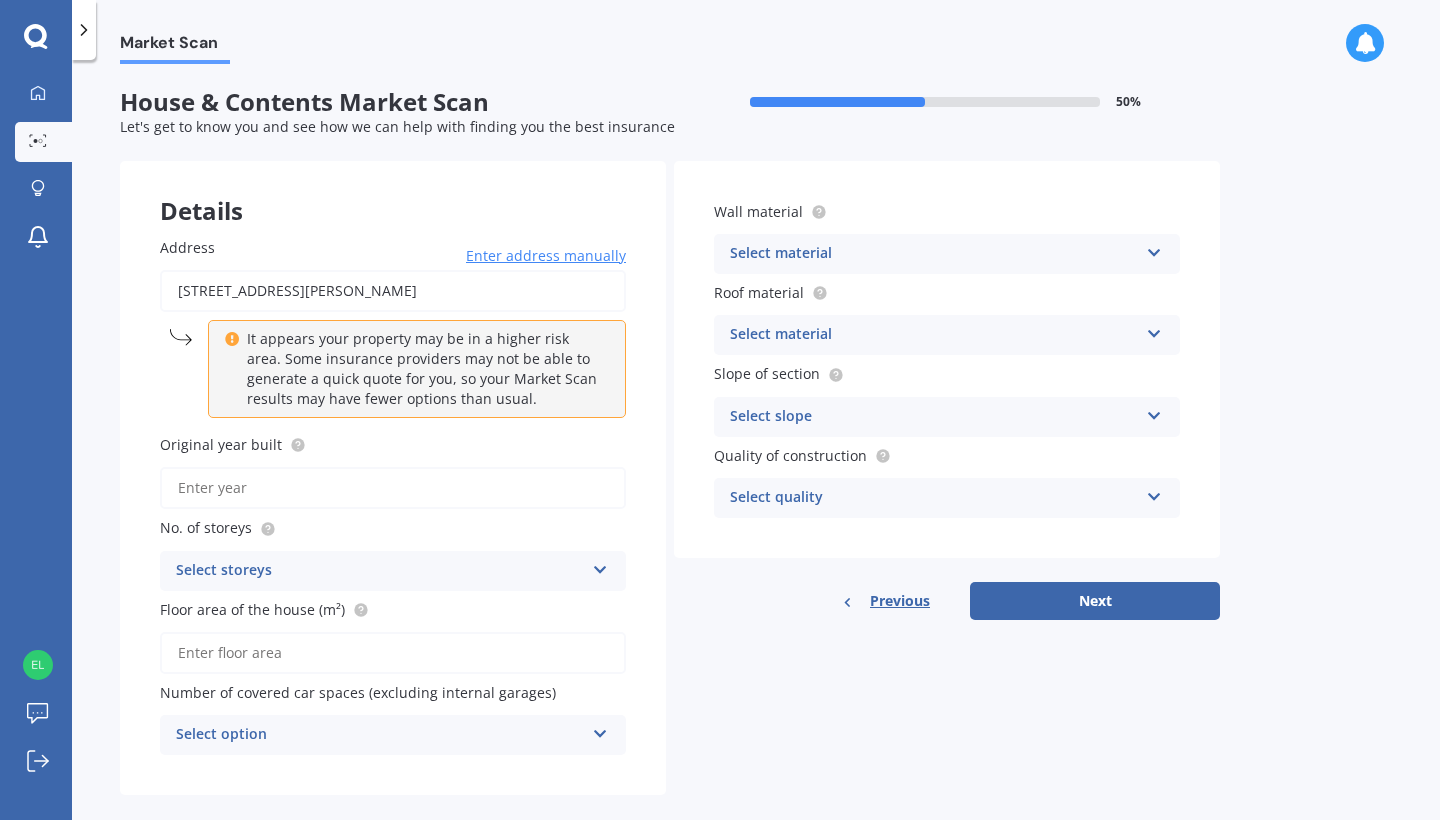 click on "Original year built" at bounding box center (393, 488) 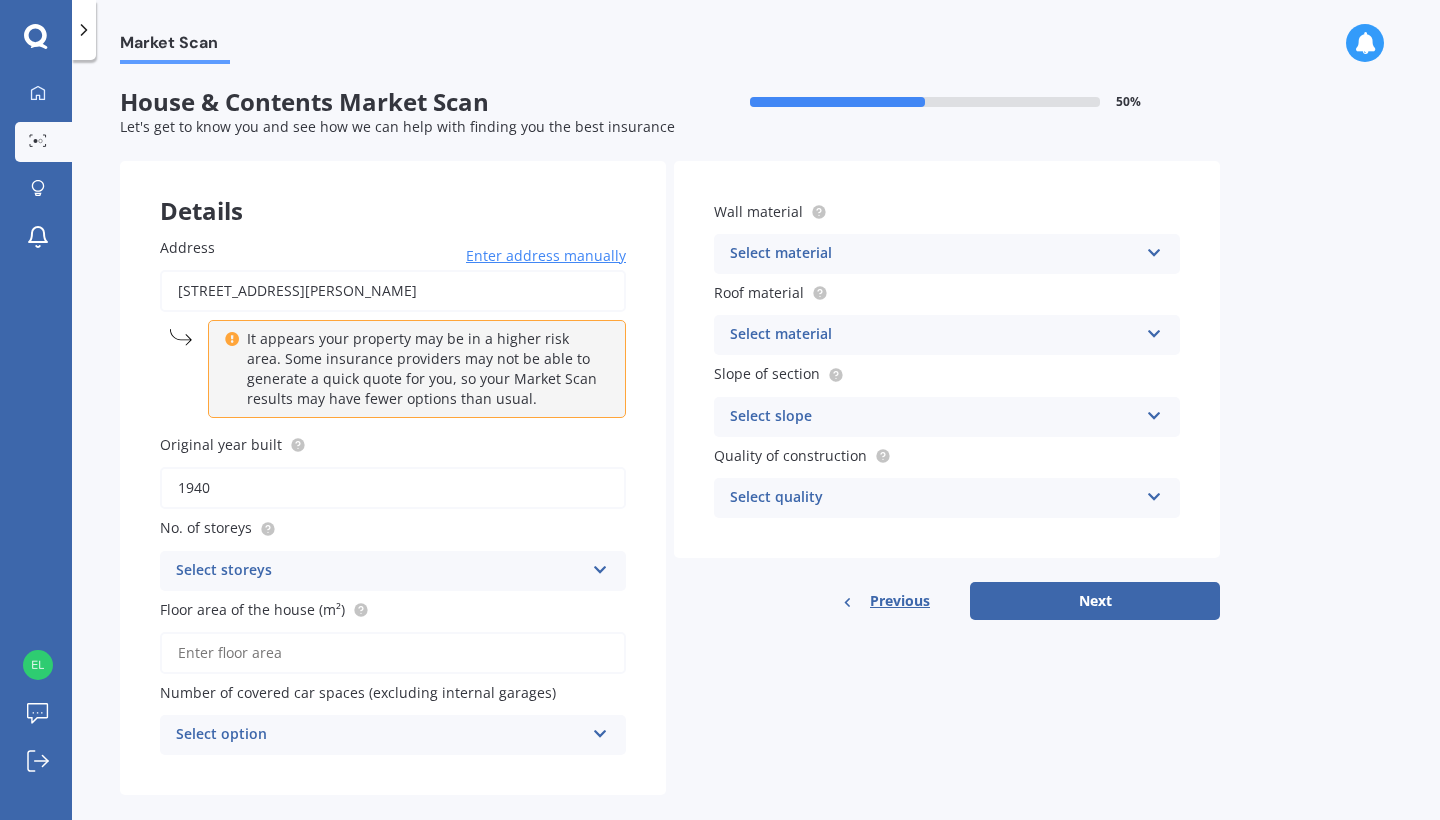 type on "1940" 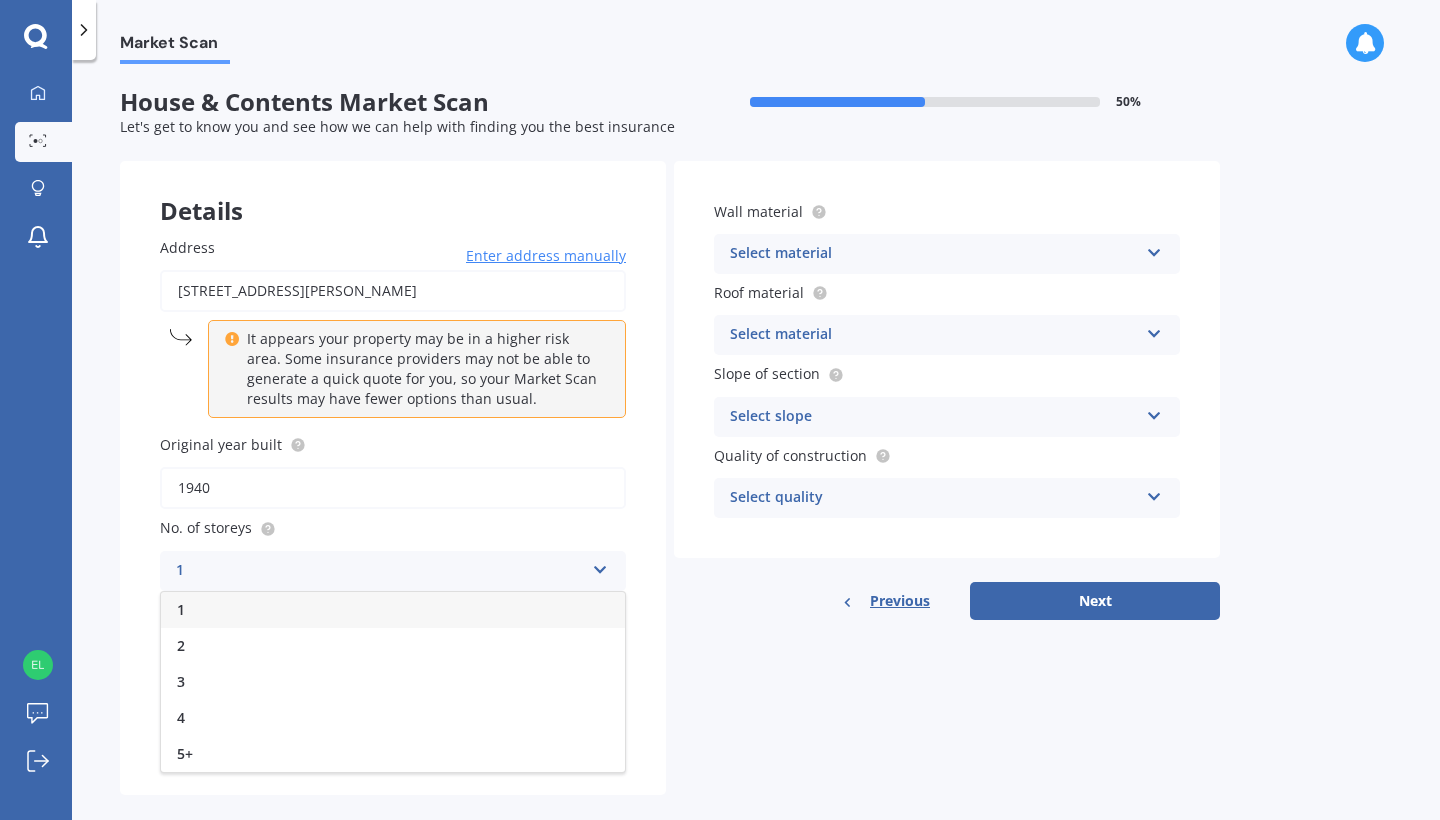 click on "1" at bounding box center (393, 610) 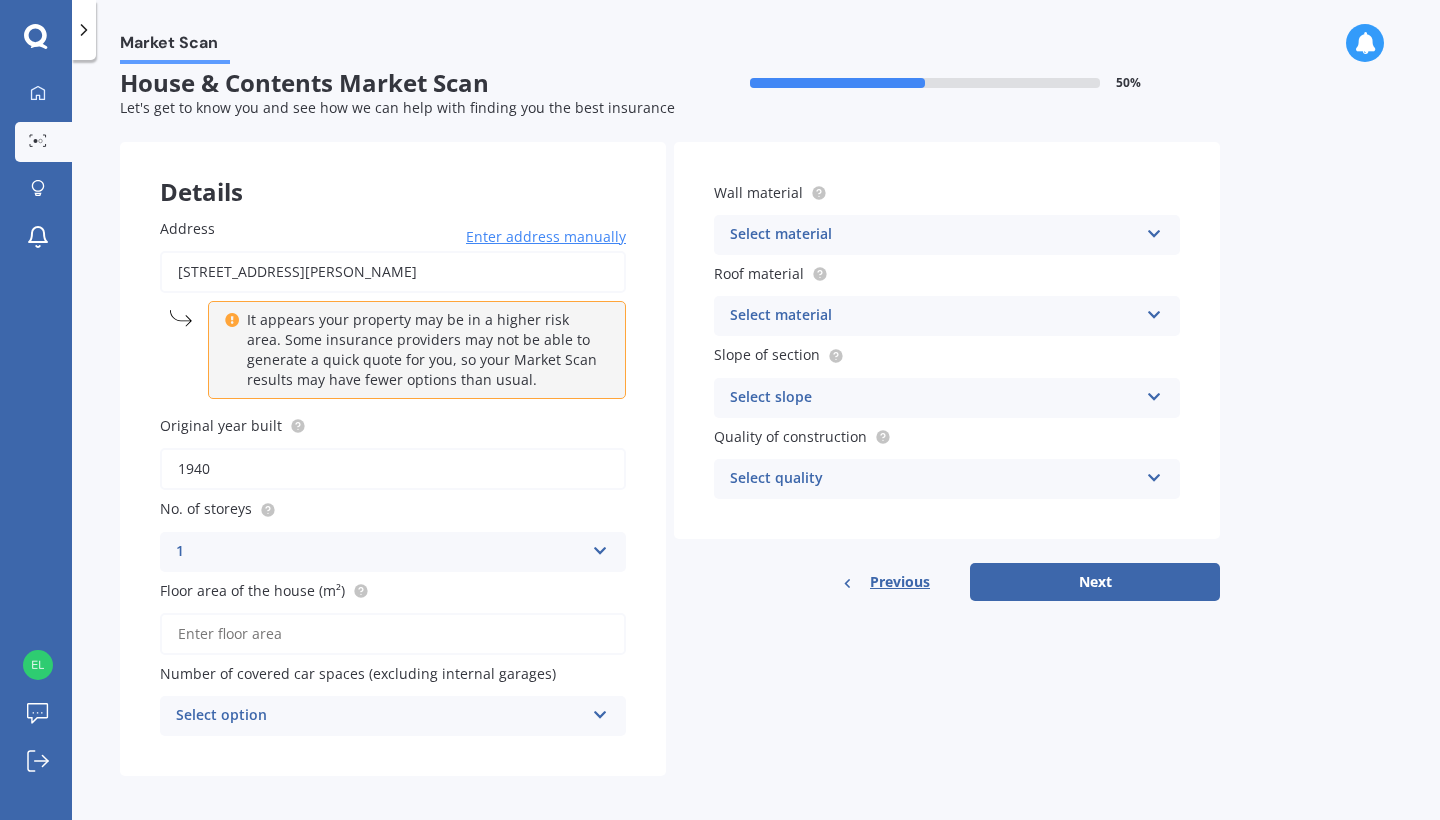 scroll, scrollTop: 18, scrollLeft: 0, axis: vertical 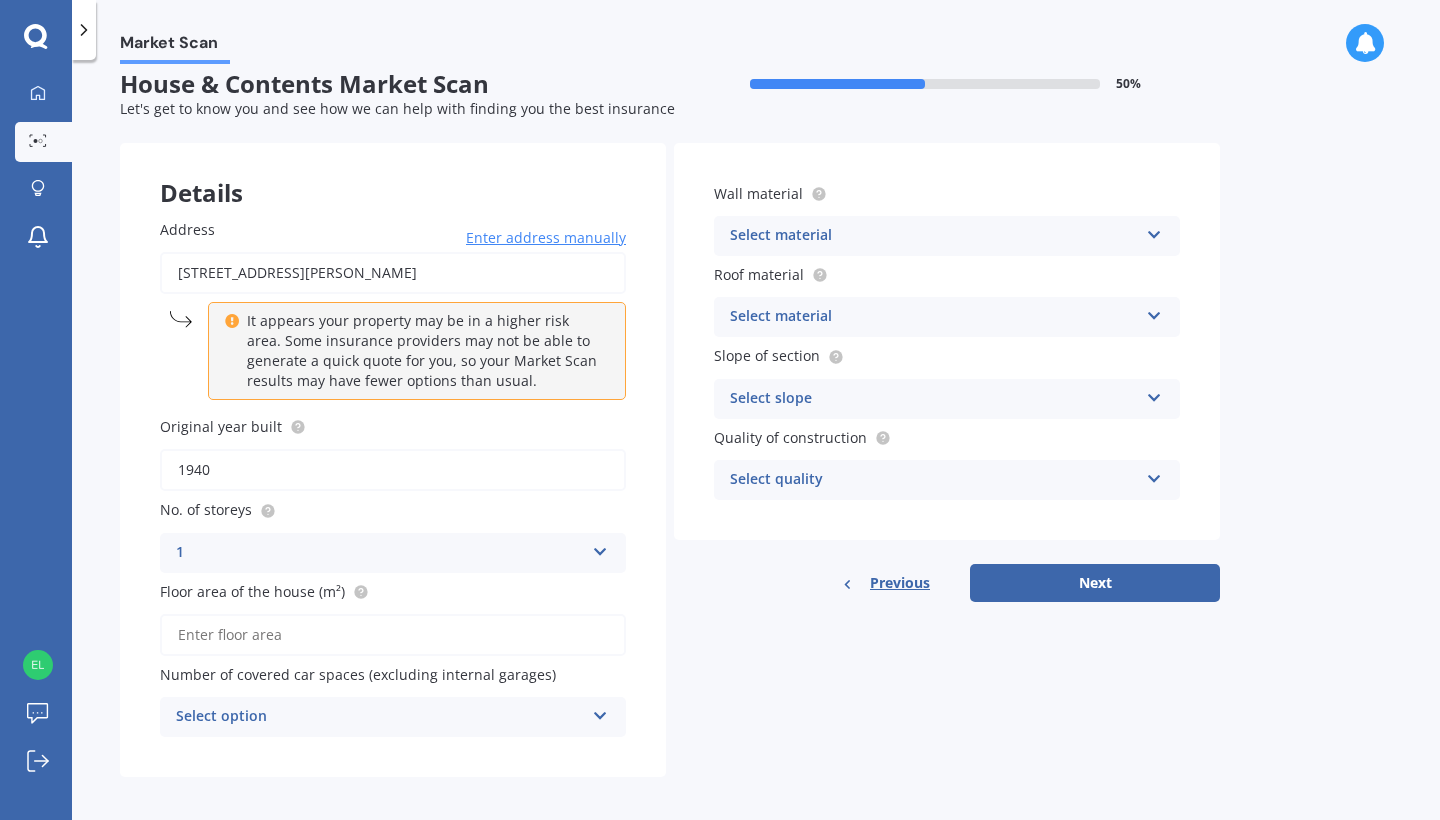 click on "Floor area of the house (m²)" at bounding box center (393, 635) 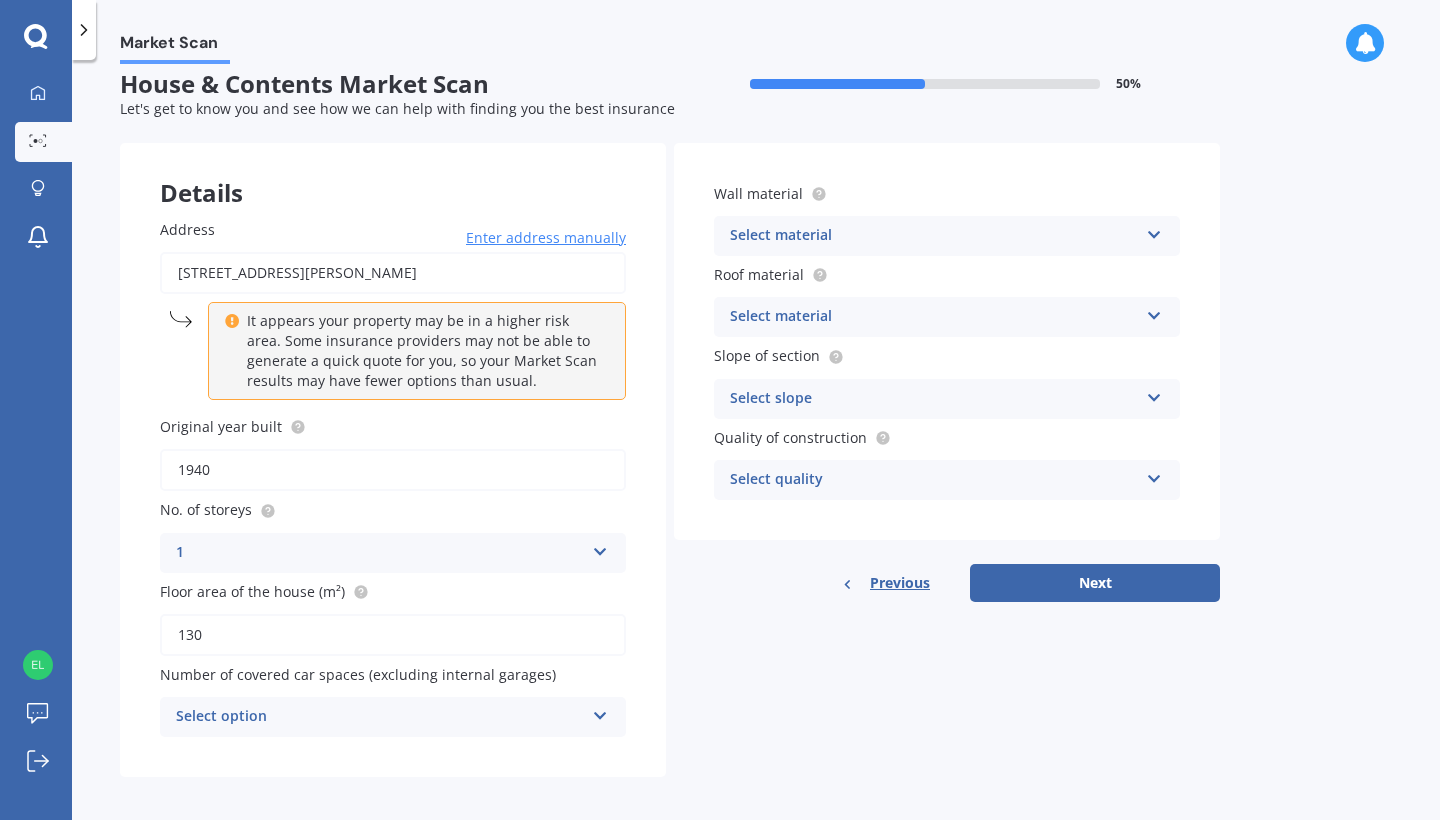type on "130" 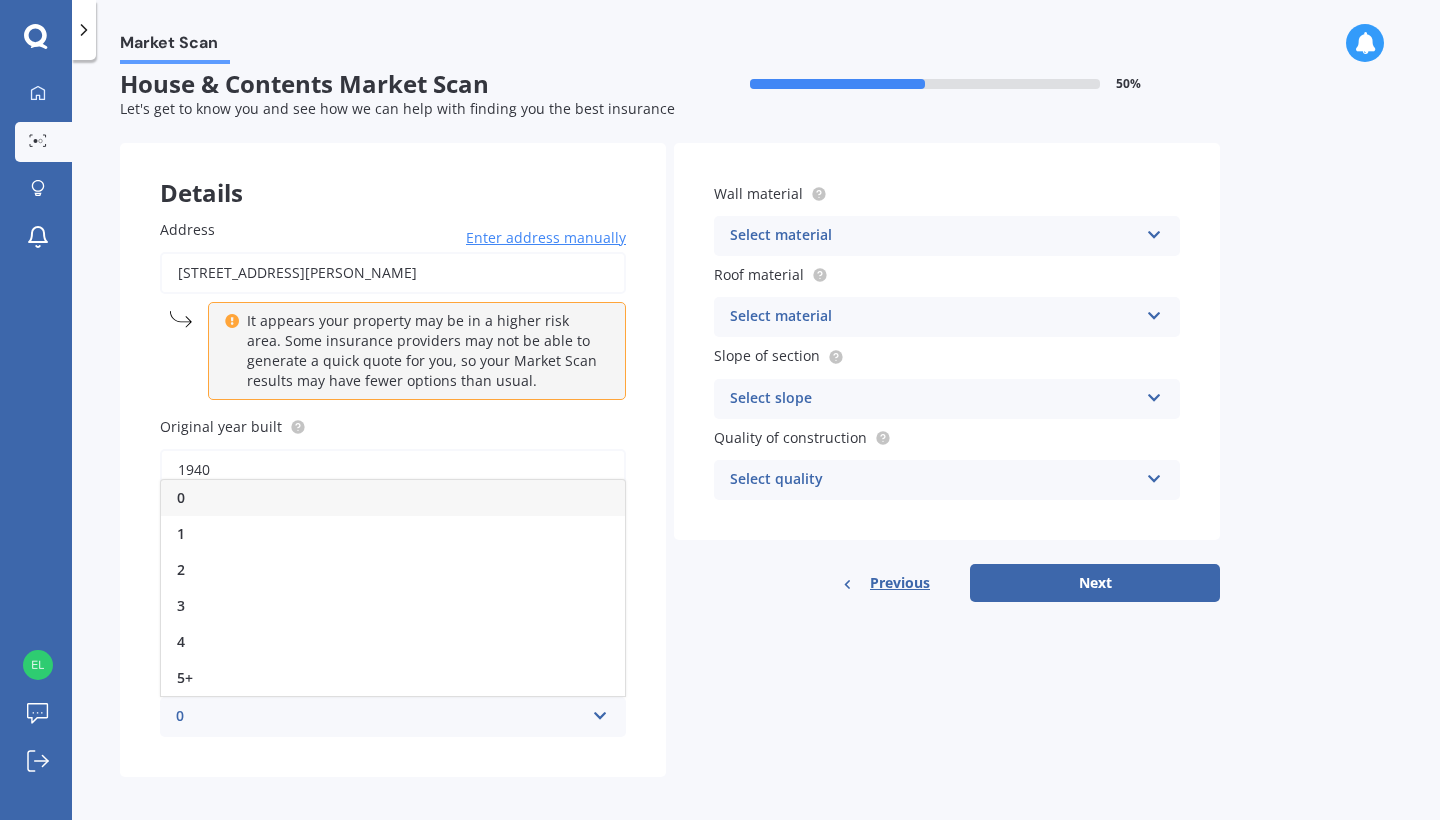 click on "Address [STREET_ADDRESS][PERSON_NAME] Enter address manually It appears your property may be in a higher risk area. Some insurance providers may not be able to generate a quick quote for you, so your Market Scan results may have fewer options than usual. Search Original year built 1940 No. of storeys 1 1 2 3 4 5+ Floor area of the house (m²) 130 Number of covered car spaces (excluding internal garages) 0 0 1 2 3 4 5+" at bounding box center [393, 478] 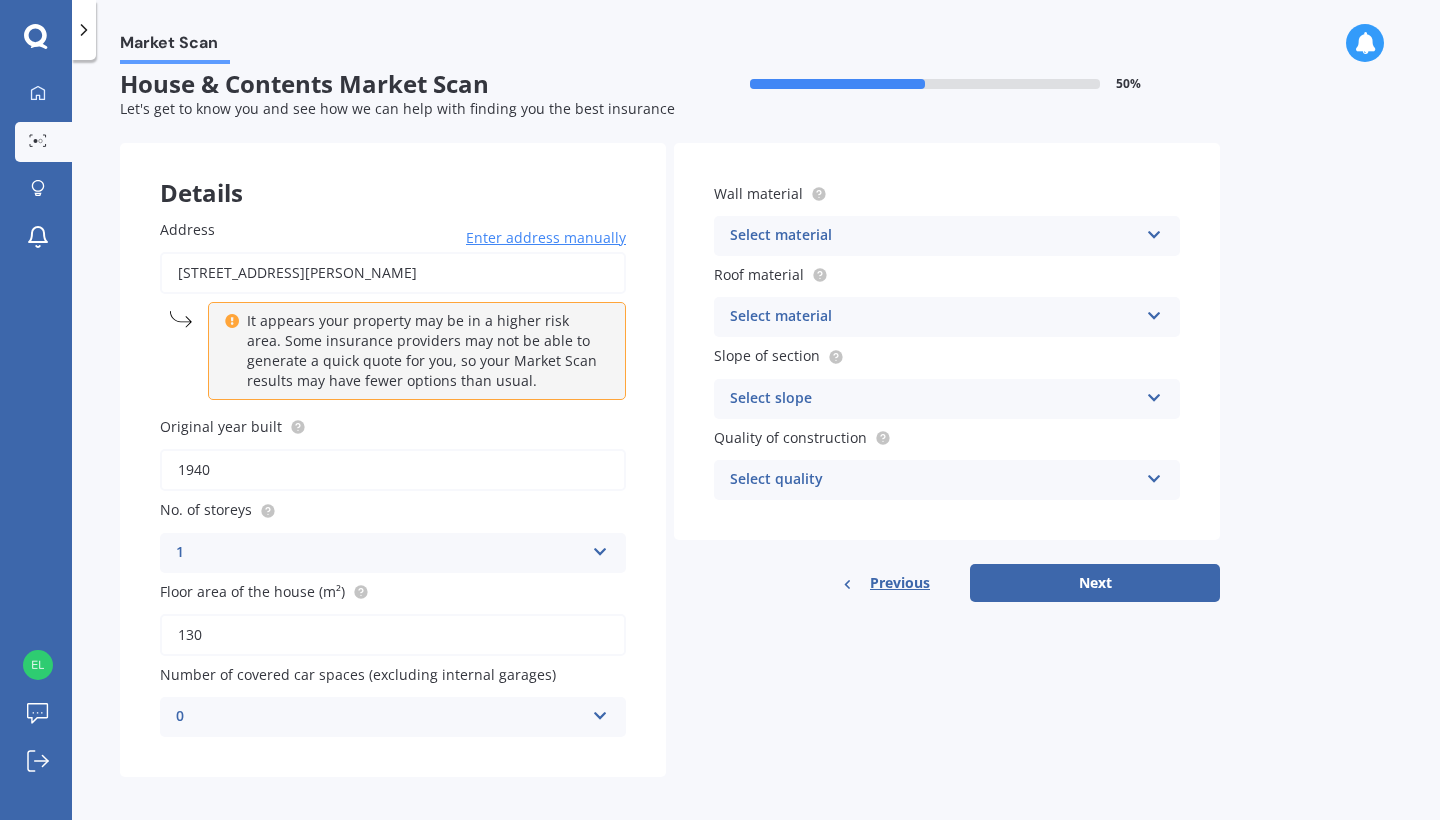 scroll, scrollTop: 0, scrollLeft: 0, axis: both 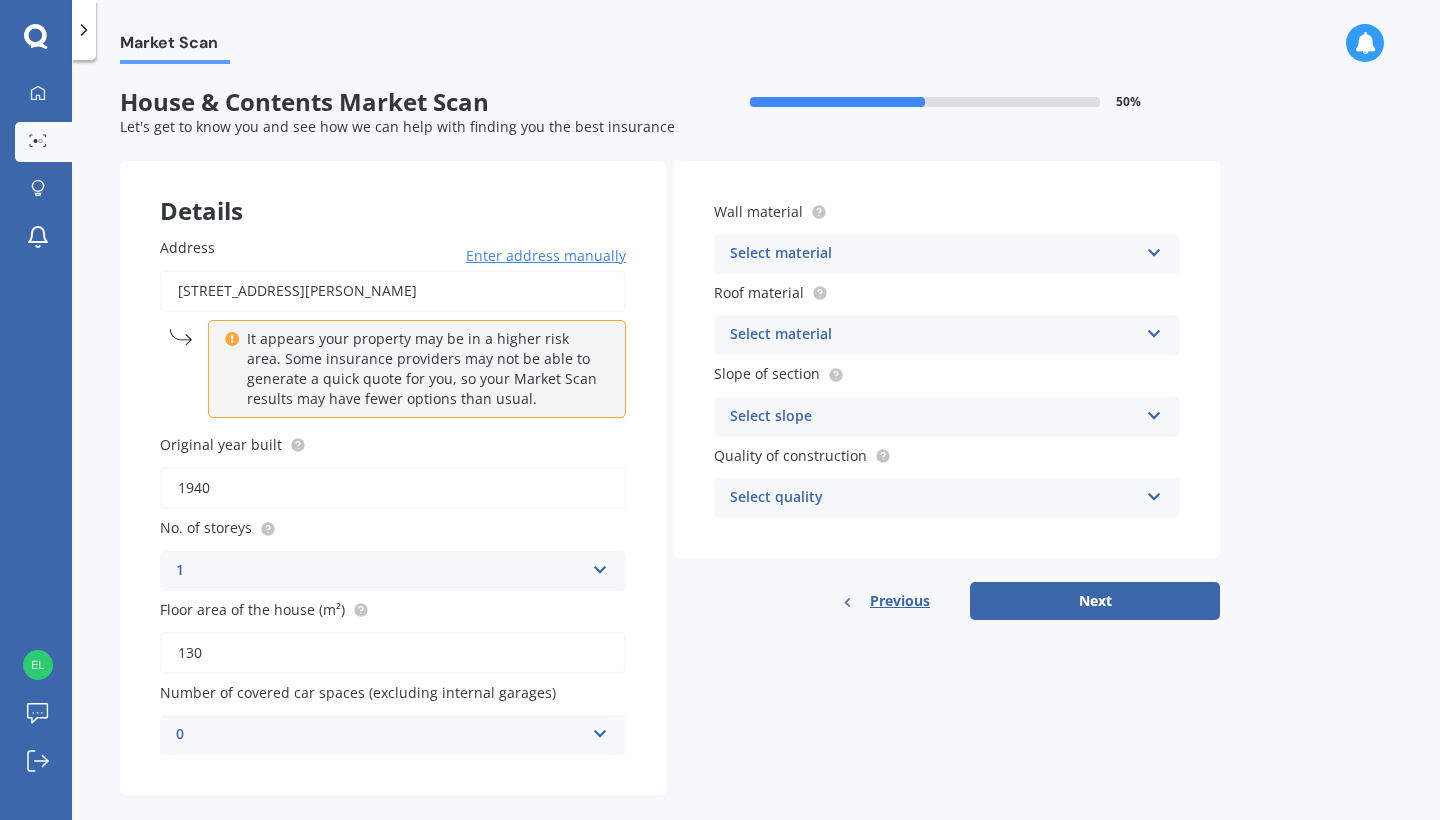 click on "Select material" at bounding box center (934, 254) 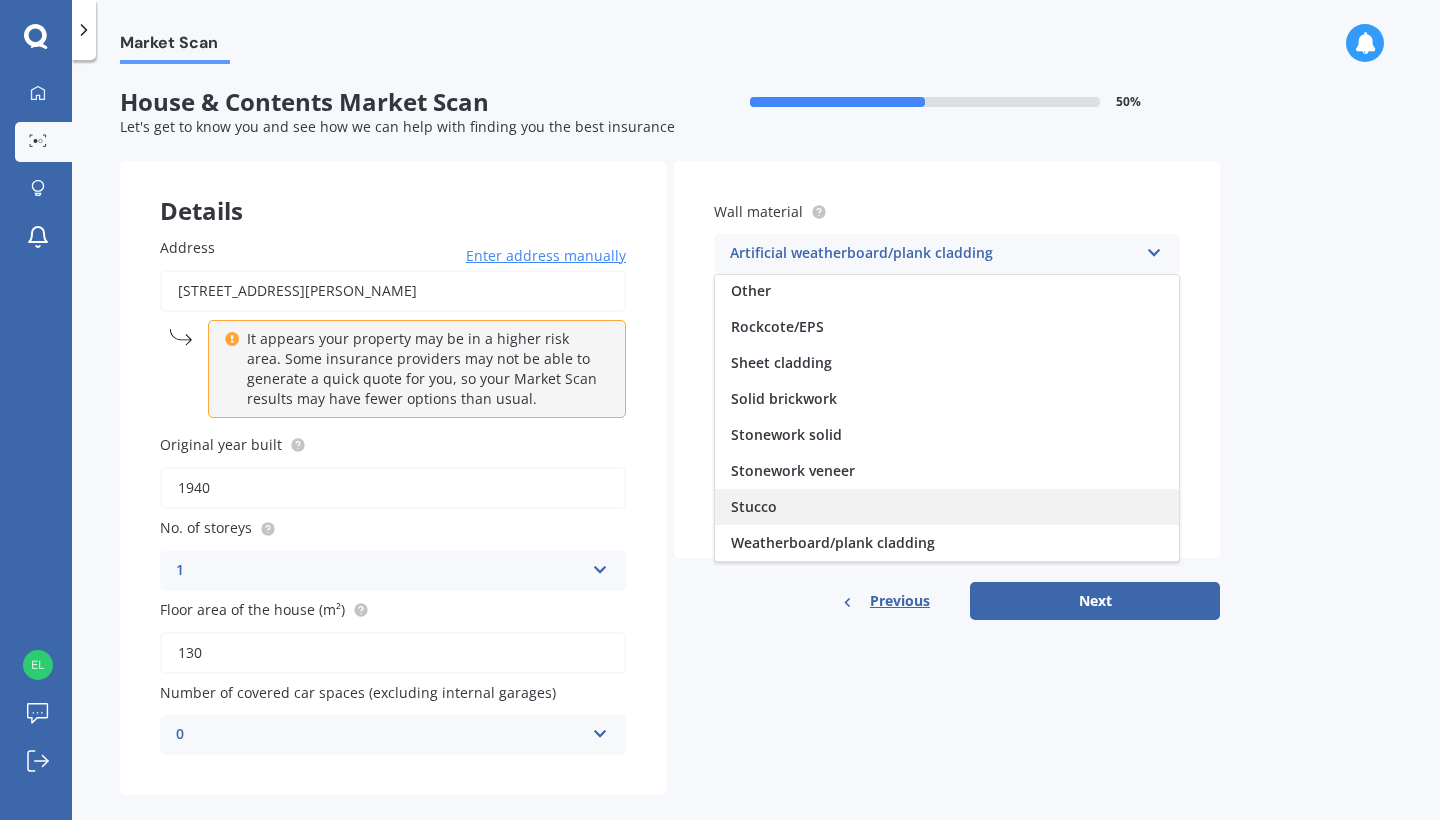 scroll, scrollTop: 182, scrollLeft: 0, axis: vertical 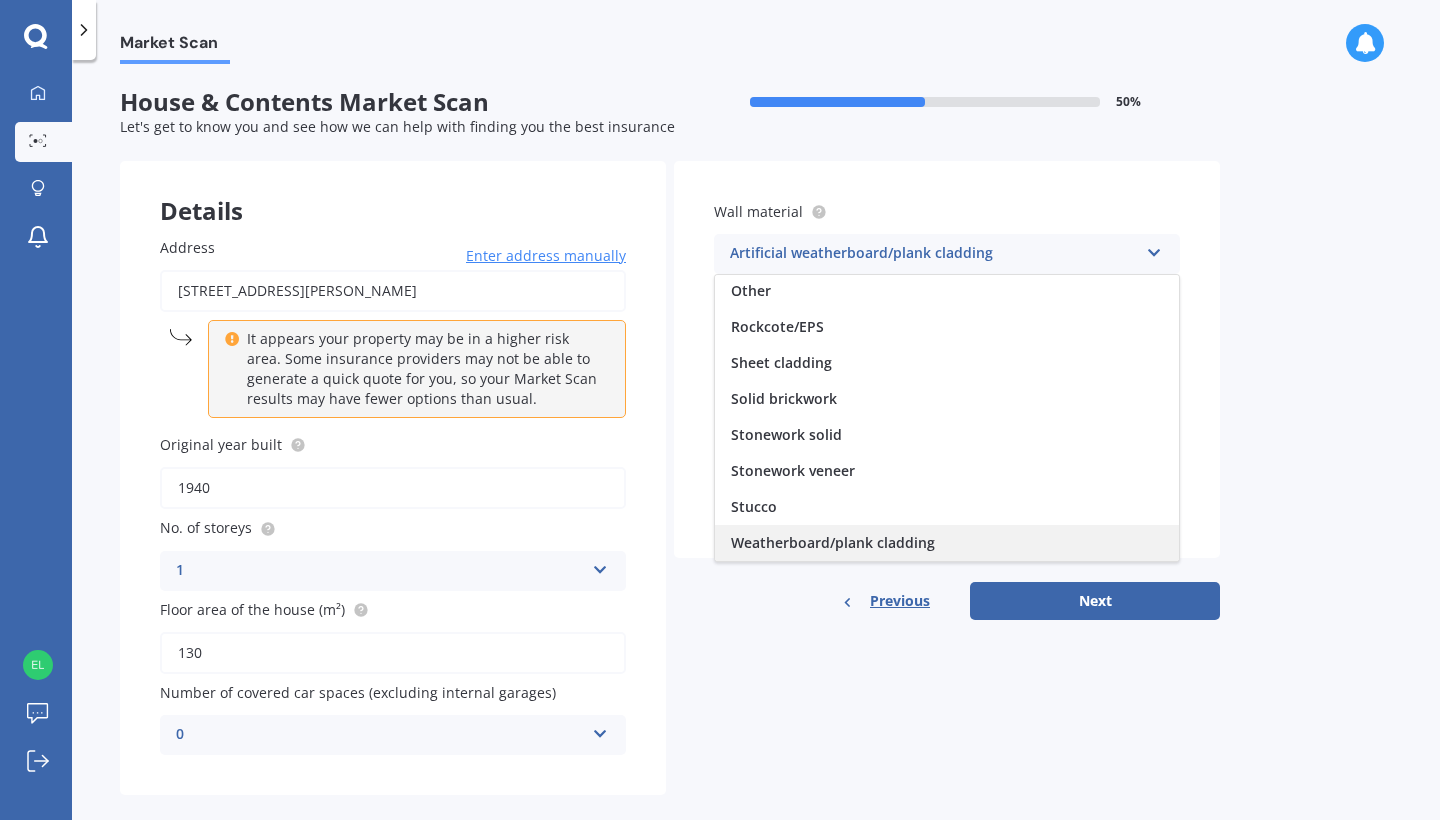 click on "Weatherboard/plank cladding" at bounding box center (833, 542) 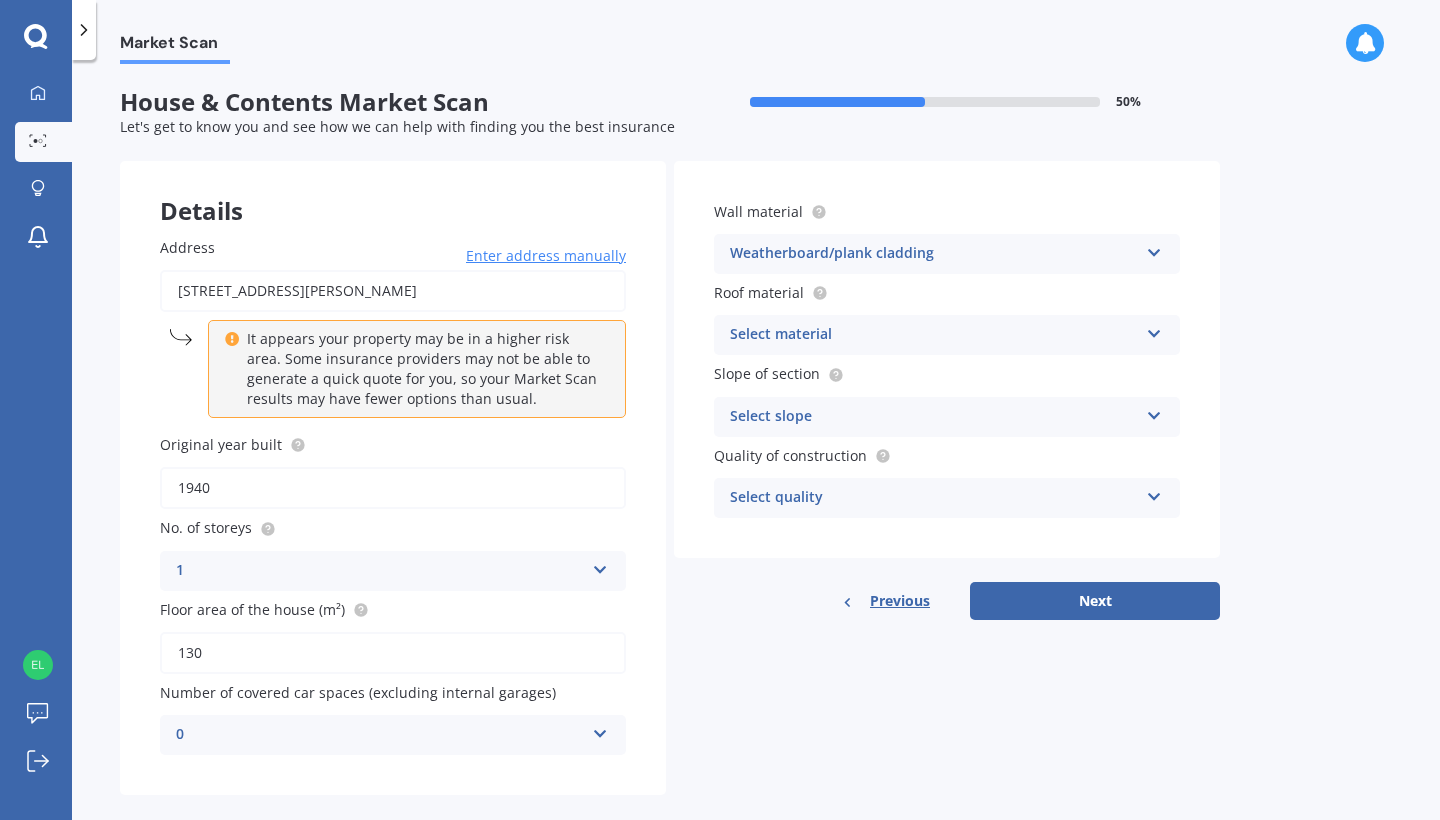 click on "Select material" at bounding box center (934, 335) 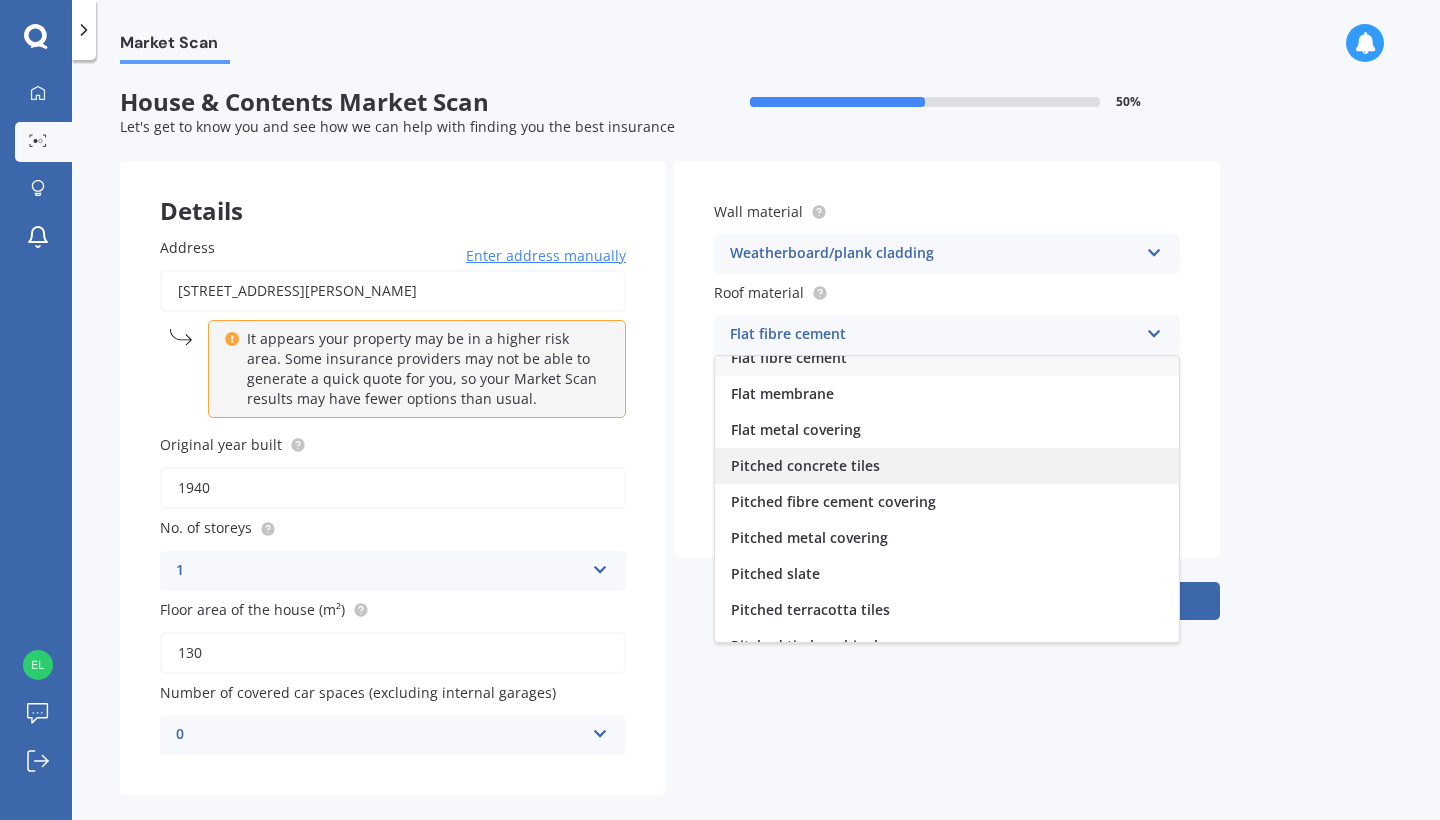 scroll, scrollTop: 24, scrollLeft: 0, axis: vertical 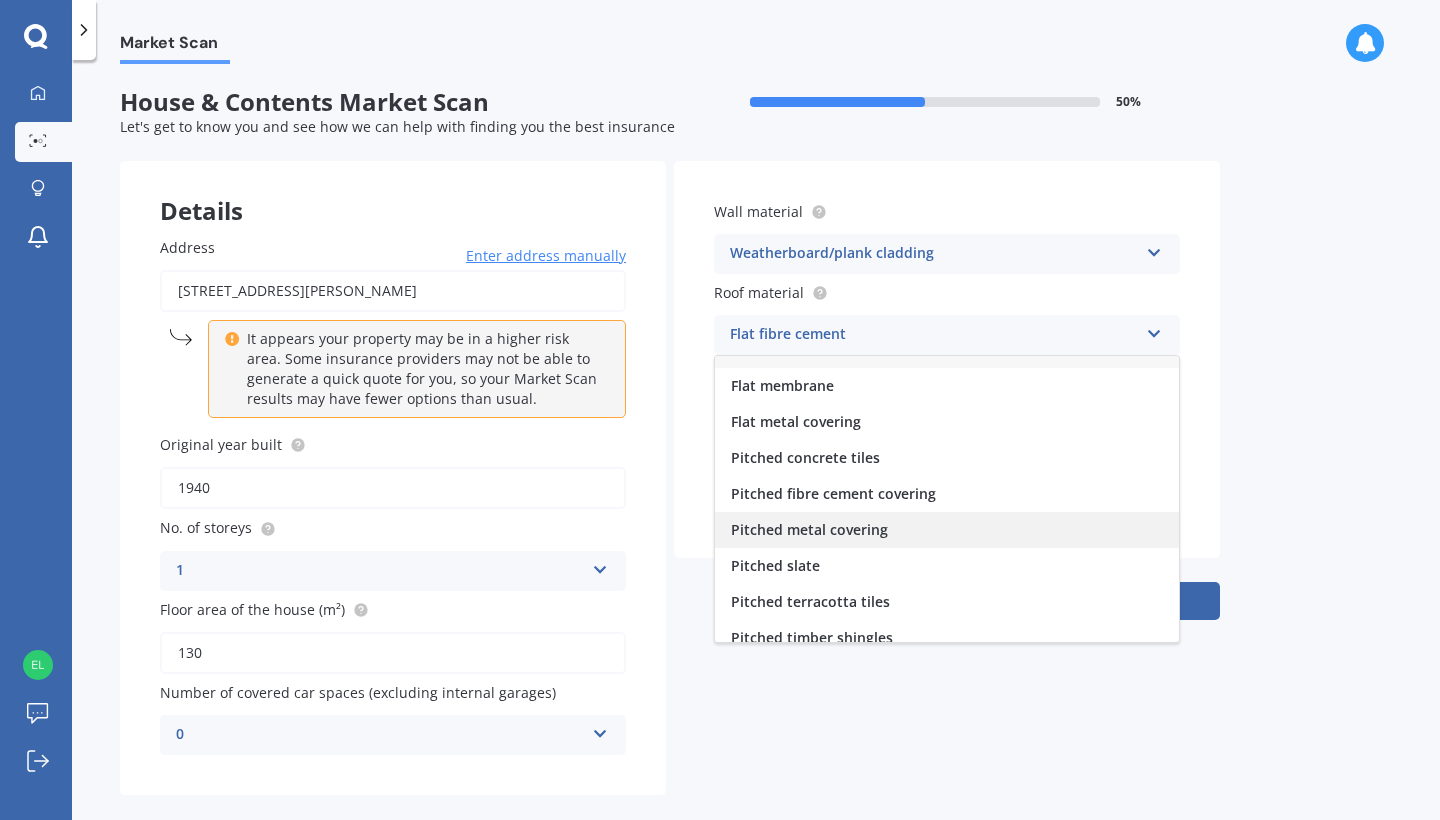 click on "Pitched metal covering" at bounding box center (809, 529) 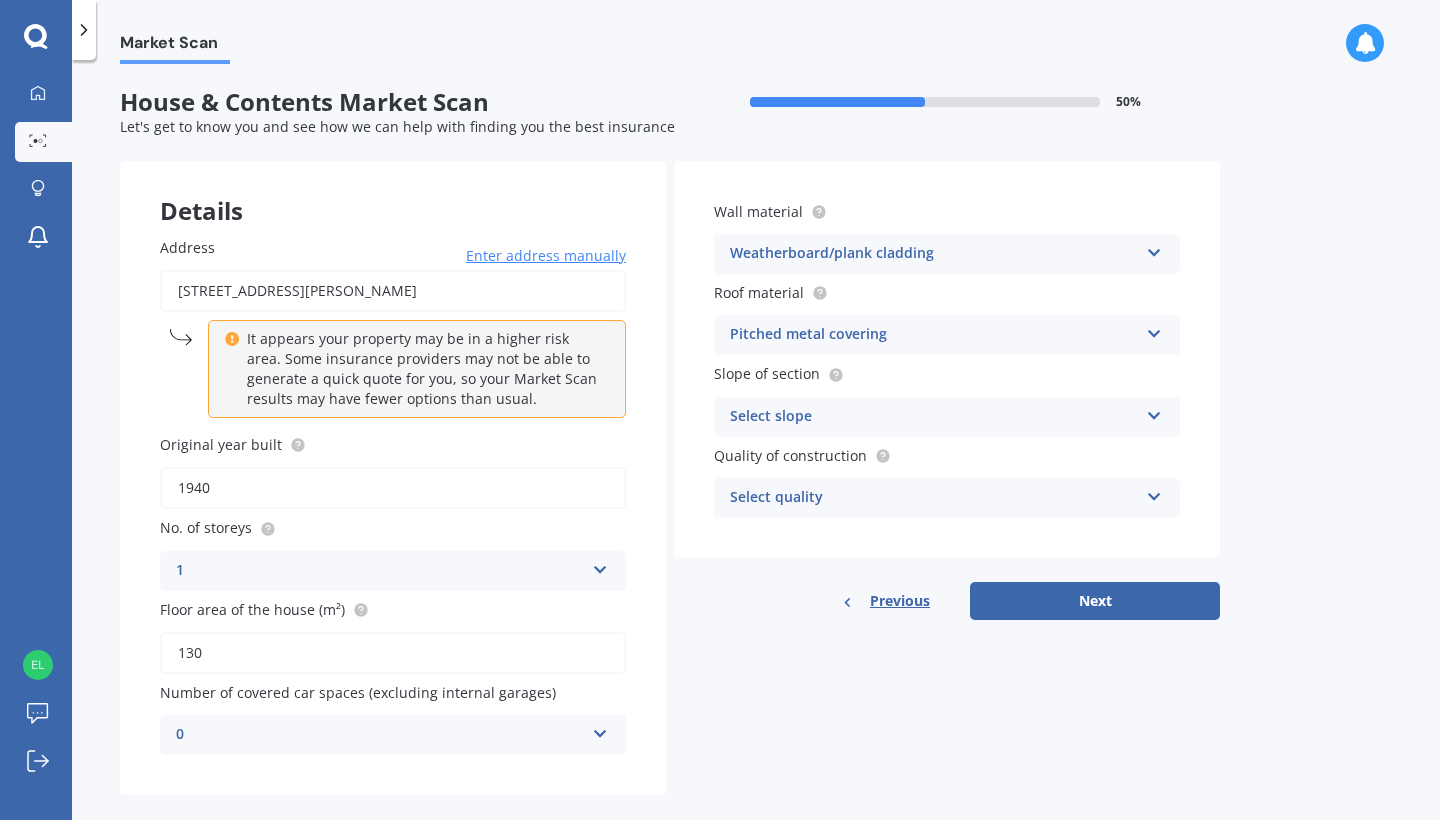 click on "Select slope" at bounding box center (934, 417) 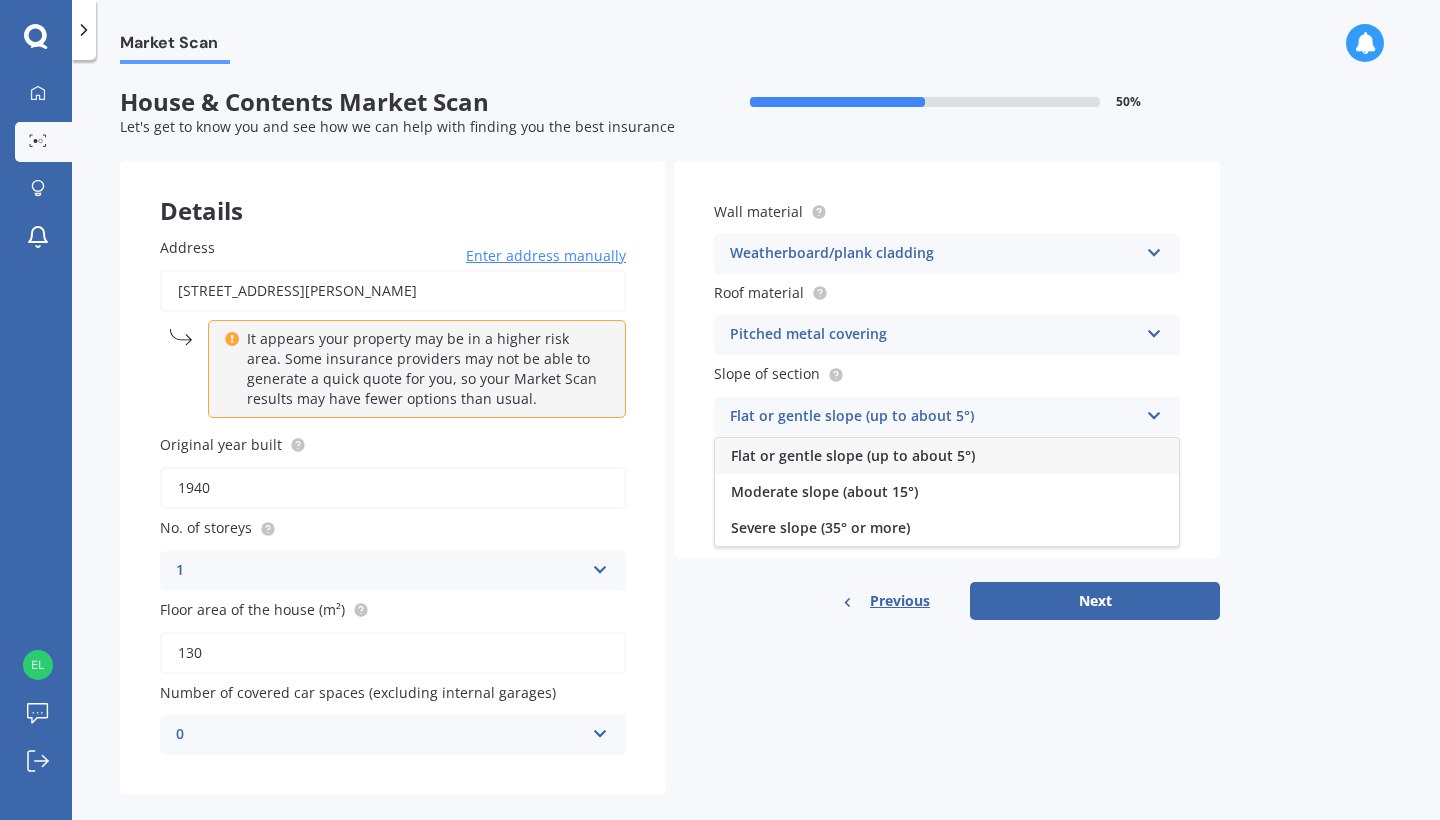 click on "Flat or gentle slope (up to about 5°)" at bounding box center (853, 455) 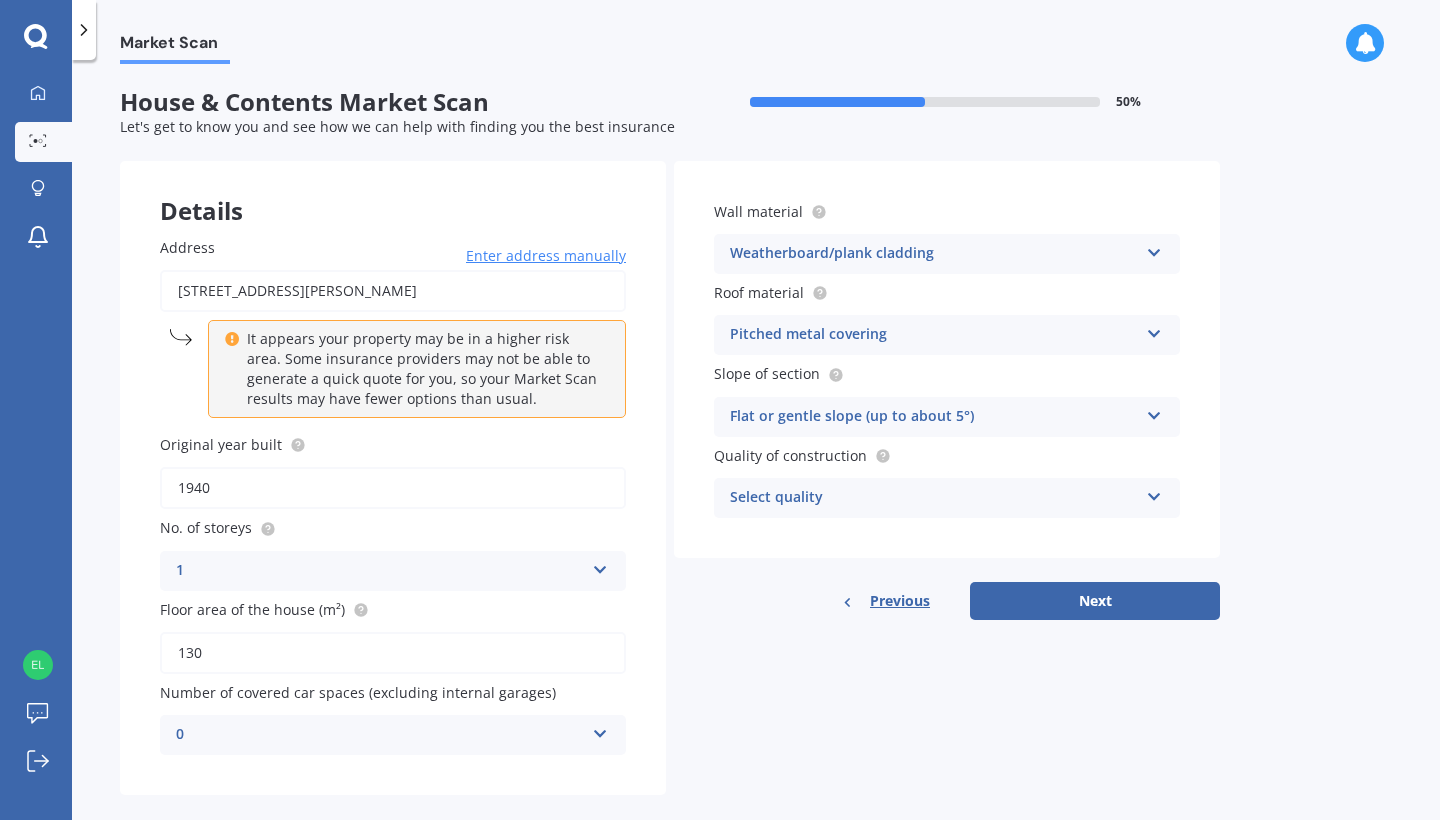 click on "Select quality" at bounding box center [934, 498] 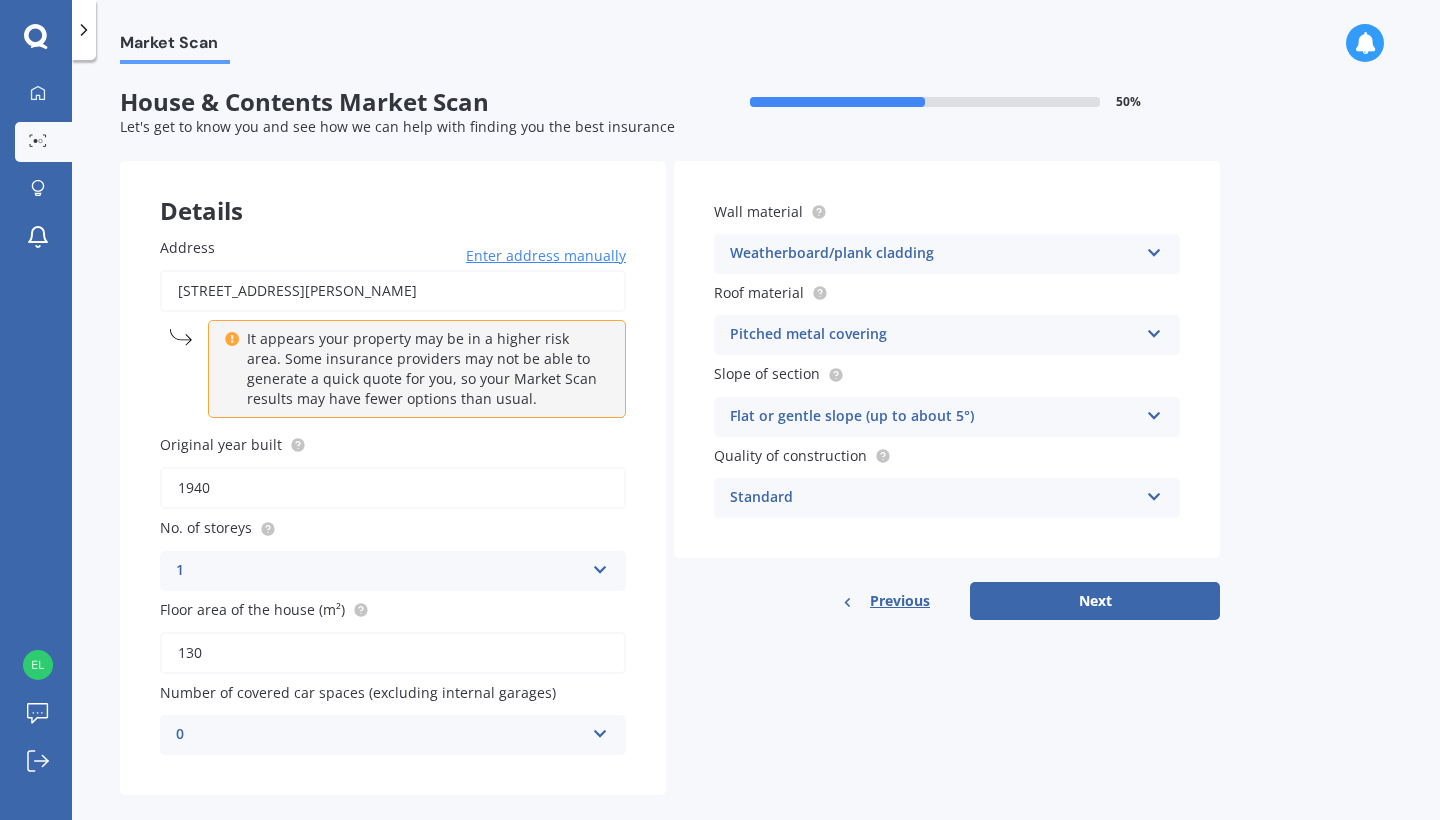 click on "Quality of construction Standard Standard High Prestige" at bounding box center (947, 481) 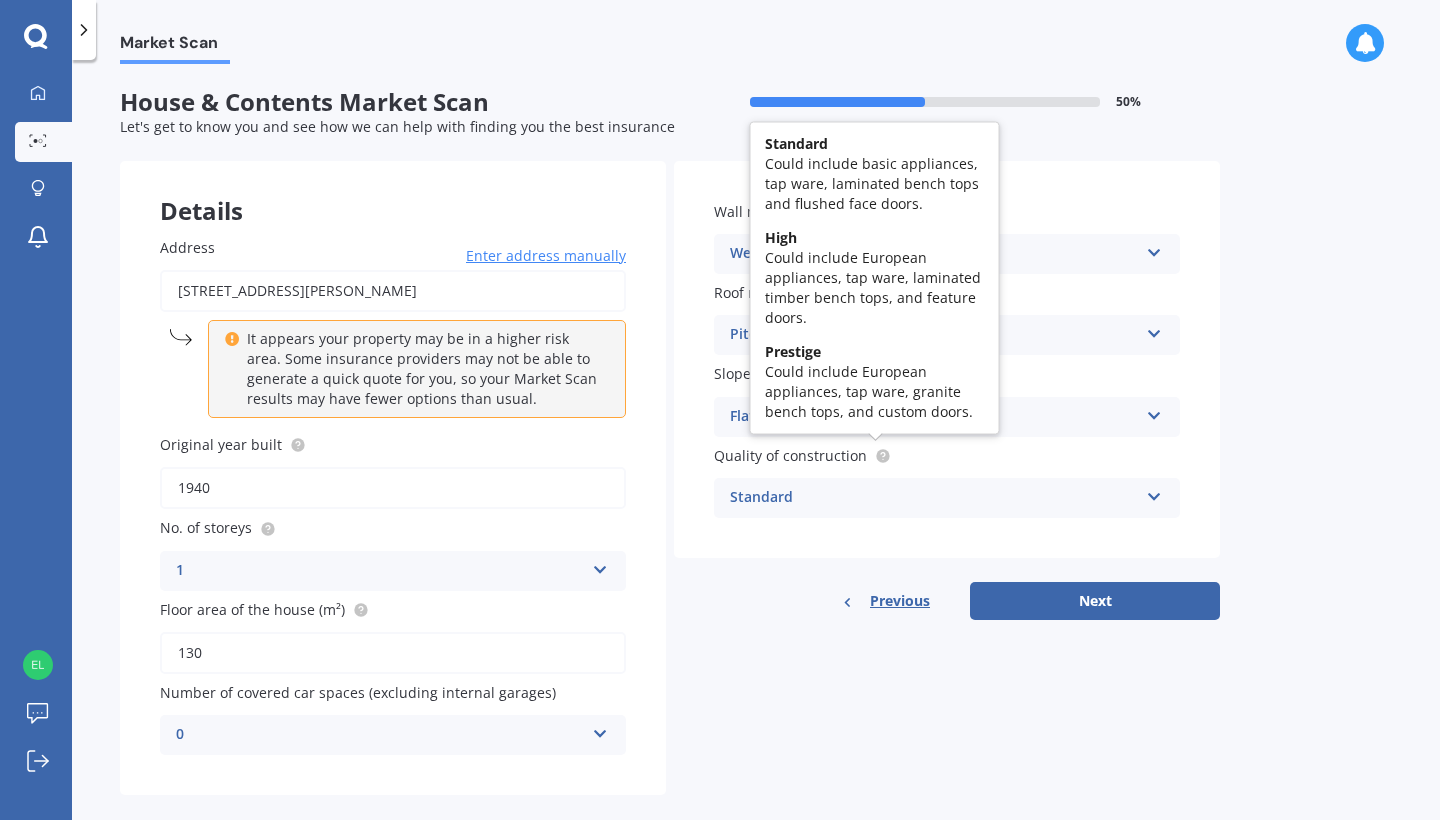 click 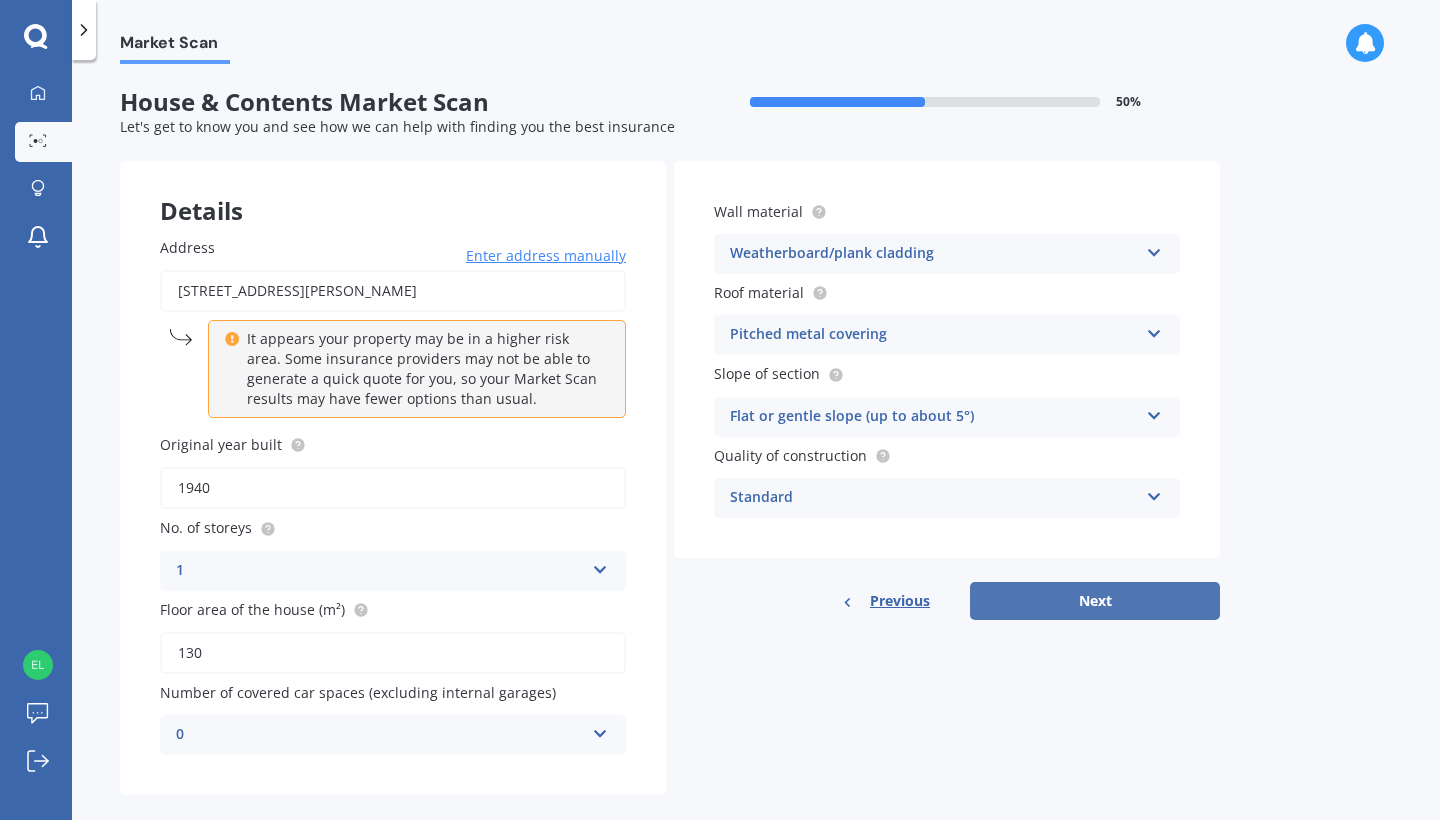 click on "Next" at bounding box center [1095, 601] 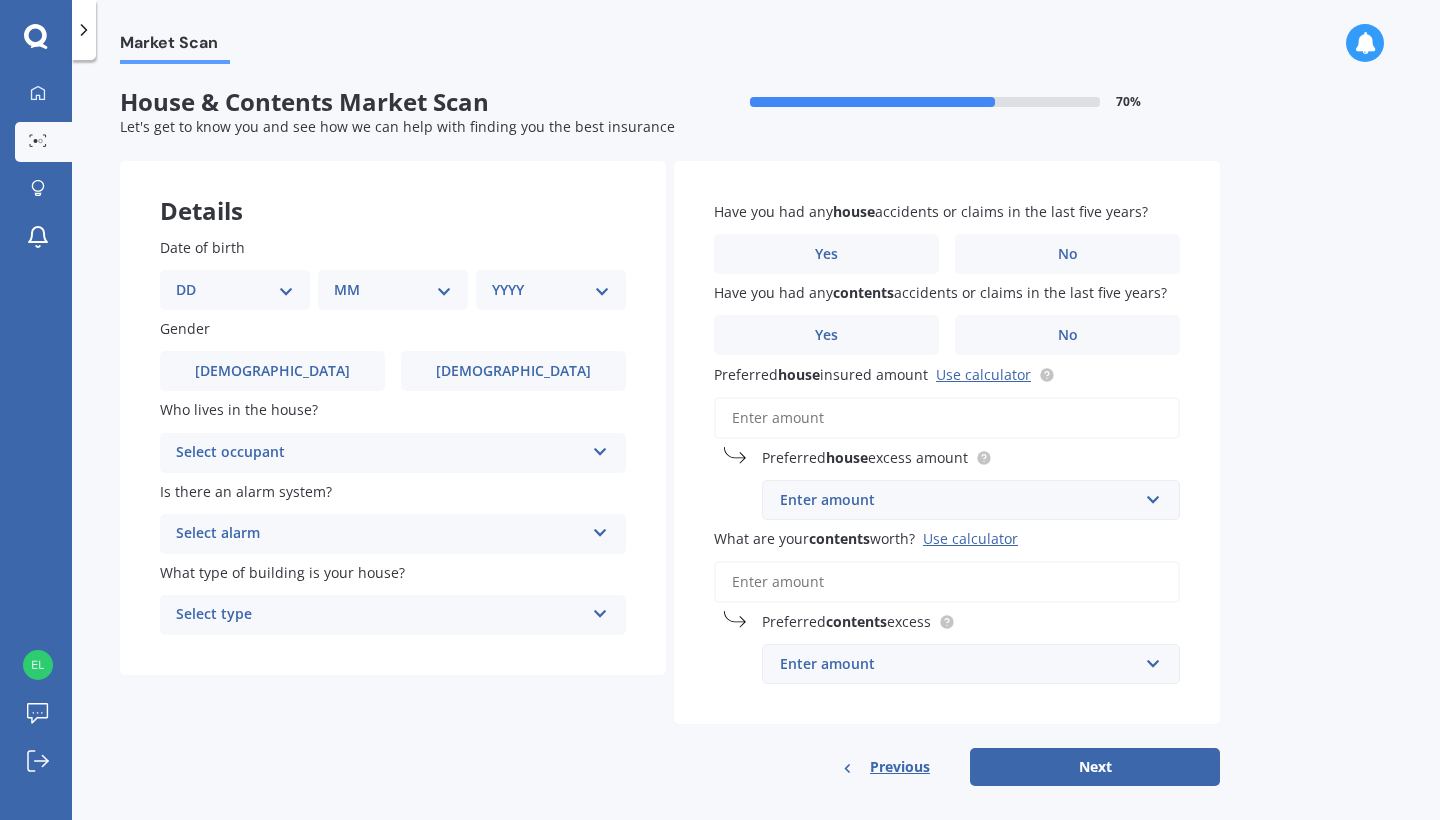 select on "19" 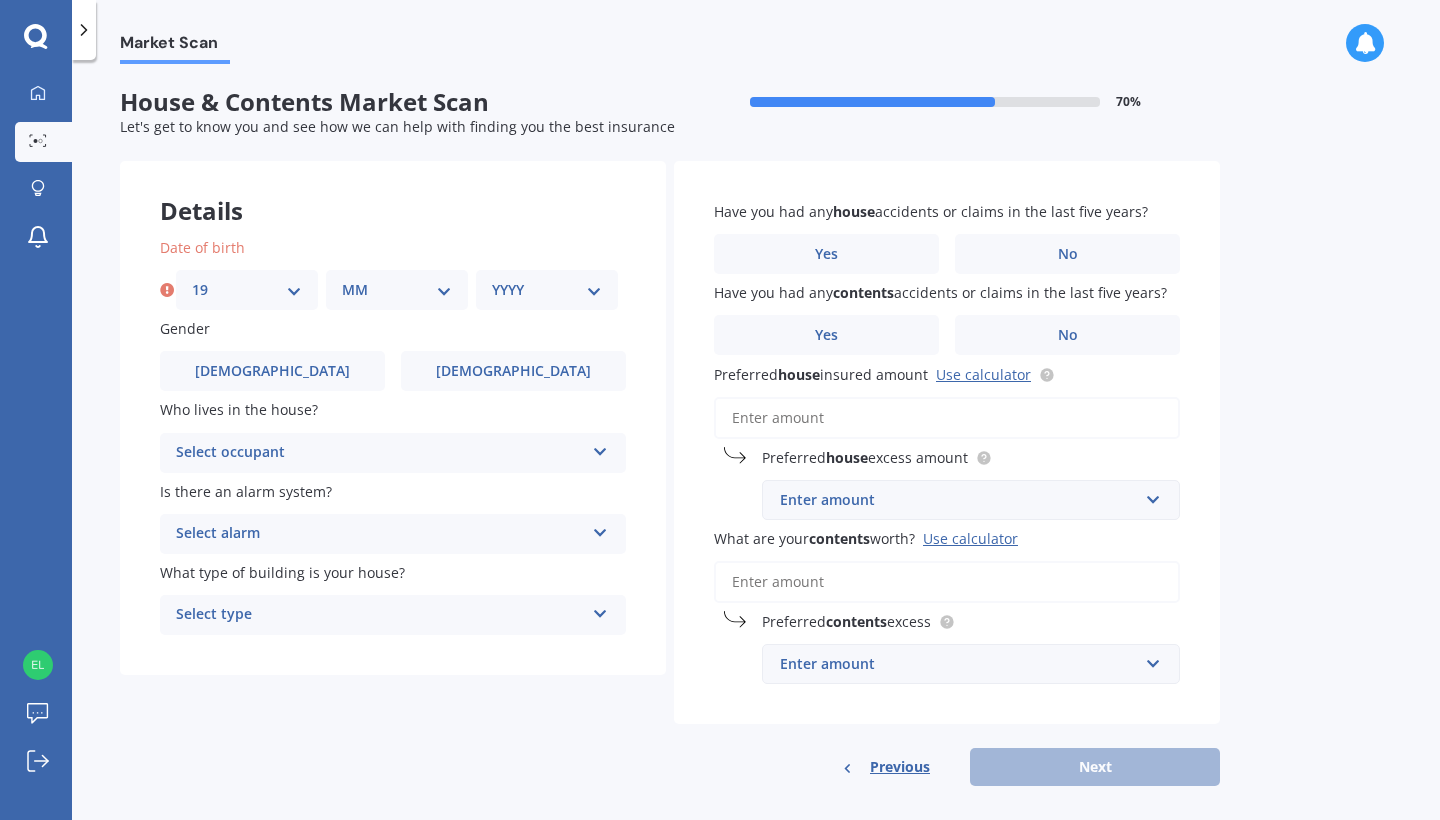 select on "03" 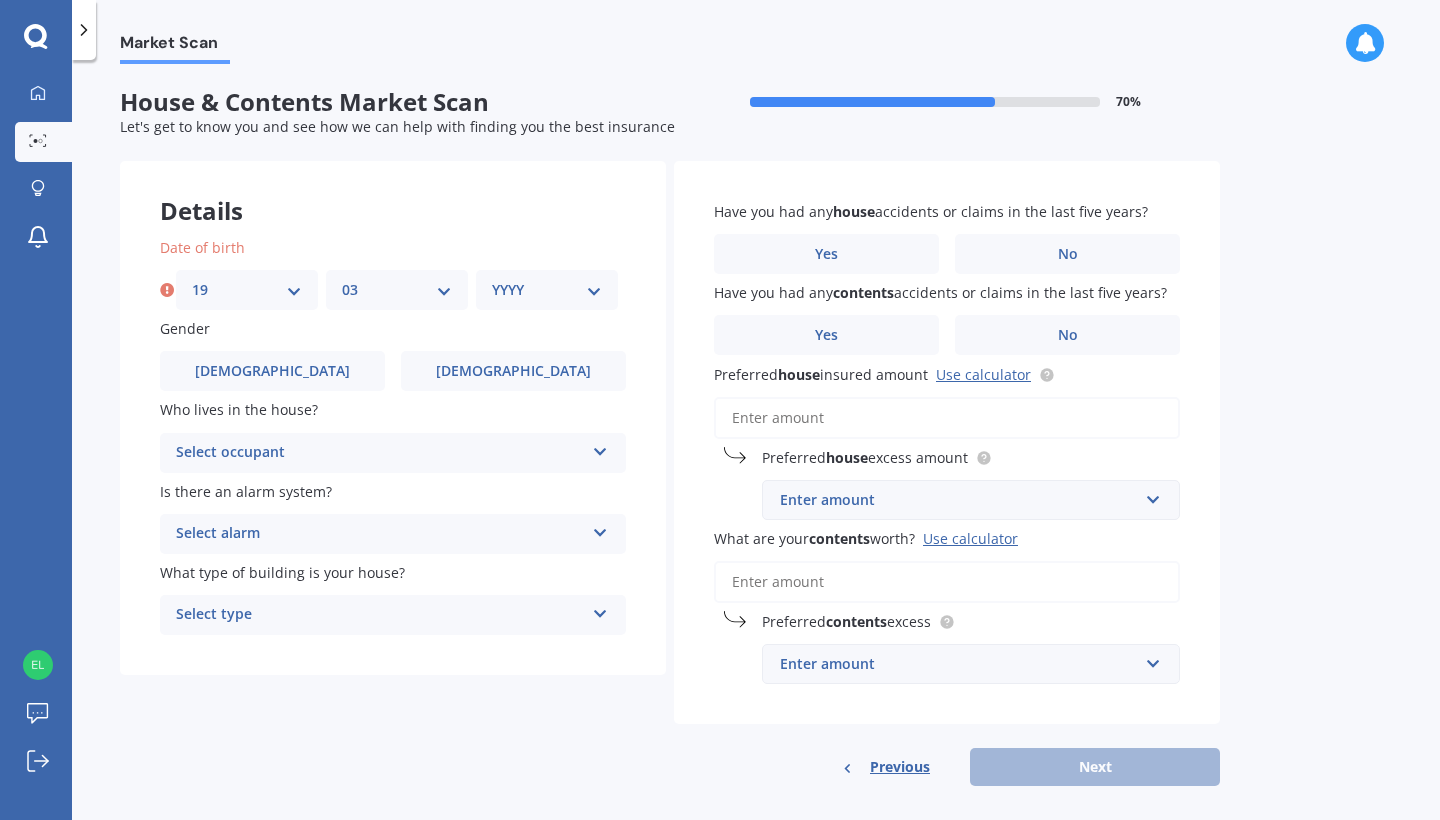 click on "YYYY 2009 2008 2007 2006 2005 2004 2003 2002 2001 2000 1999 1998 1997 1996 1995 1994 1993 1992 1991 1990 1989 1988 1987 1986 1985 1984 1983 1982 1981 1980 1979 1978 1977 1976 1975 1974 1973 1972 1971 1970 1969 1968 1967 1966 1965 1964 1963 1962 1961 1960 1959 1958 1957 1956 1955 1954 1953 1952 1951 1950 1949 1948 1947 1946 1945 1944 1943 1942 1941 1940 1939 1938 1937 1936 1935 1934 1933 1932 1931 1930 1929 1928 1927 1926 1925 1924 1923 1922 1921 1920 1919 1918 1917 1916 1915 1914 1913 1912 1911 1910" at bounding box center (547, 290) 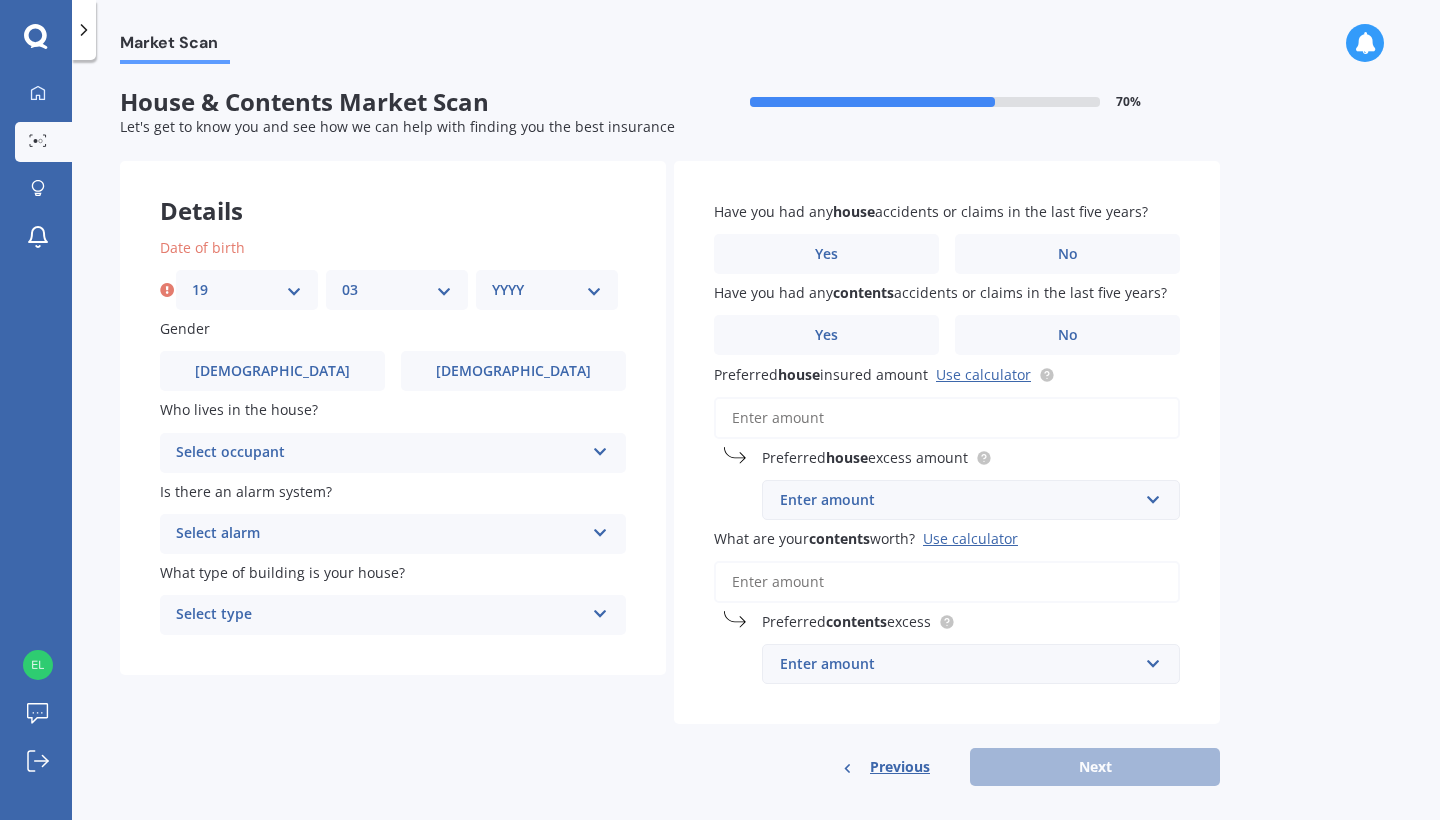 select on "1991" 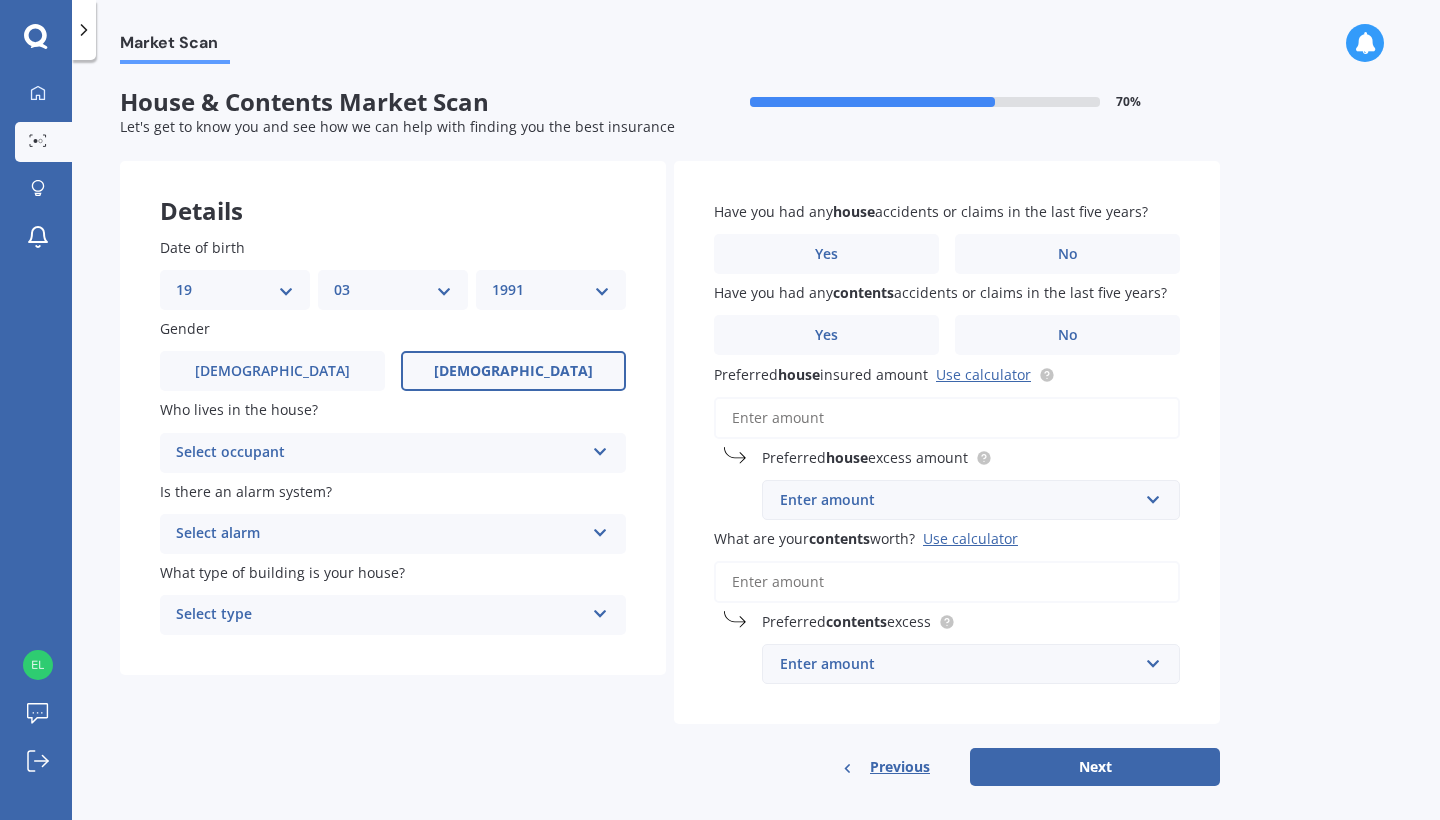 click on "[DEMOGRAPHIC_DATA]" at bounding box center [513, 371] 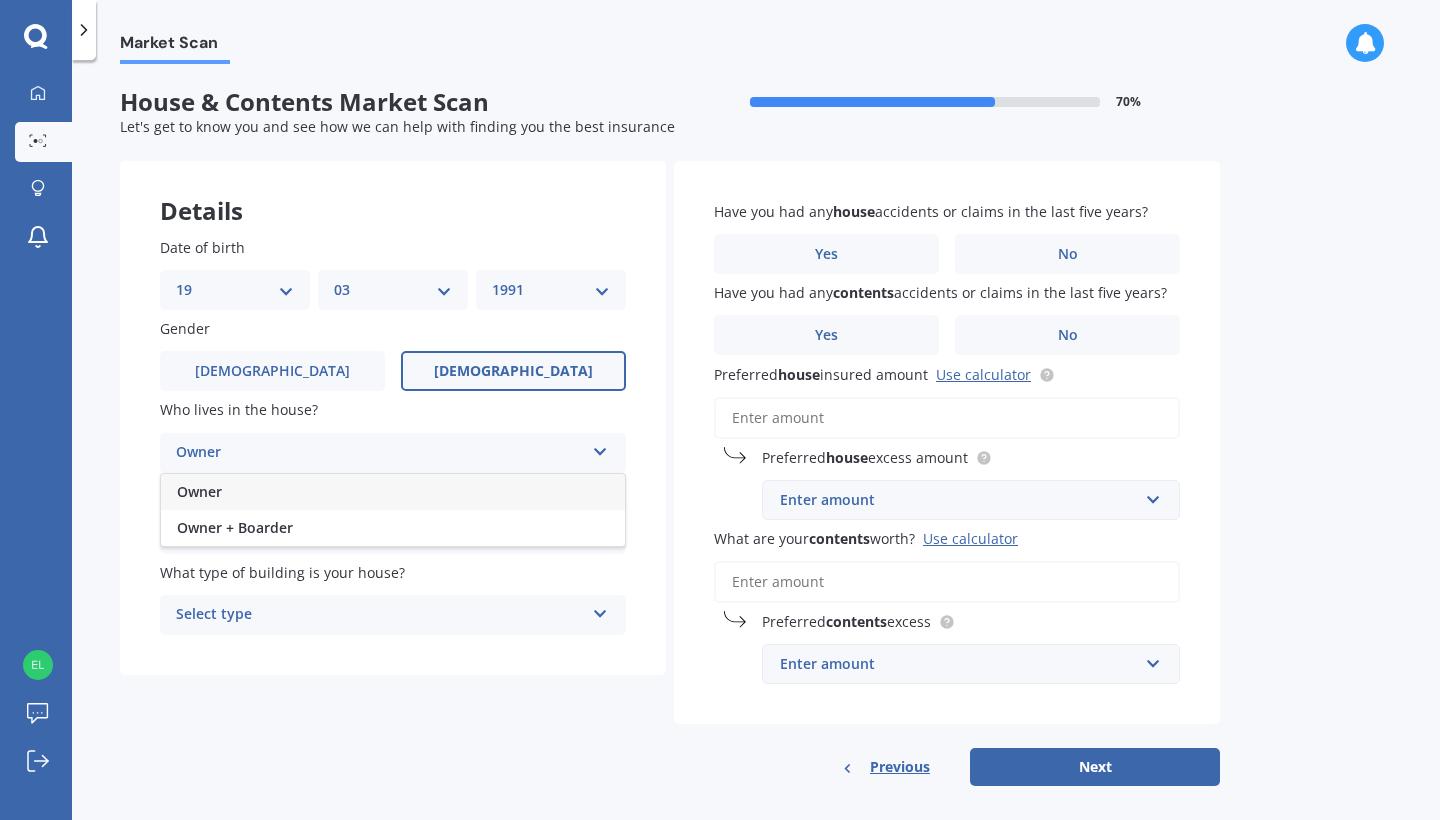 click on "Owner" at bounding box center (393, 492) 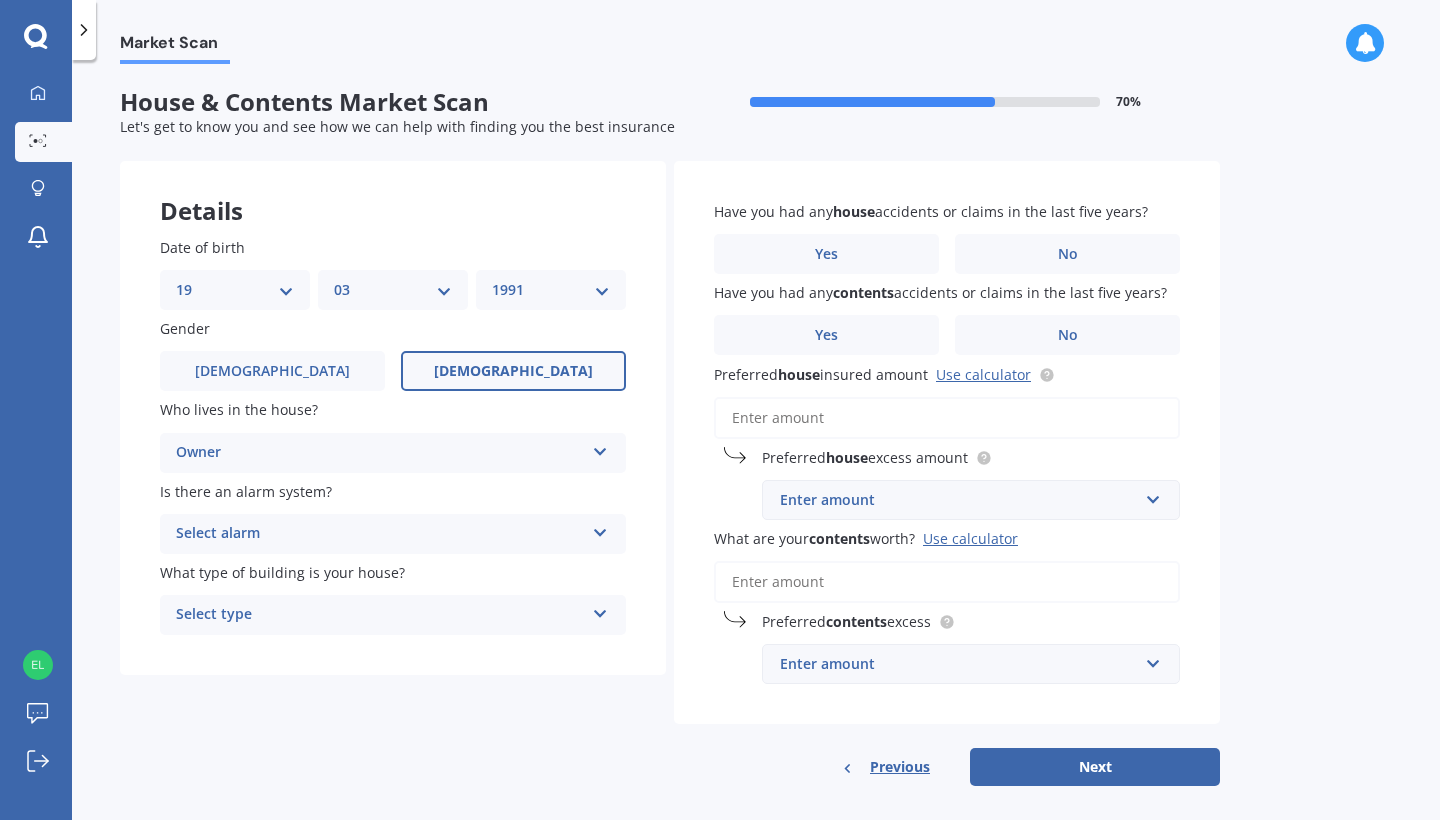 click on "Select alarm" at bounding box center [380, 534] 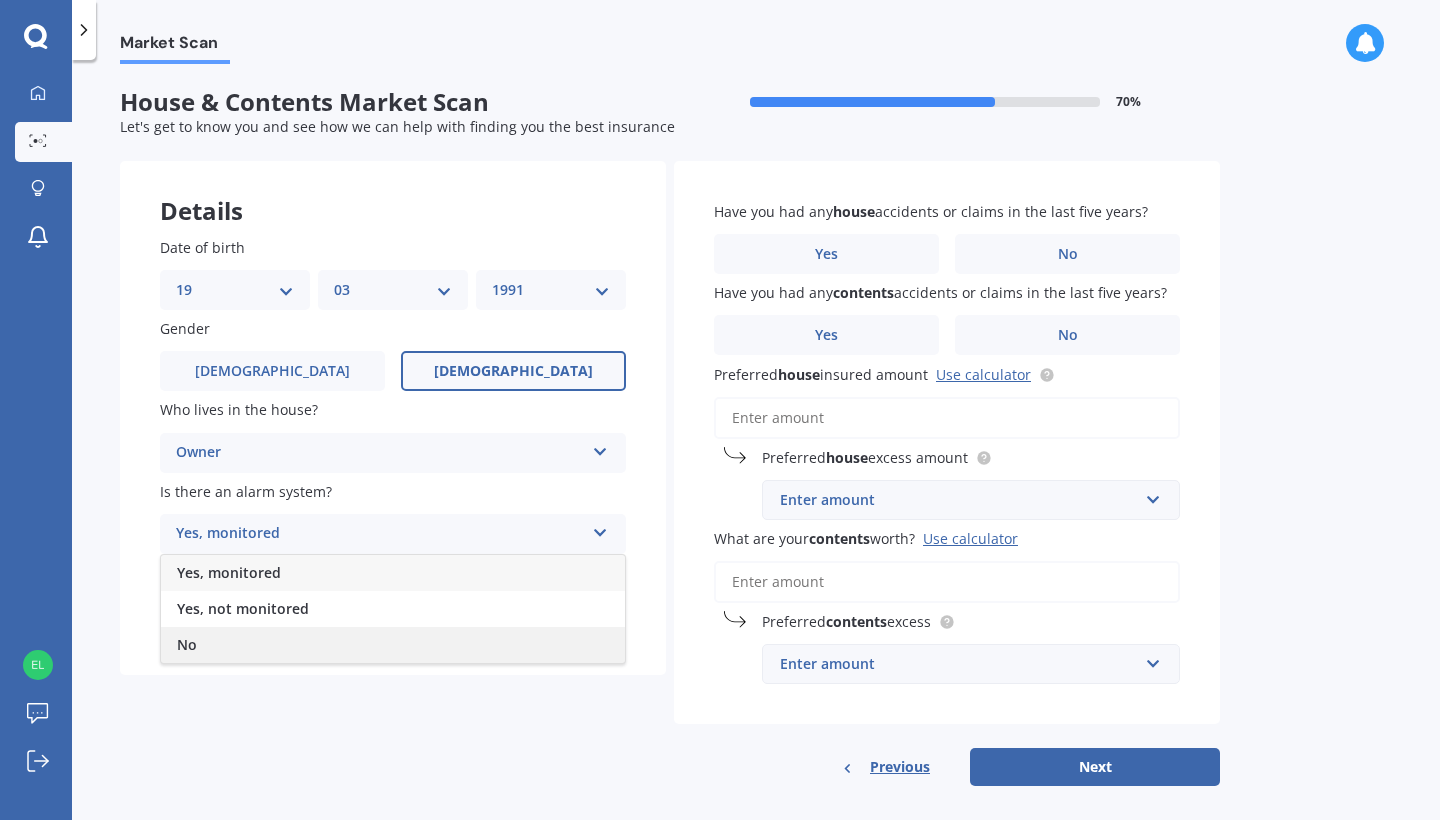 click on "No" at bounding box center (393, 645) 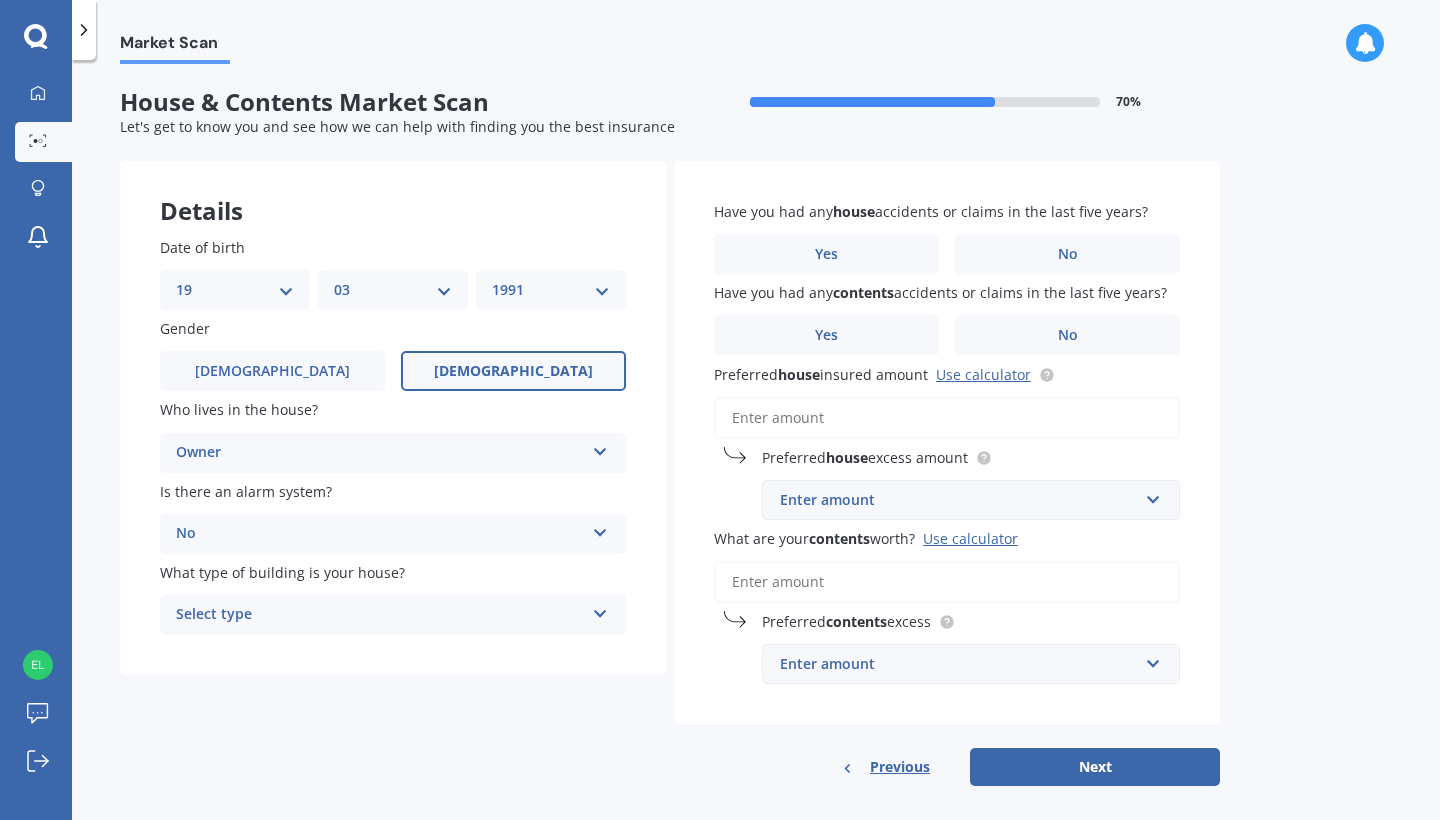 click on "Select type" at bounding box center (380, 615) 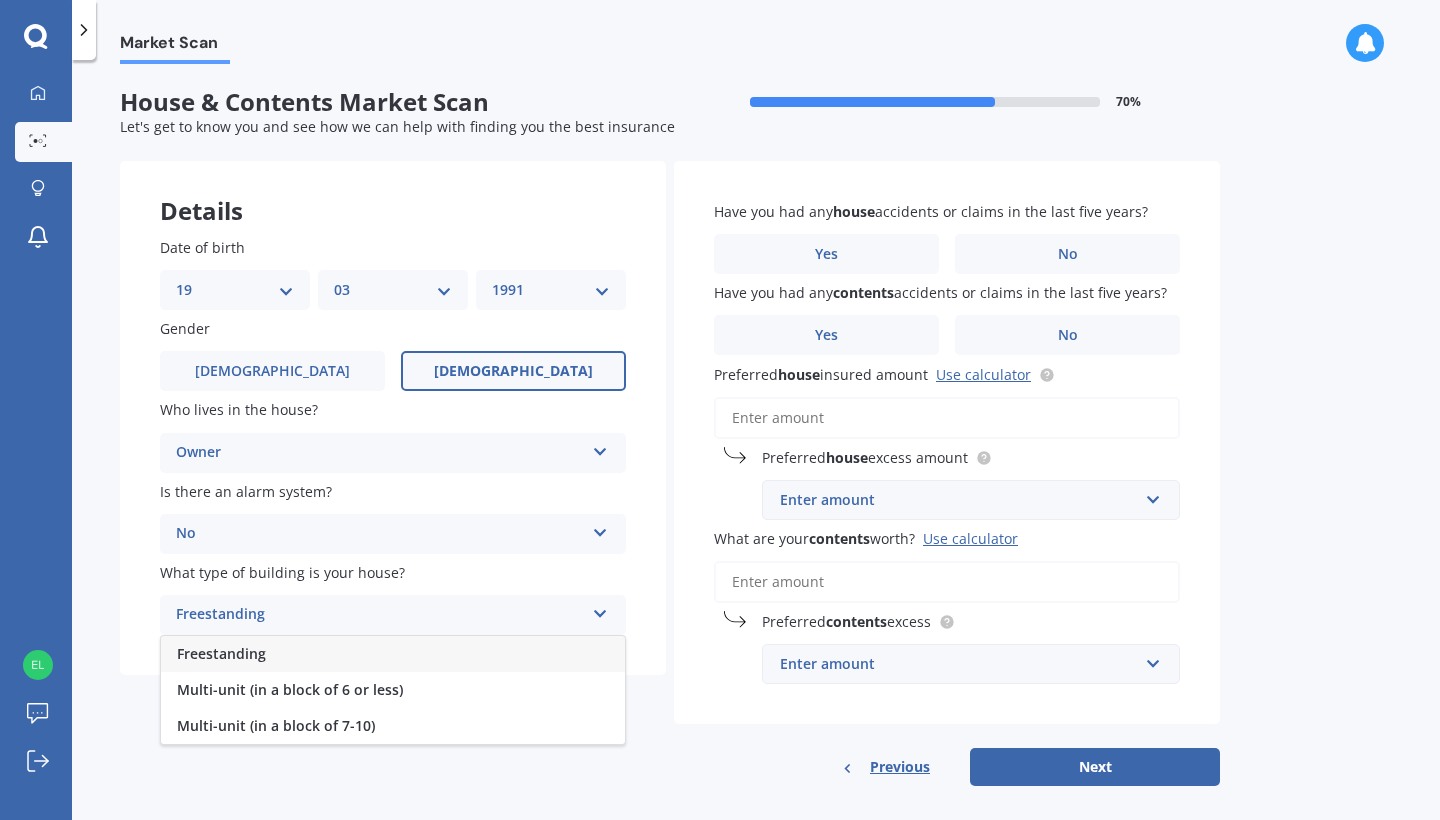 click on "Freestanding" at bounding box center (393, 654) 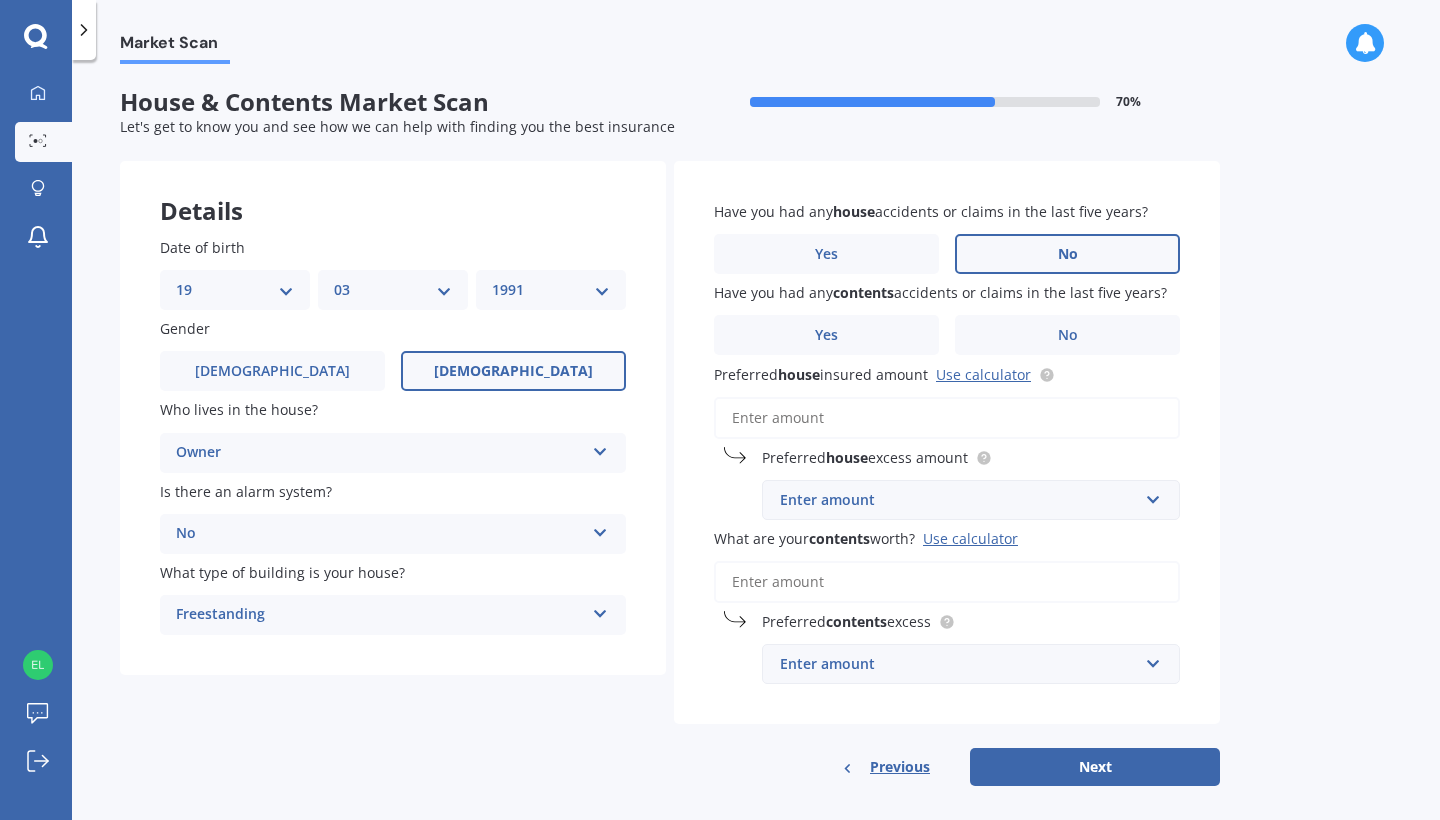 click on "No" at bounding box center [1067, 254] 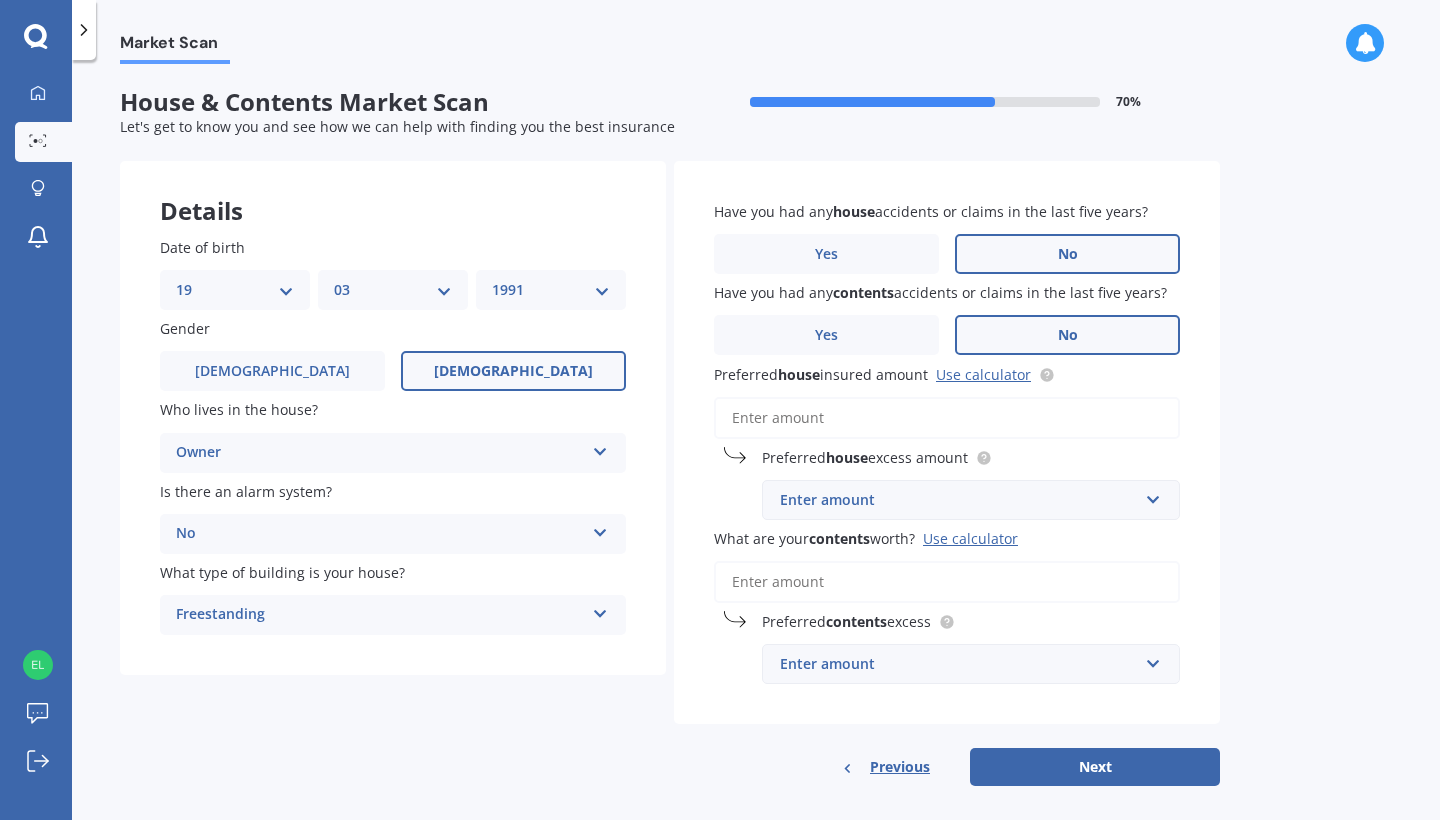 click on "No" at bounding box center [1067, 335] 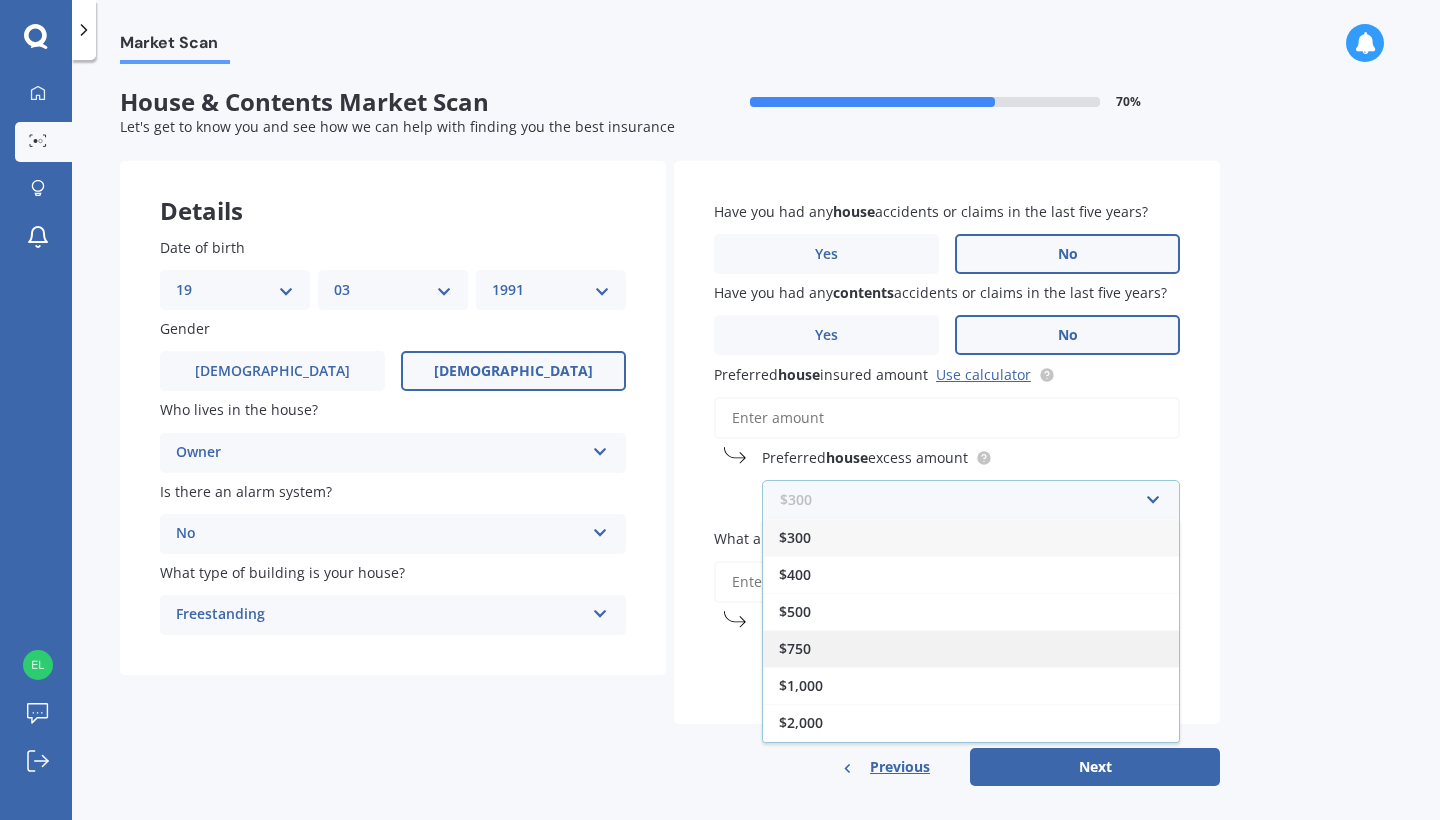 scroll, scrollTop: 0, scrollLeft: 0, axis: both 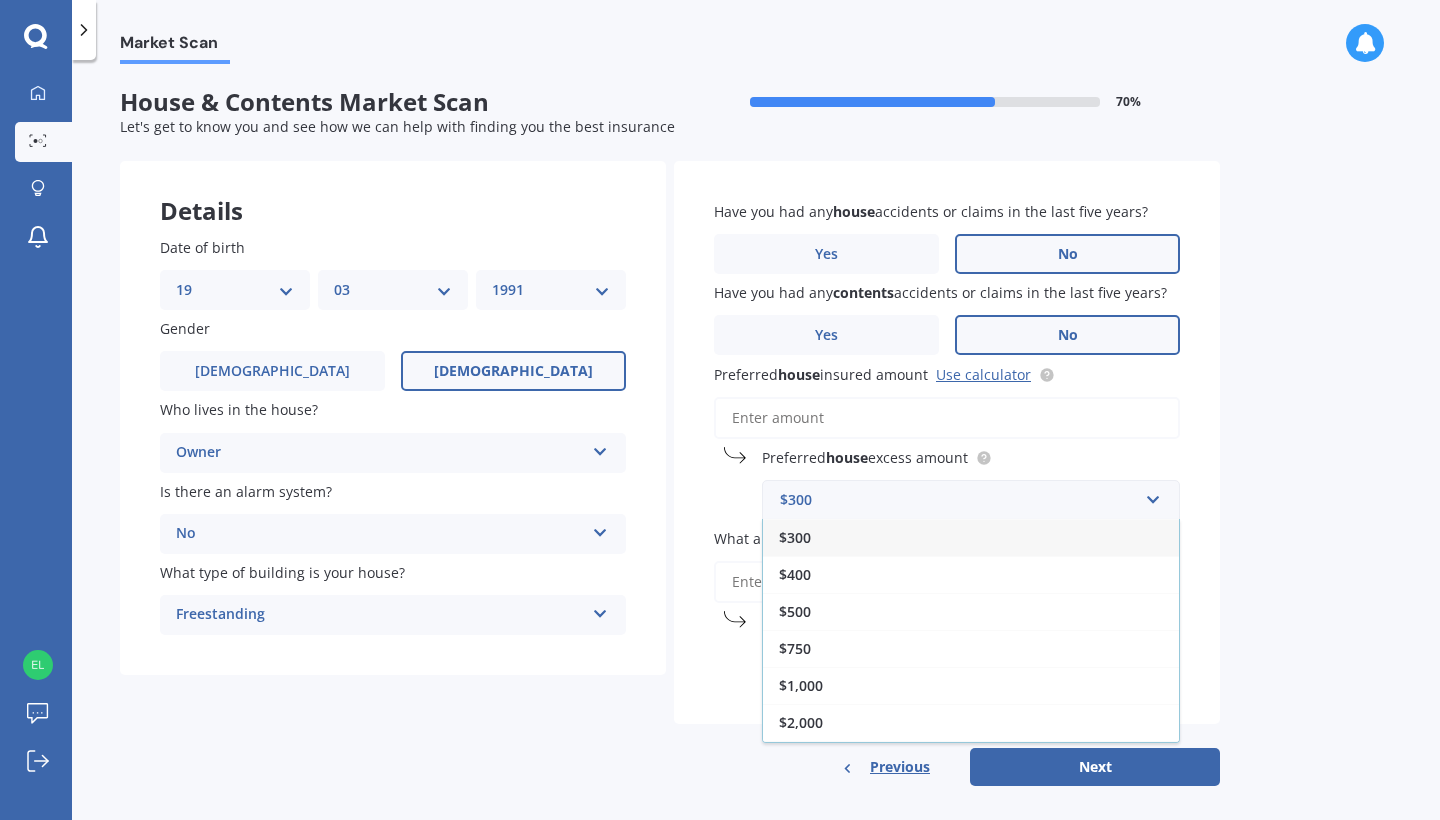 click on "Preferred  house  insured amount Use calculator" at bounding box center (947, 418) 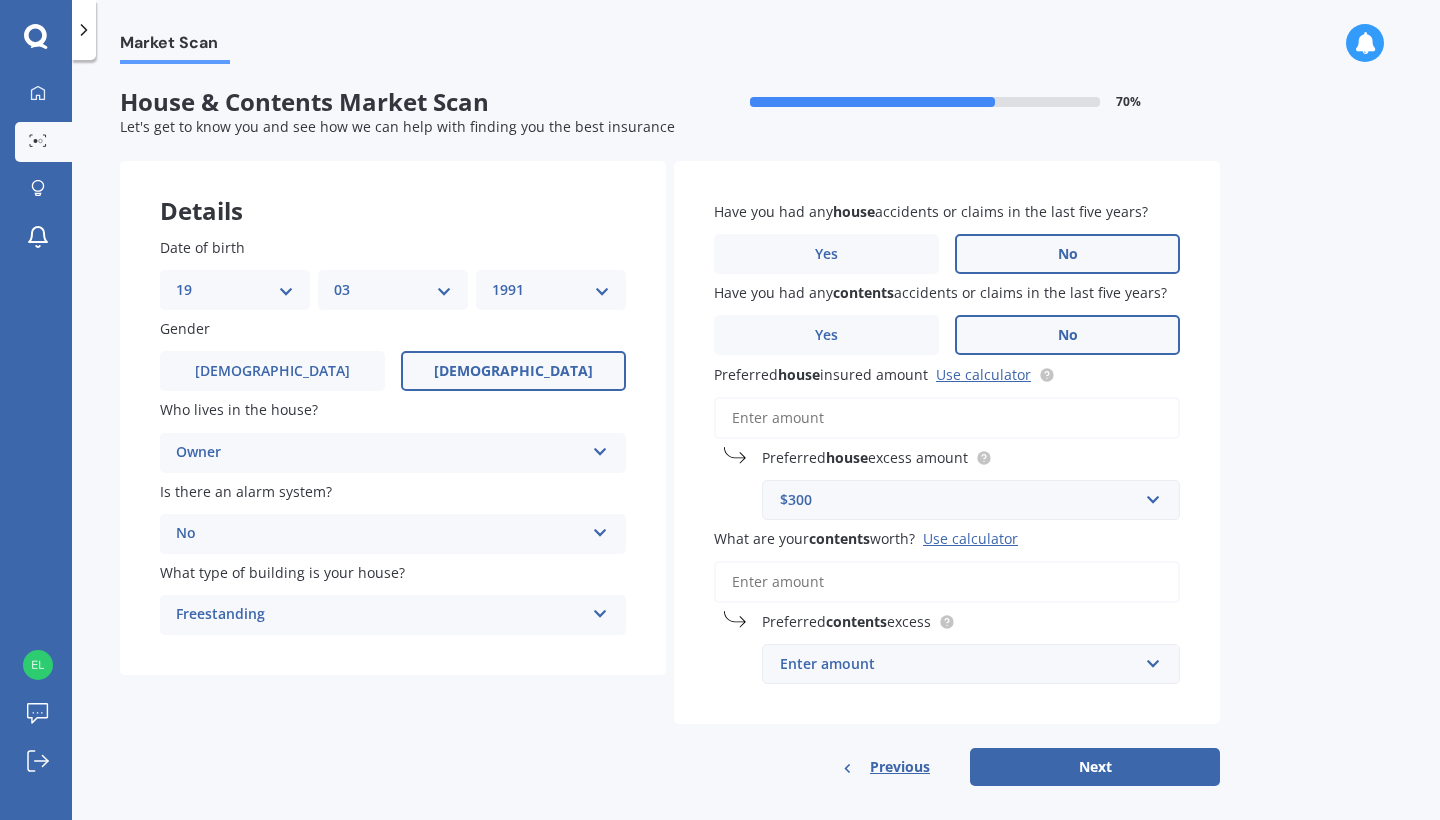 click on "$300" at bounding box center (959, 500) 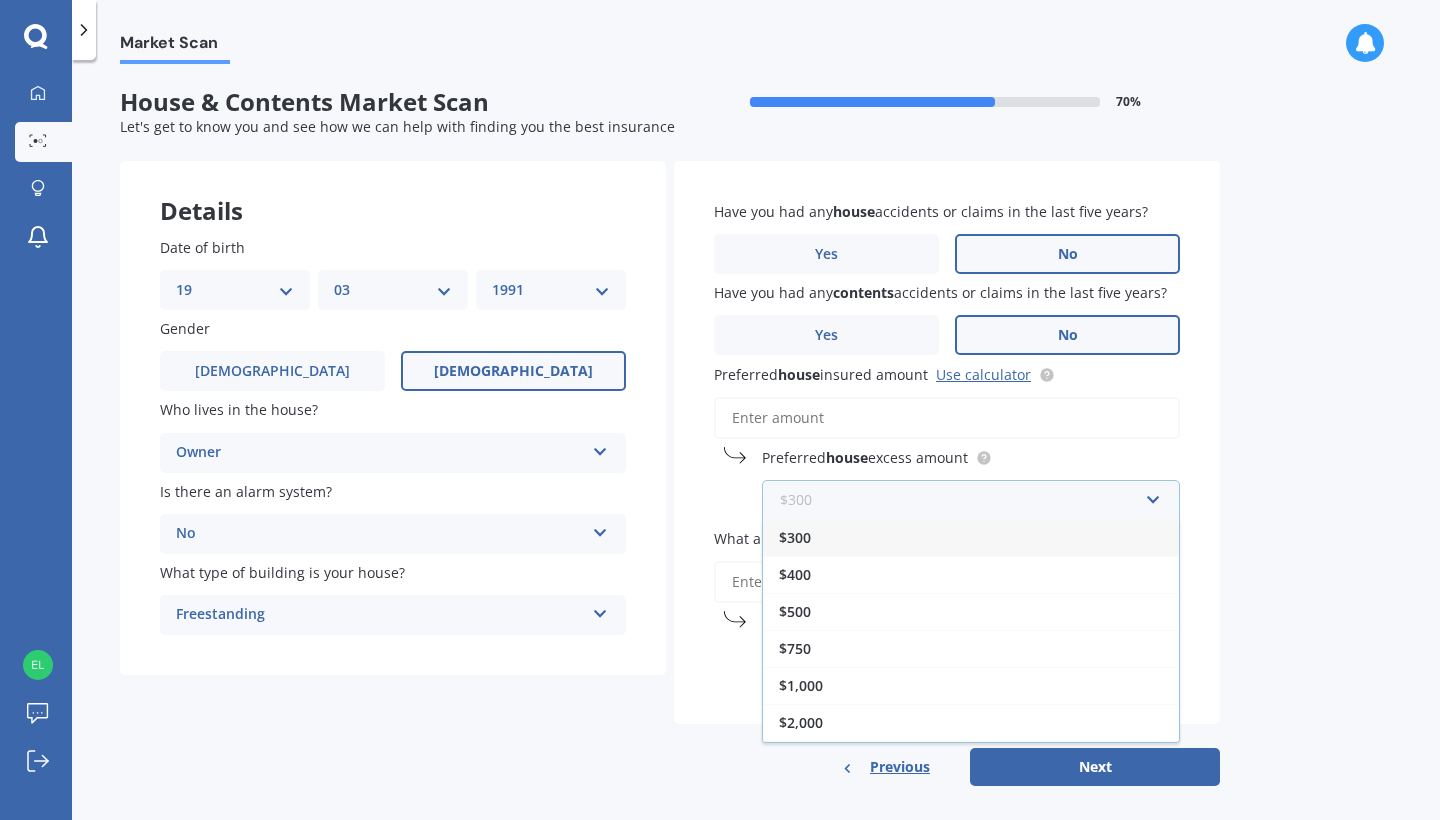scroll, scrollTop: 0, scrollLeft: 0, axis: both 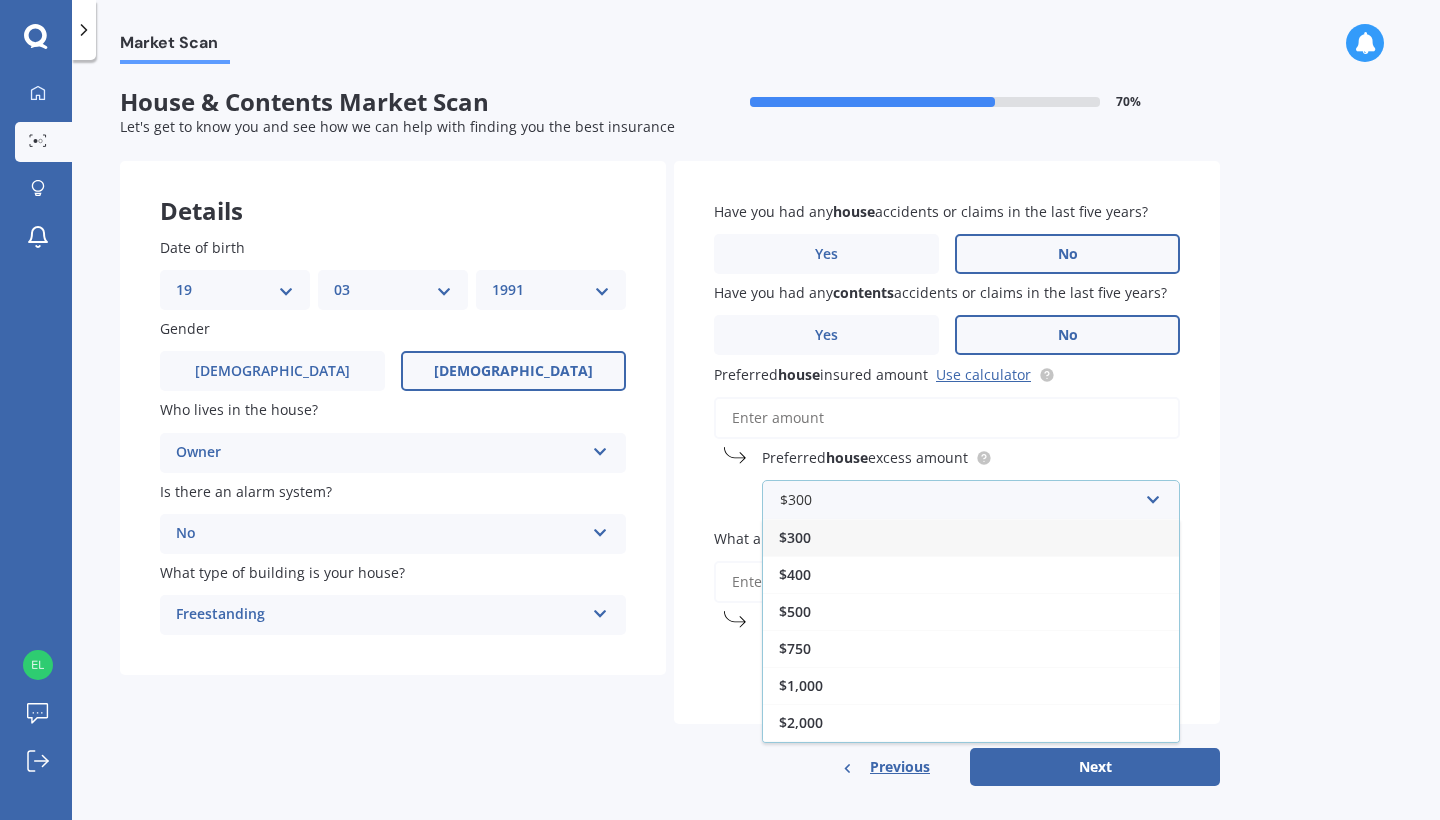 click on "$300" at bounding box center [971, 537] 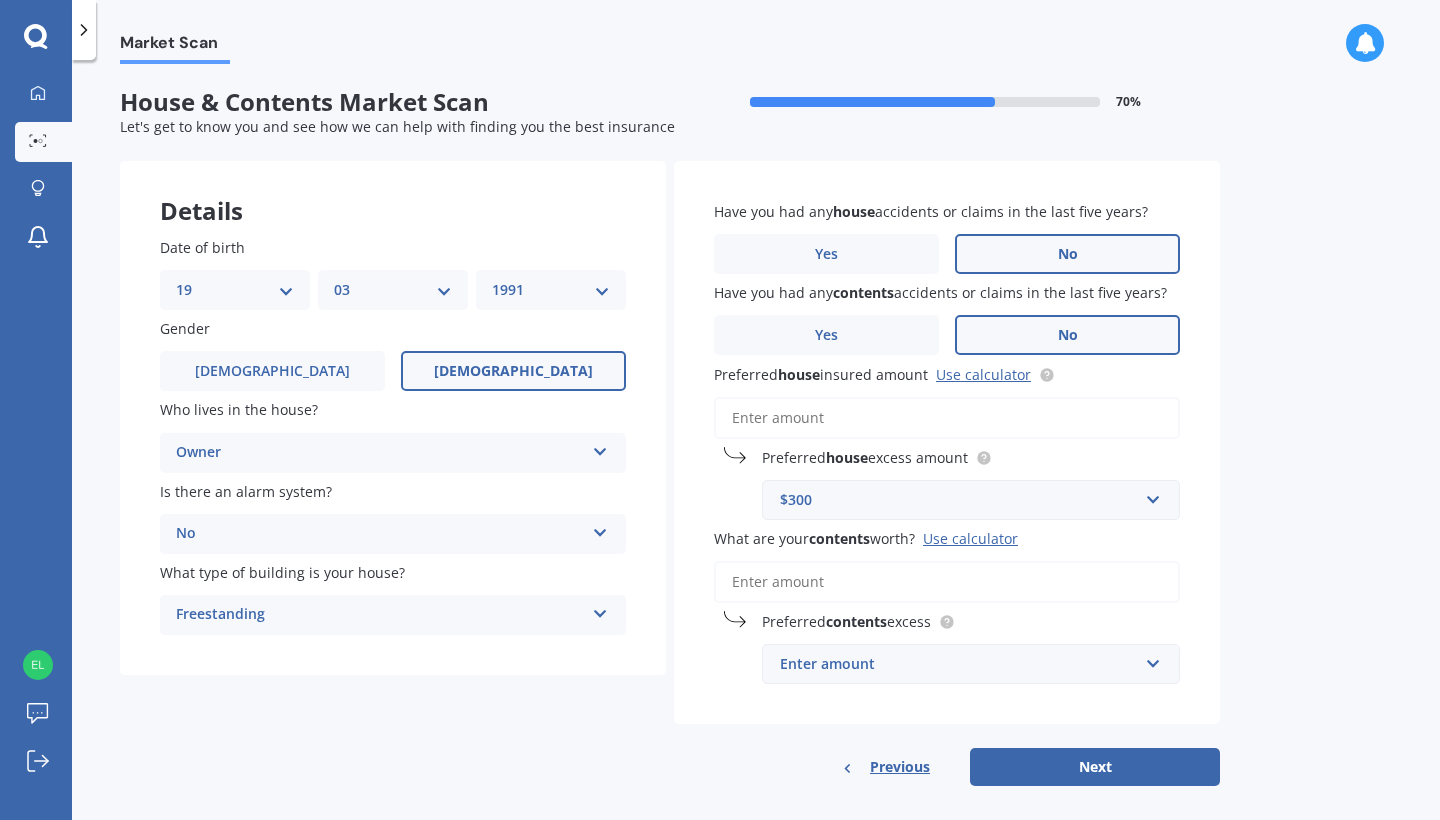 click on "Preferred  house  insured amount Use calculator" at bounding box center [947, 418] 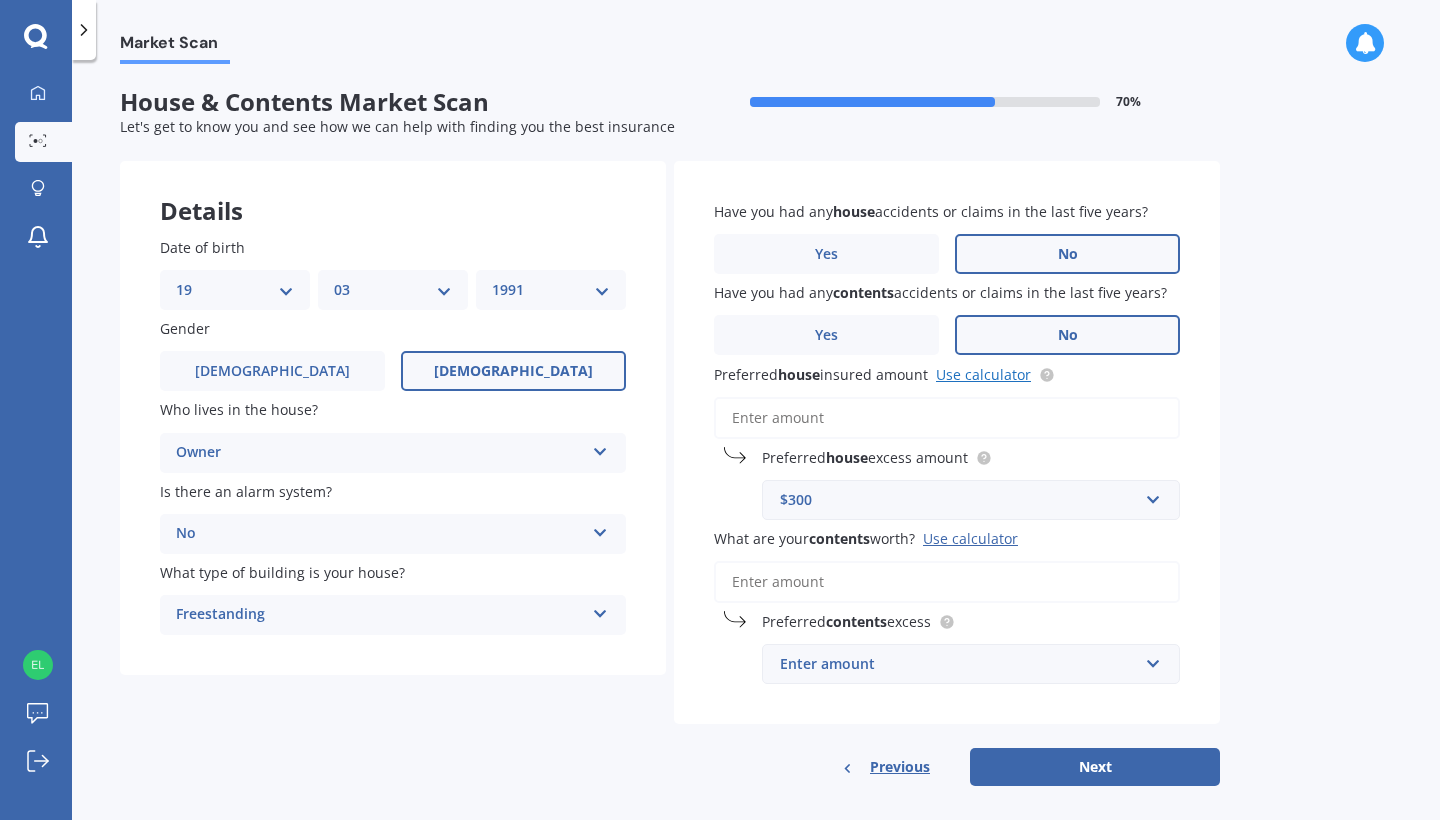 click on "Use calculator" at bounding box center (983, 374) 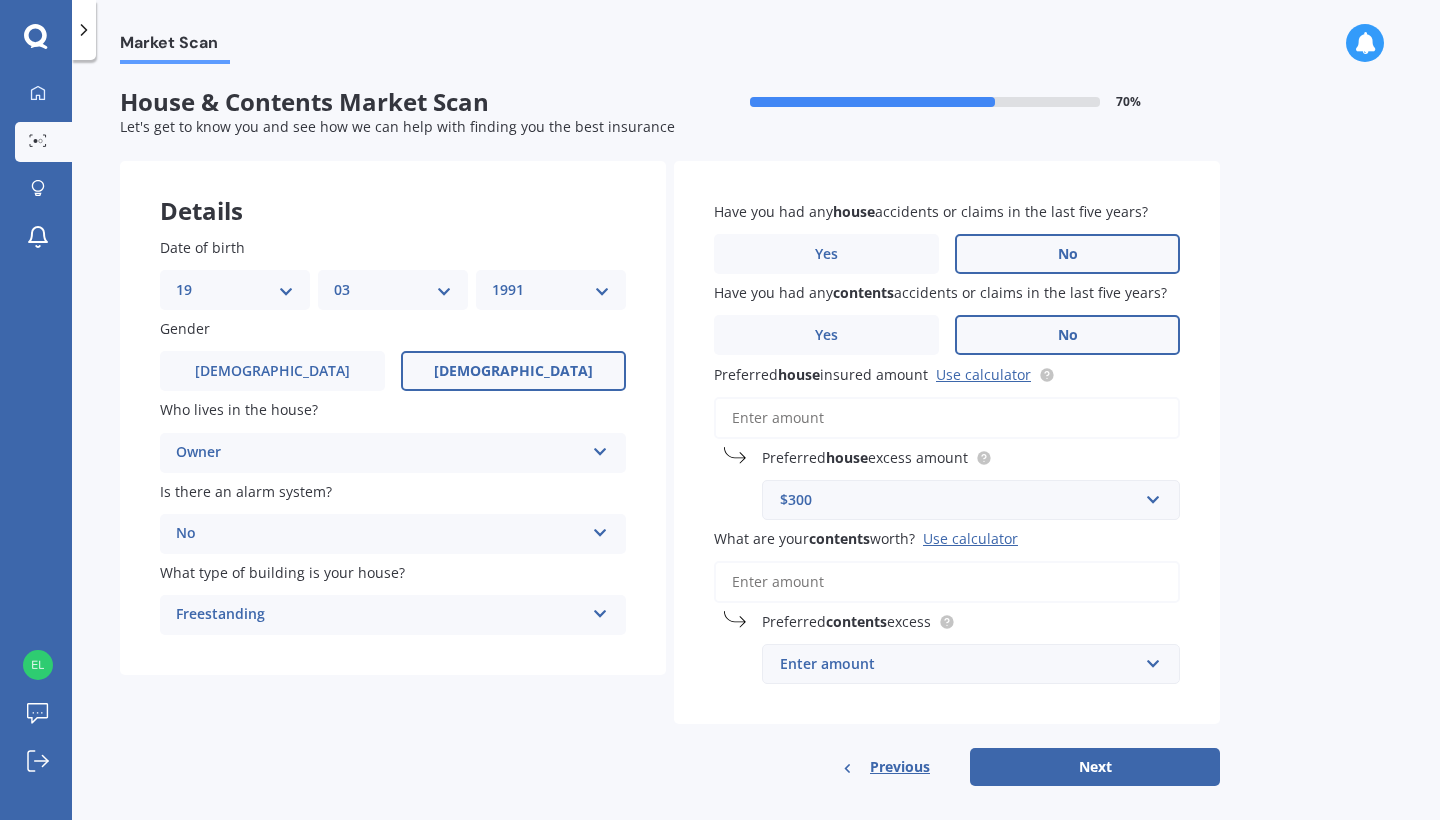 click on "Preferred  house  insured amount Use calculator" at bounding box center (947, 418) 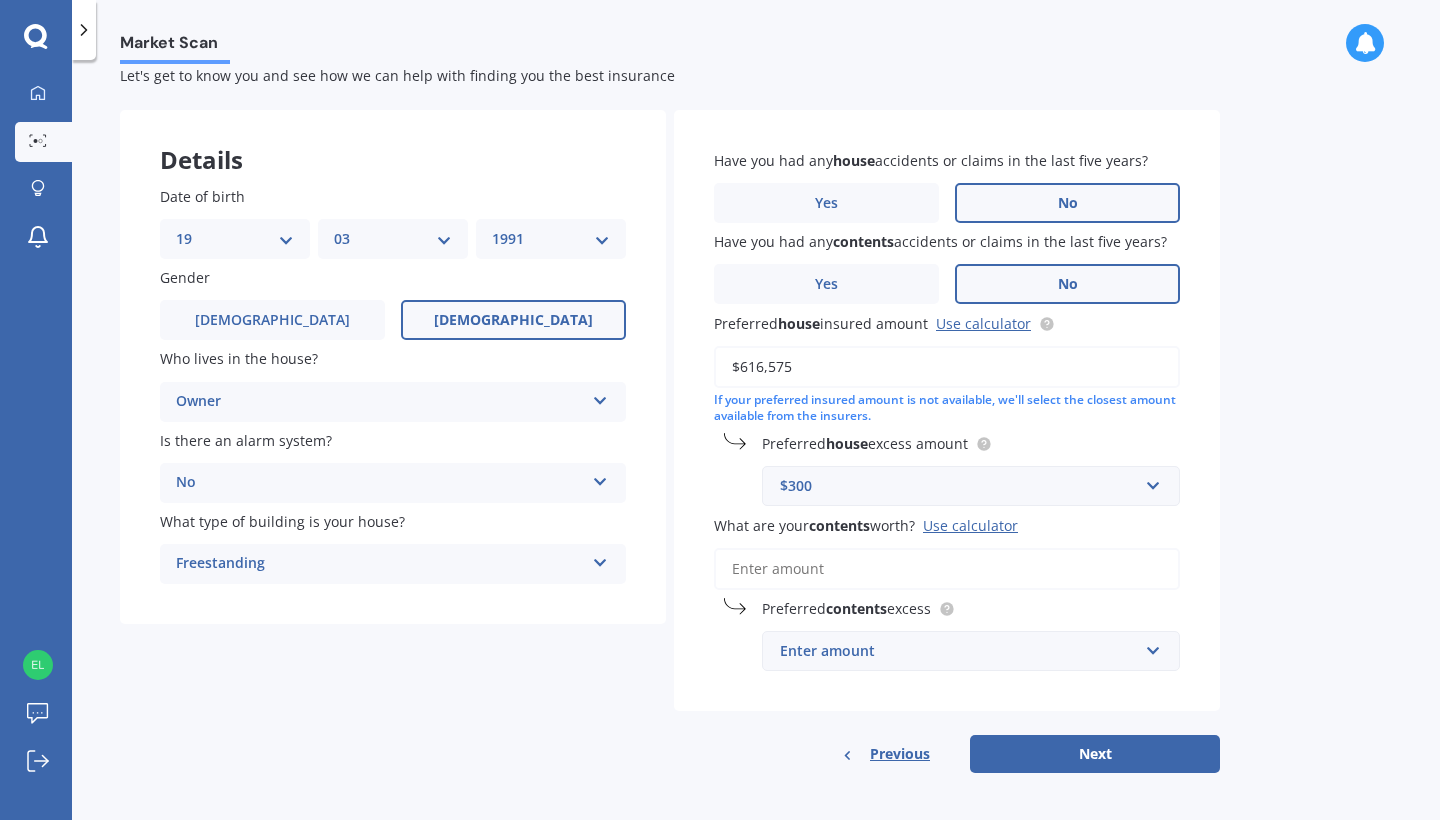 scroll, scrollTop: 50, scrollLeft: 0, axis: vertical 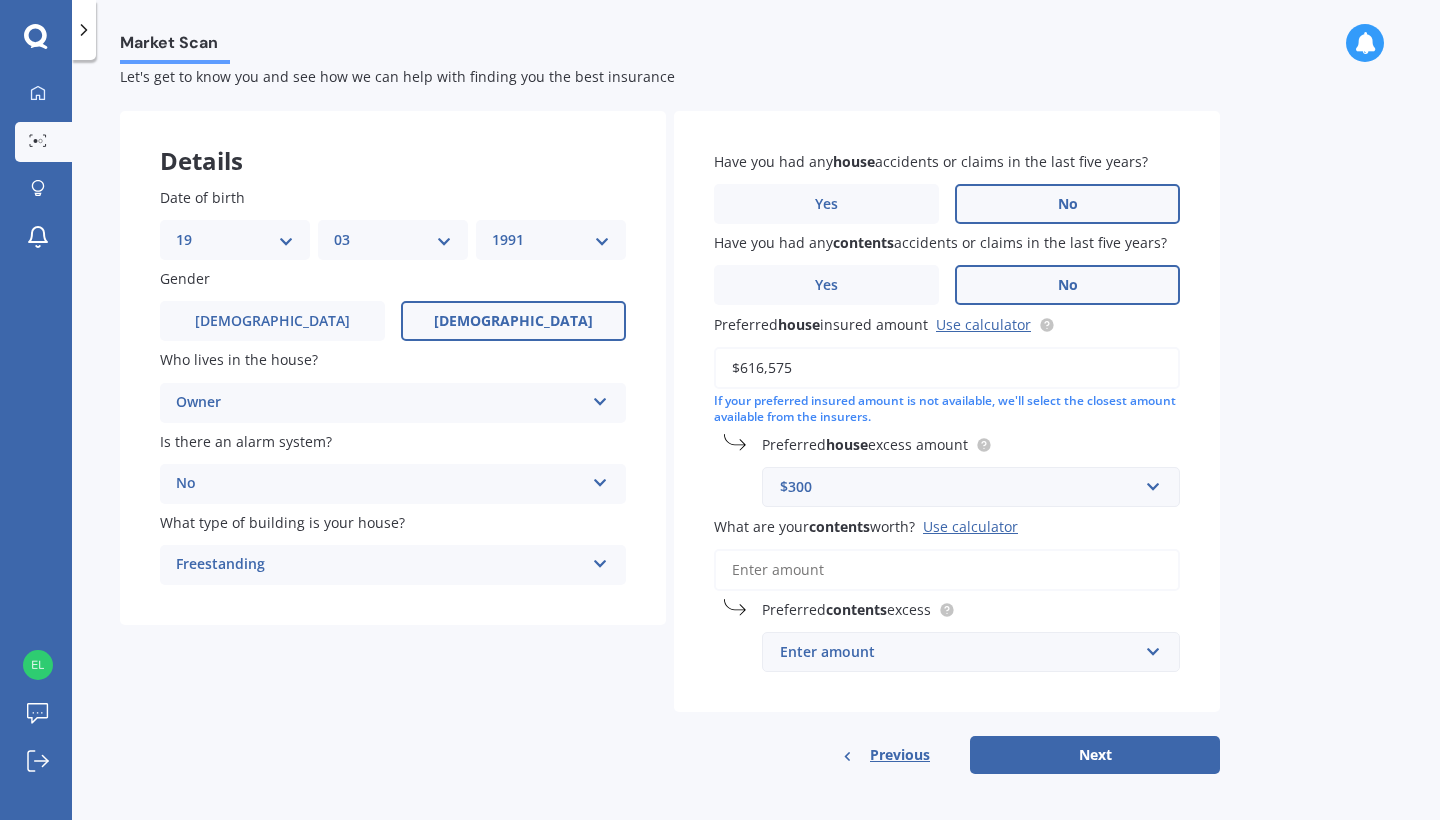 click on "What are your  contents  worth? Use calculator" at bounding box center [947, 570] 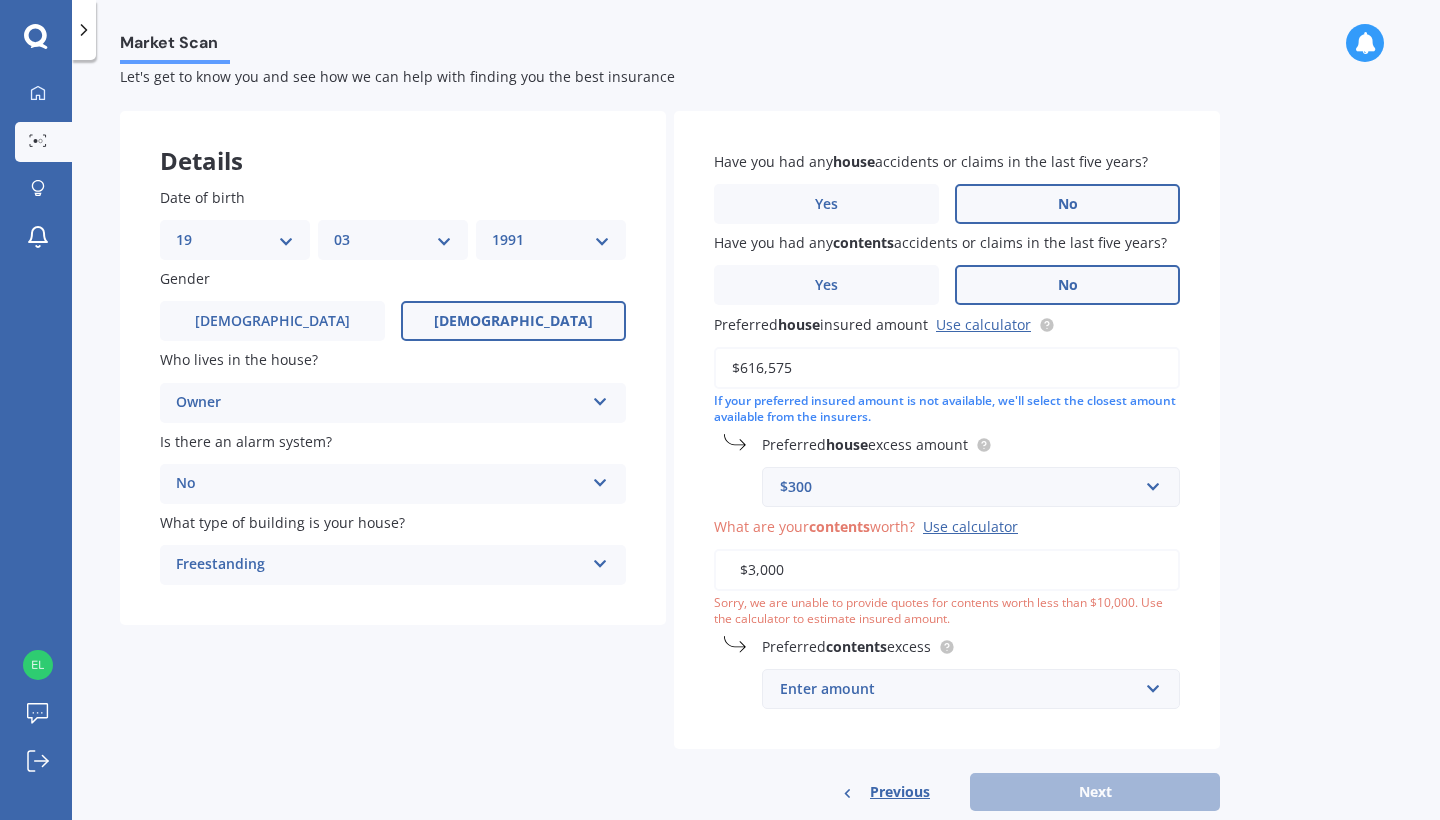 click on "Enter amount" at bounding box center [959, 689] 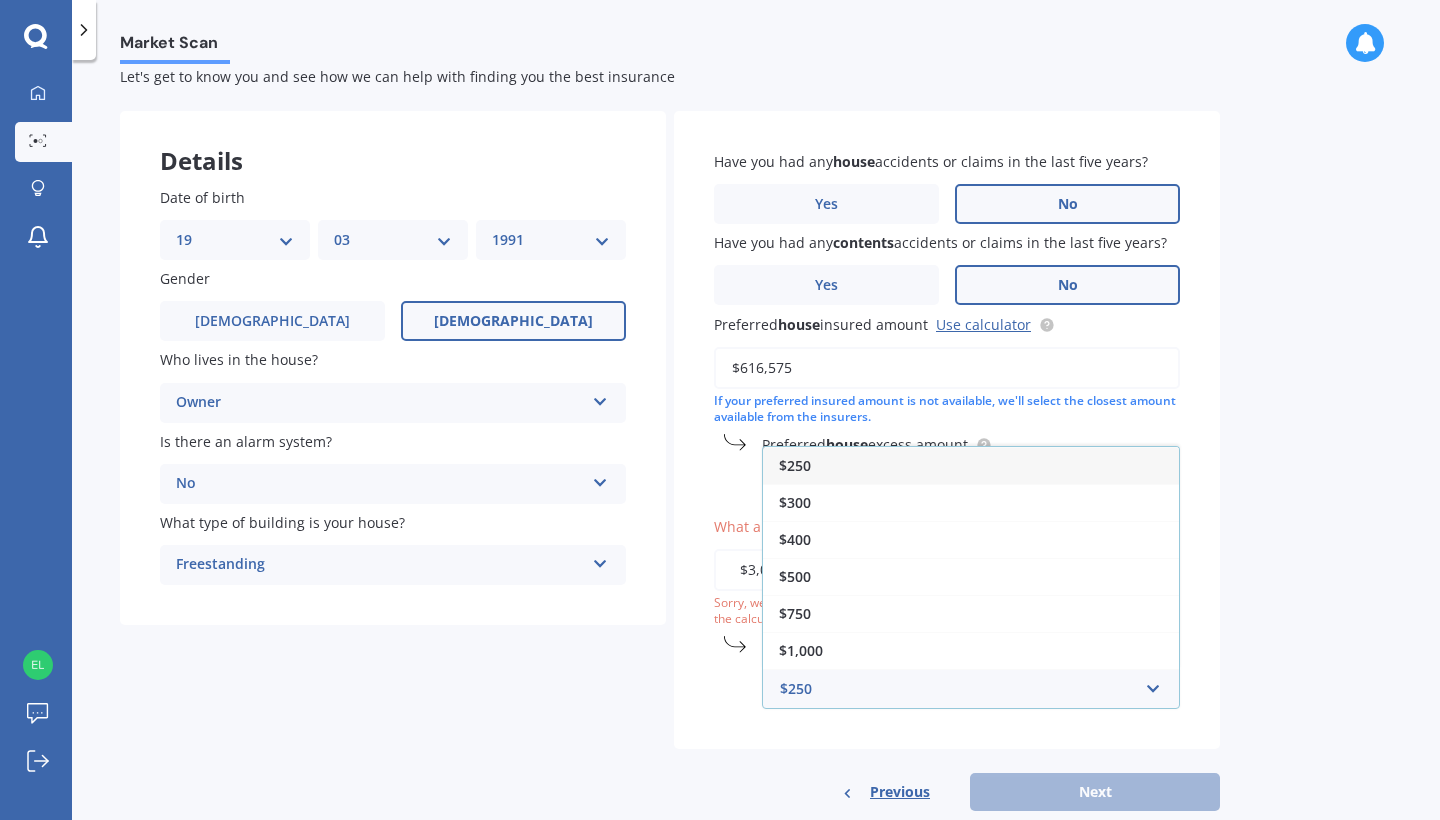 click on "$250" at bounding box center [971, 465] 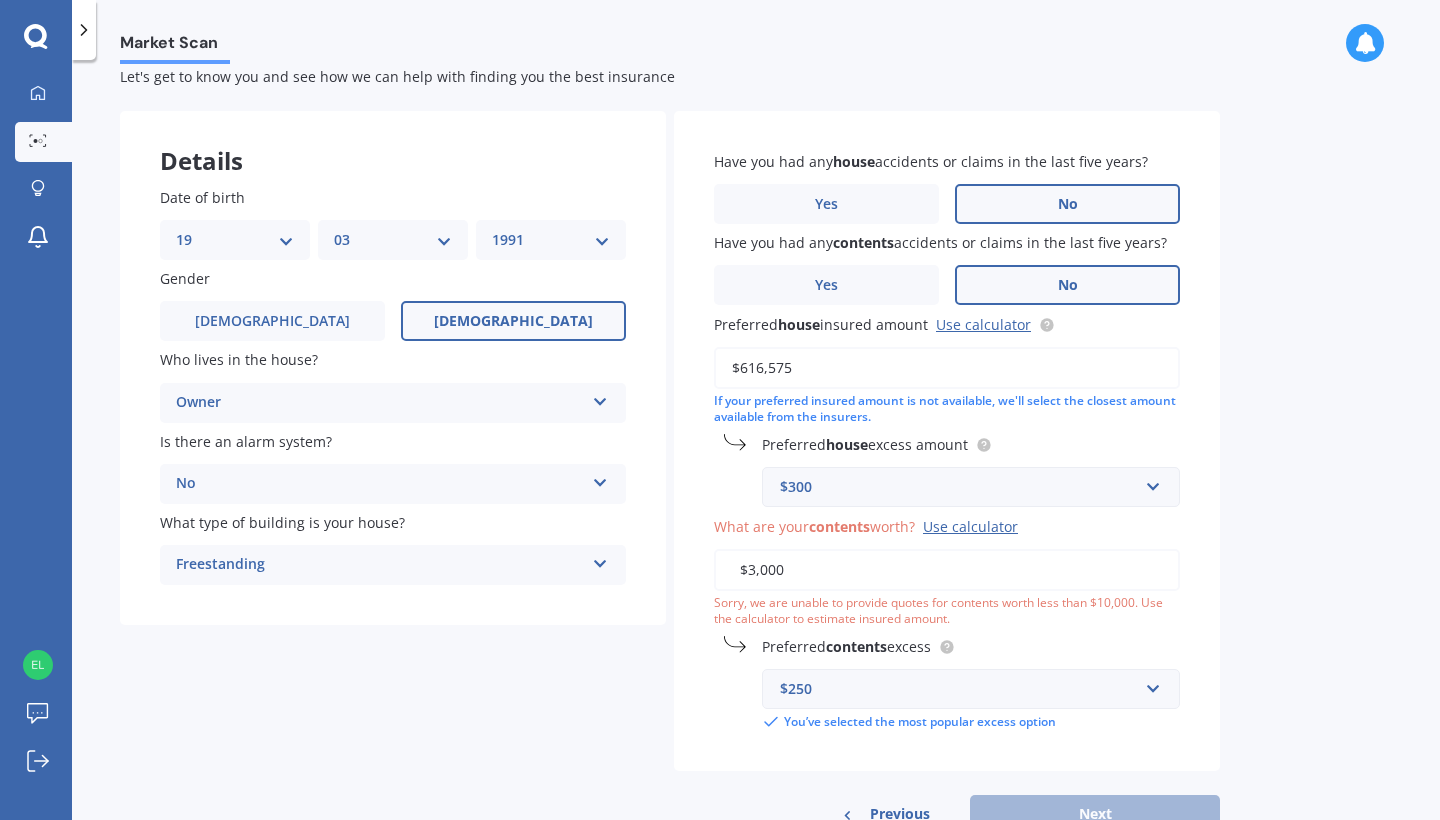 click on "$3,000" at bounding box center [947, 570] 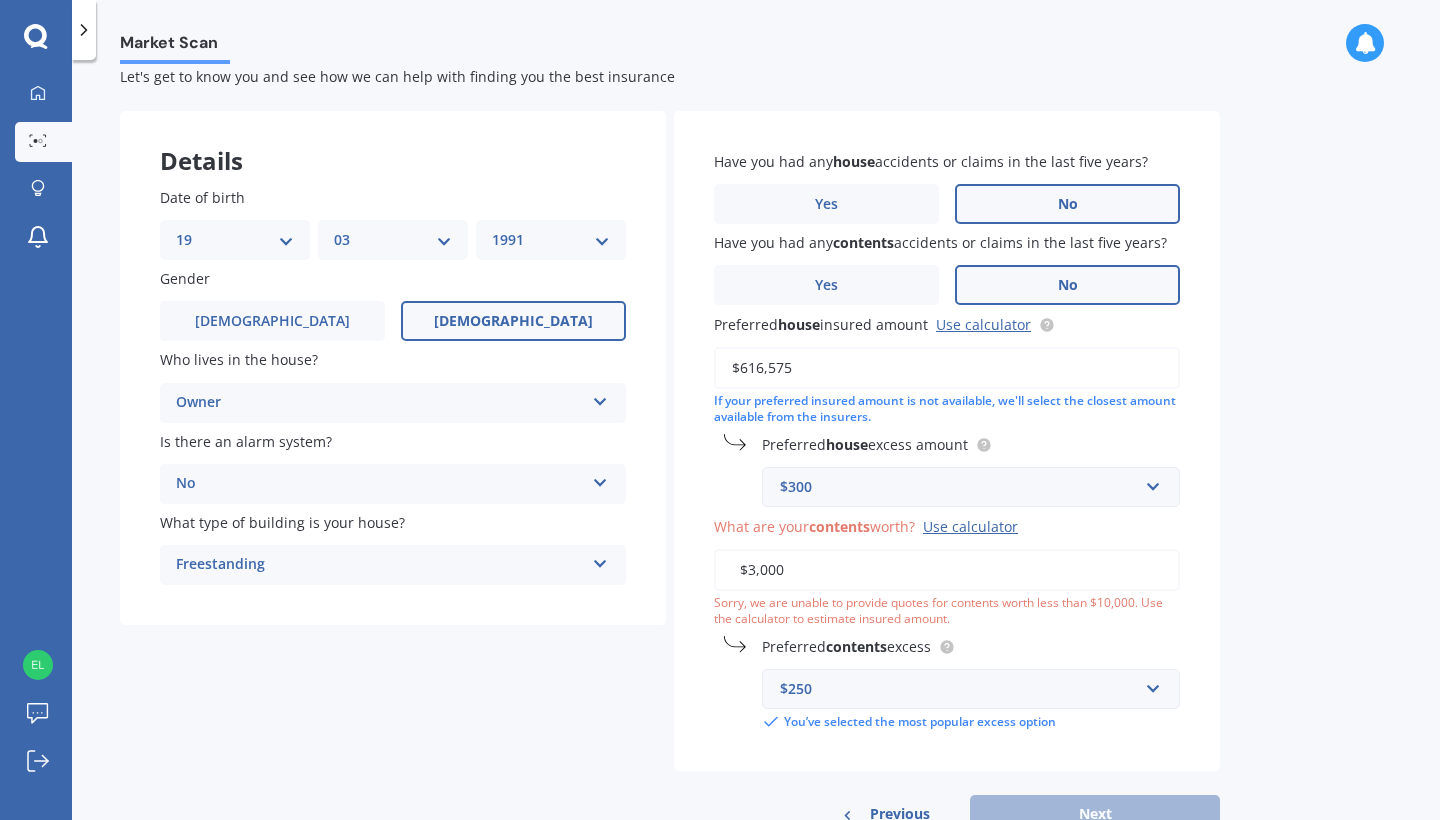 type on "$30,000" 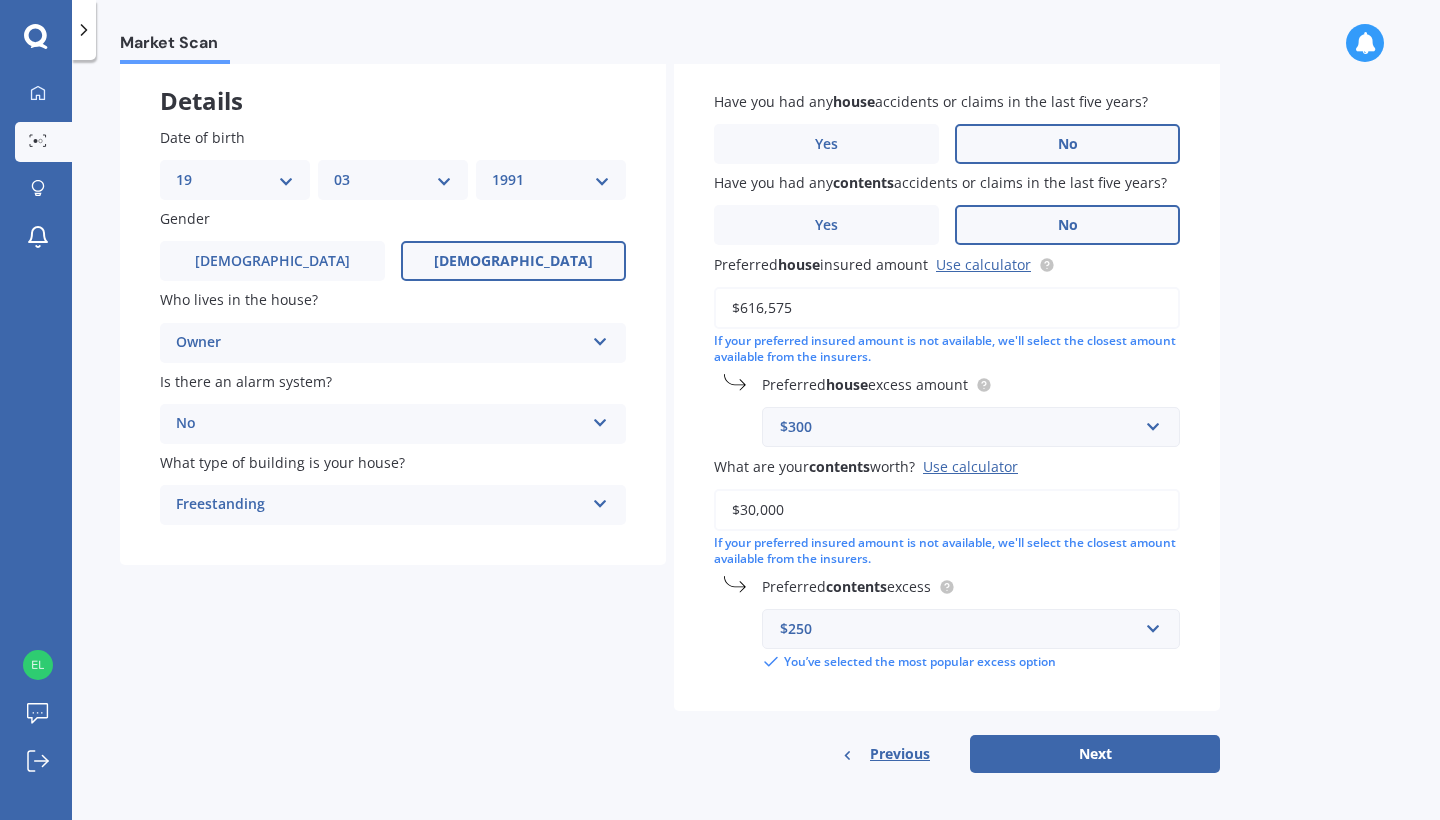 scroll, scrollTop: 108, scrollLeft: 0, axis: vertical 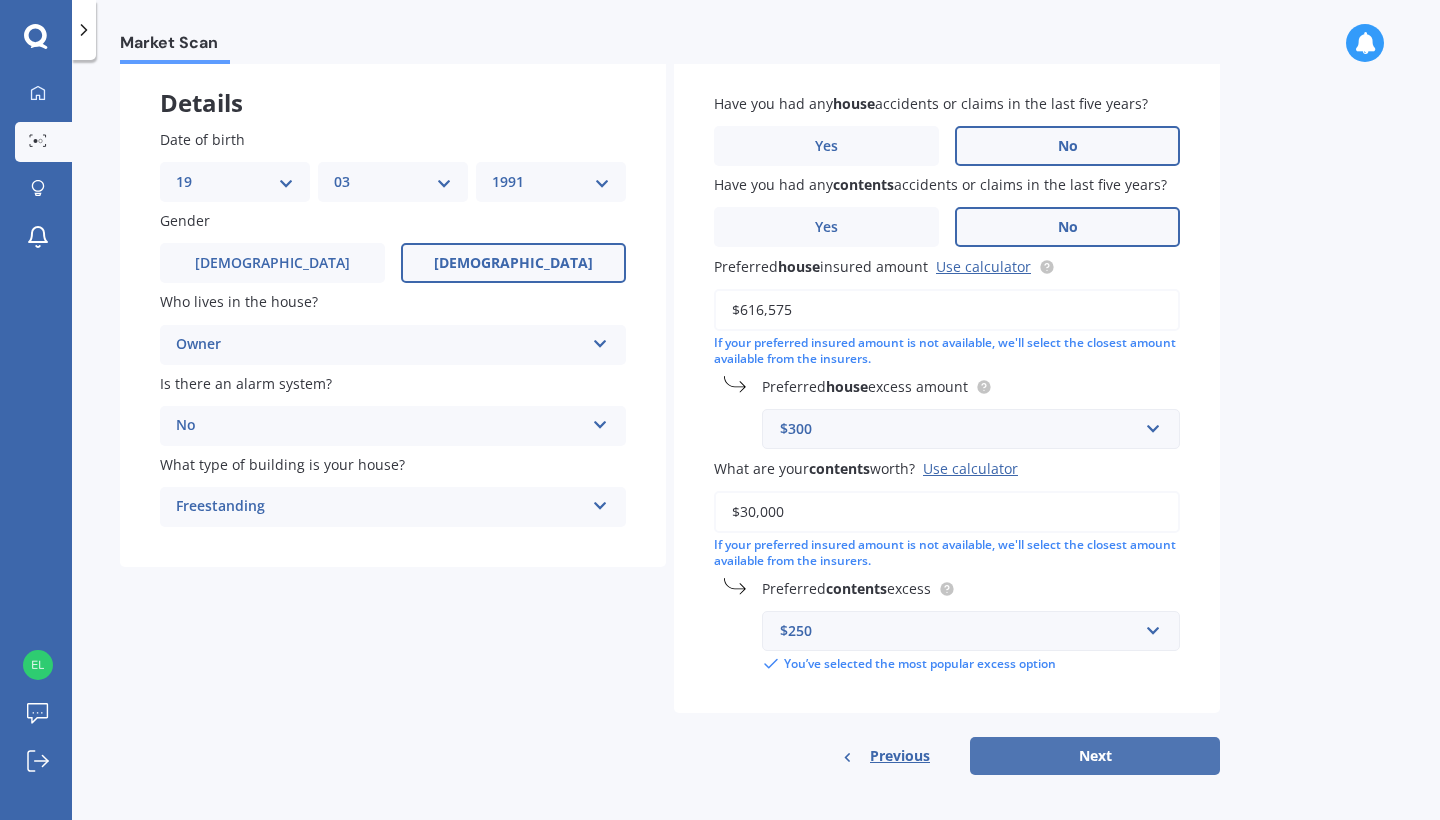 click on "Next" at bounding box center [1095, 756] 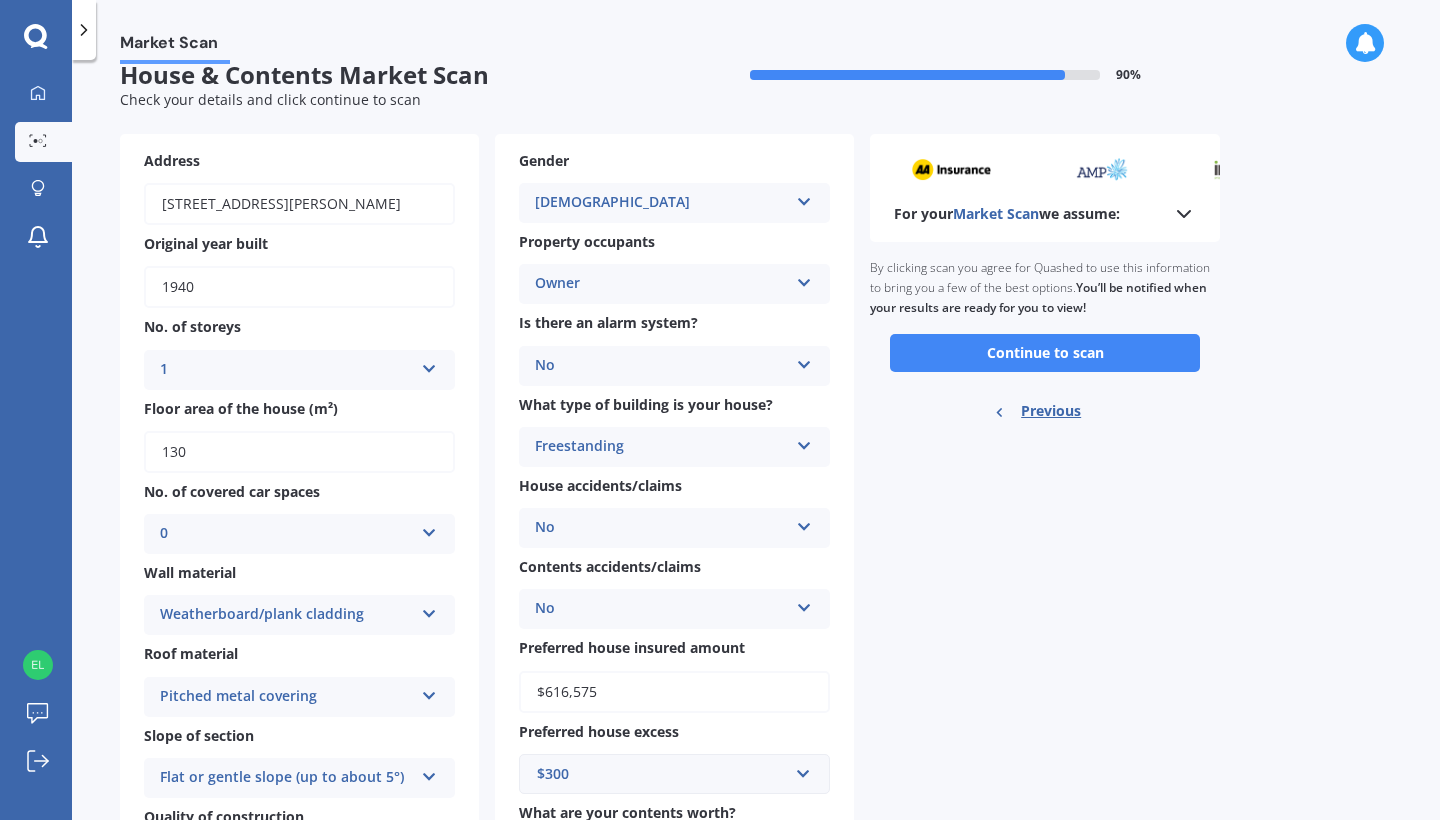 scroll, scrollTop: 15, scrollLeft: 0, axis: vertical 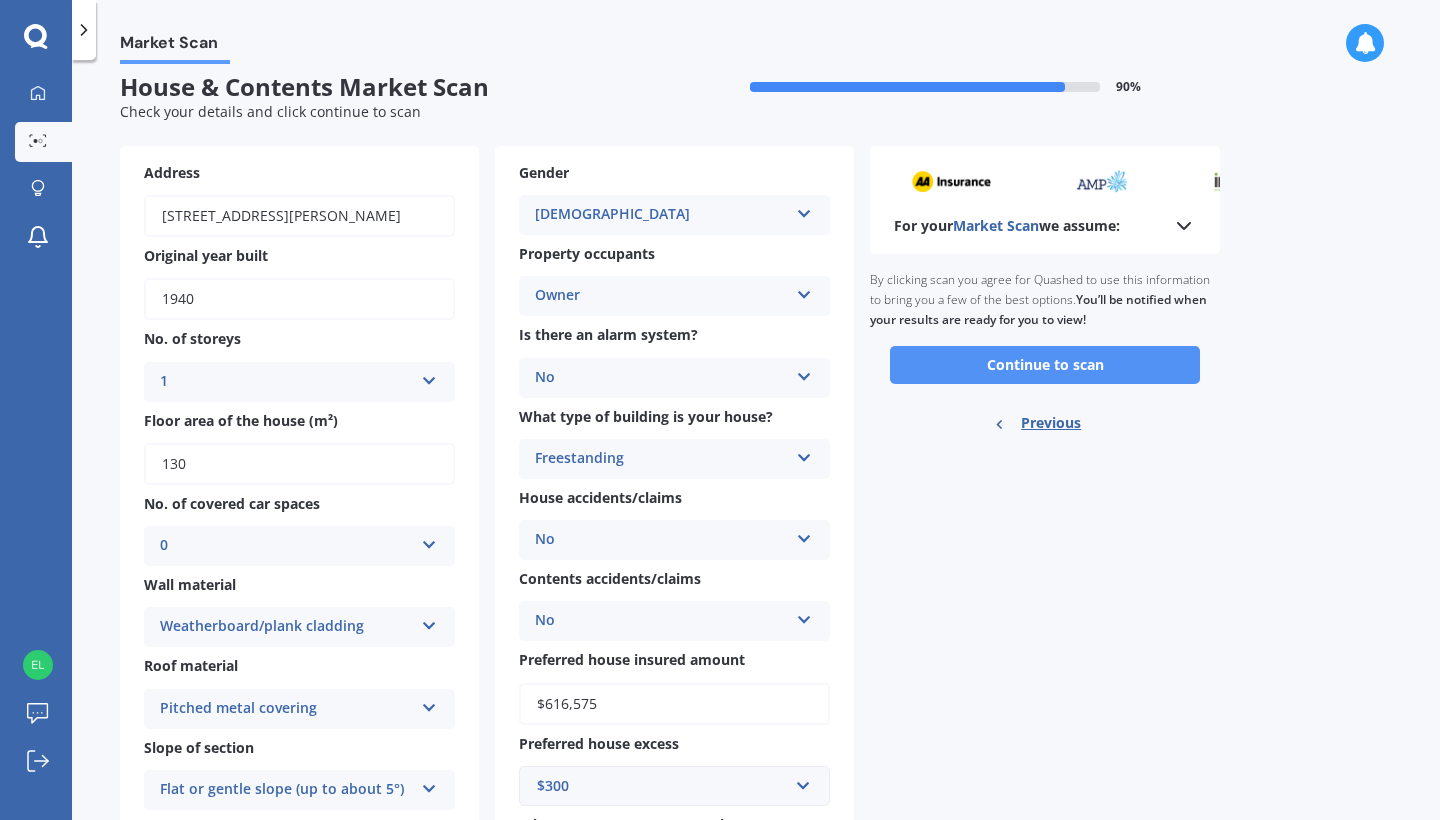 click on "Continue to scan" at bounding box center (1045, 365) 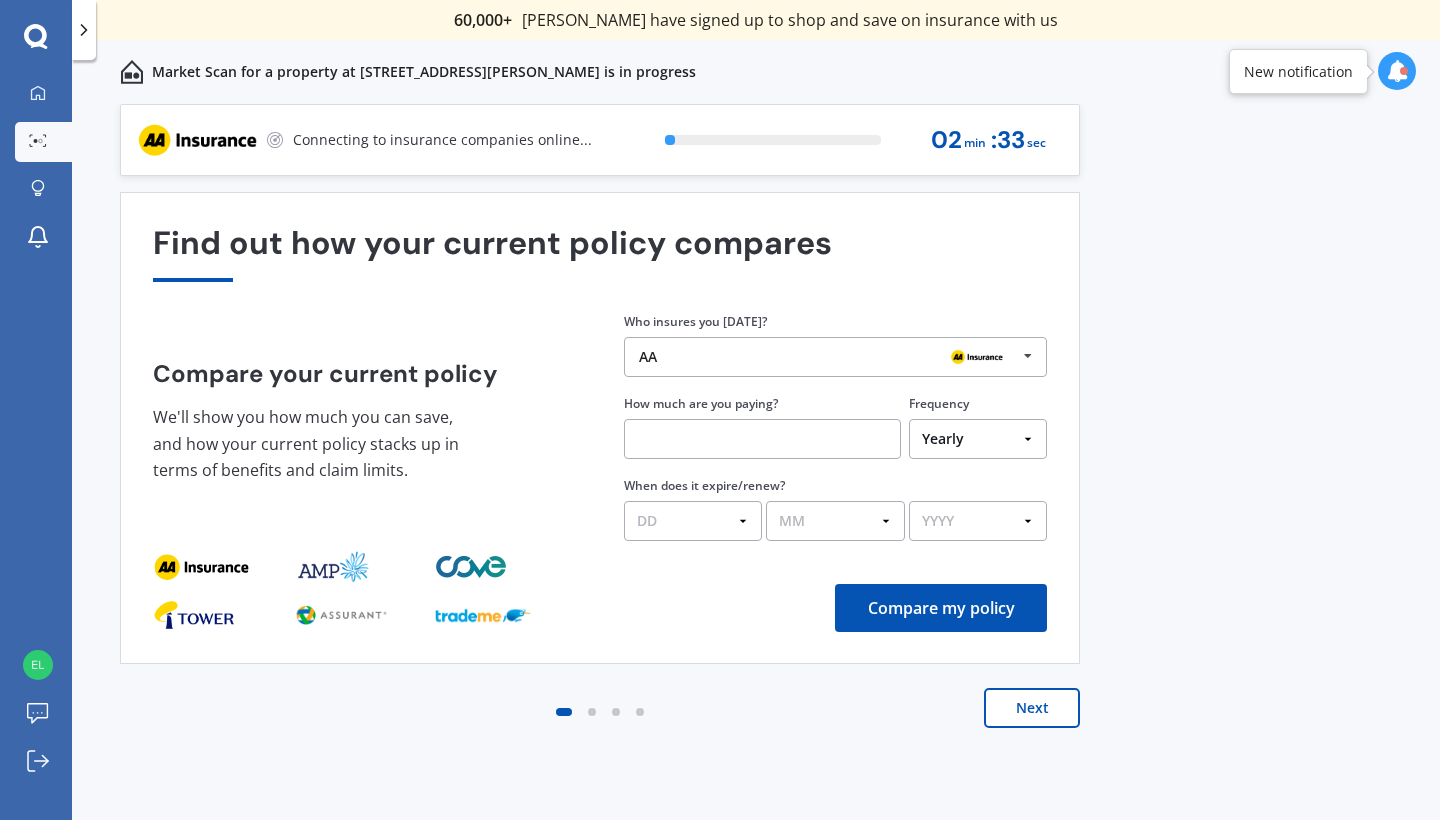 scroll, scrollTop: 0, scrollLeft: 0, axis: both 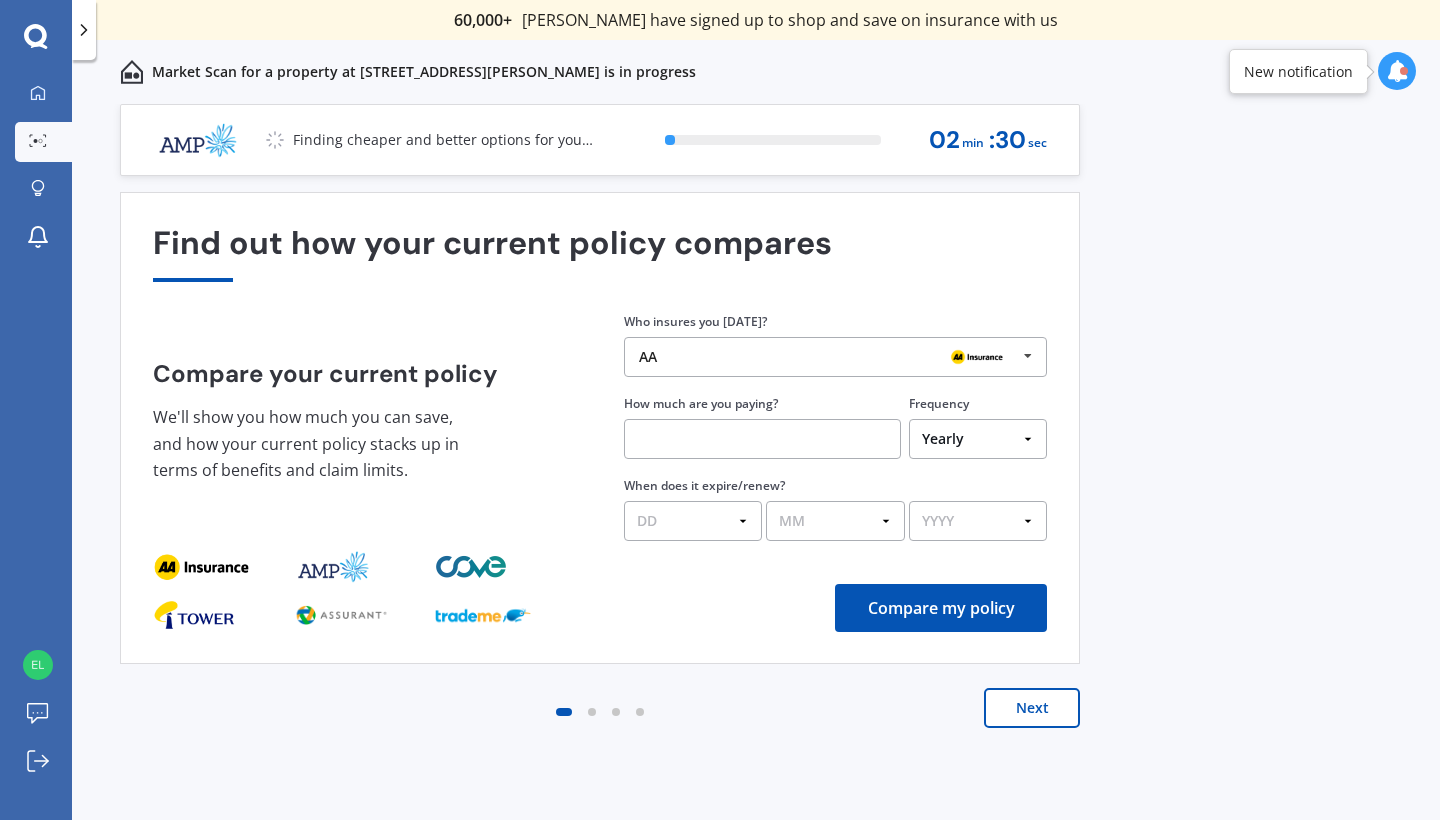 click at bounding box center (1028, 356) 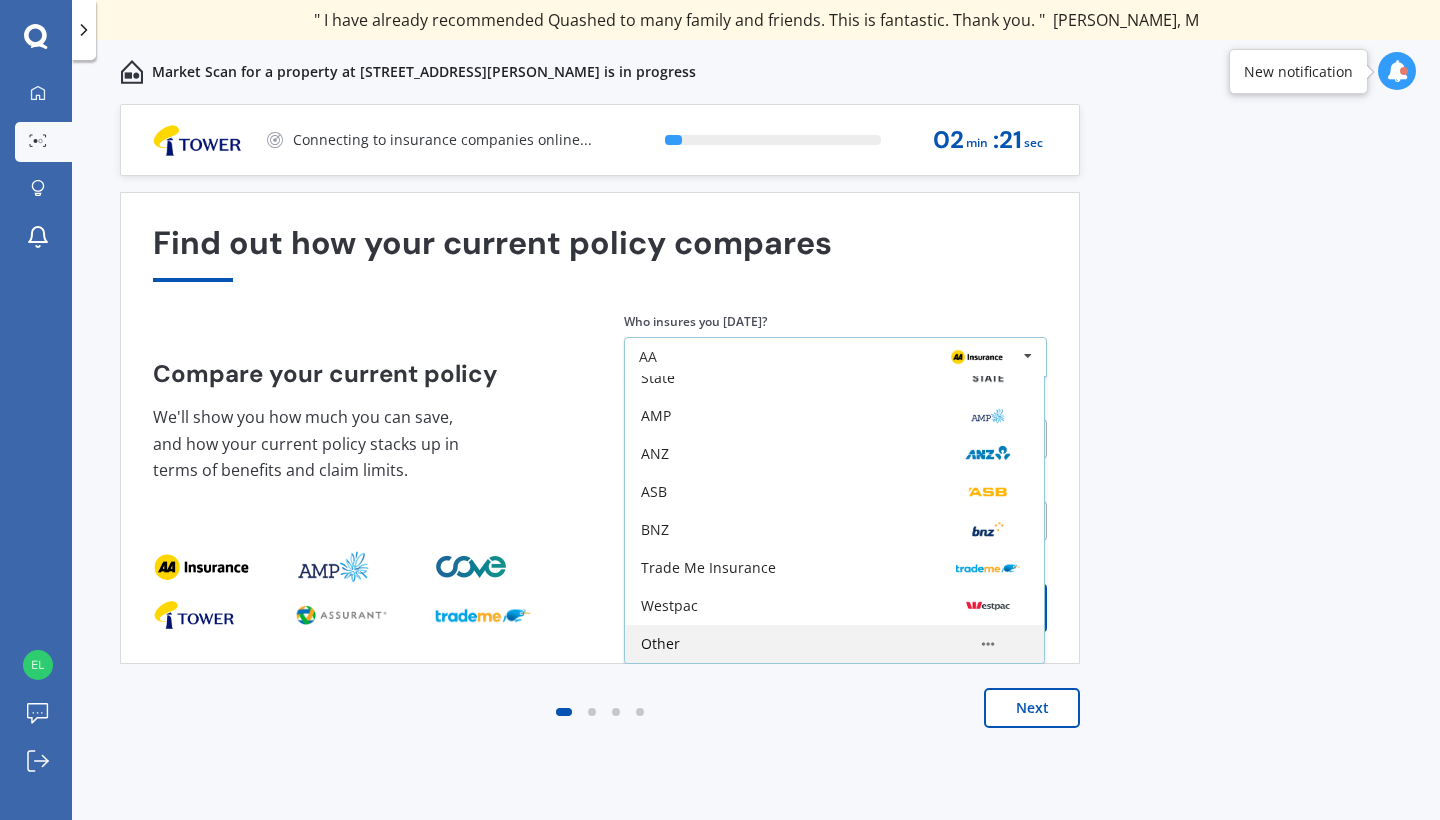 scroll, scrollTop: 131, scrollLeft: 0, axis: vertical 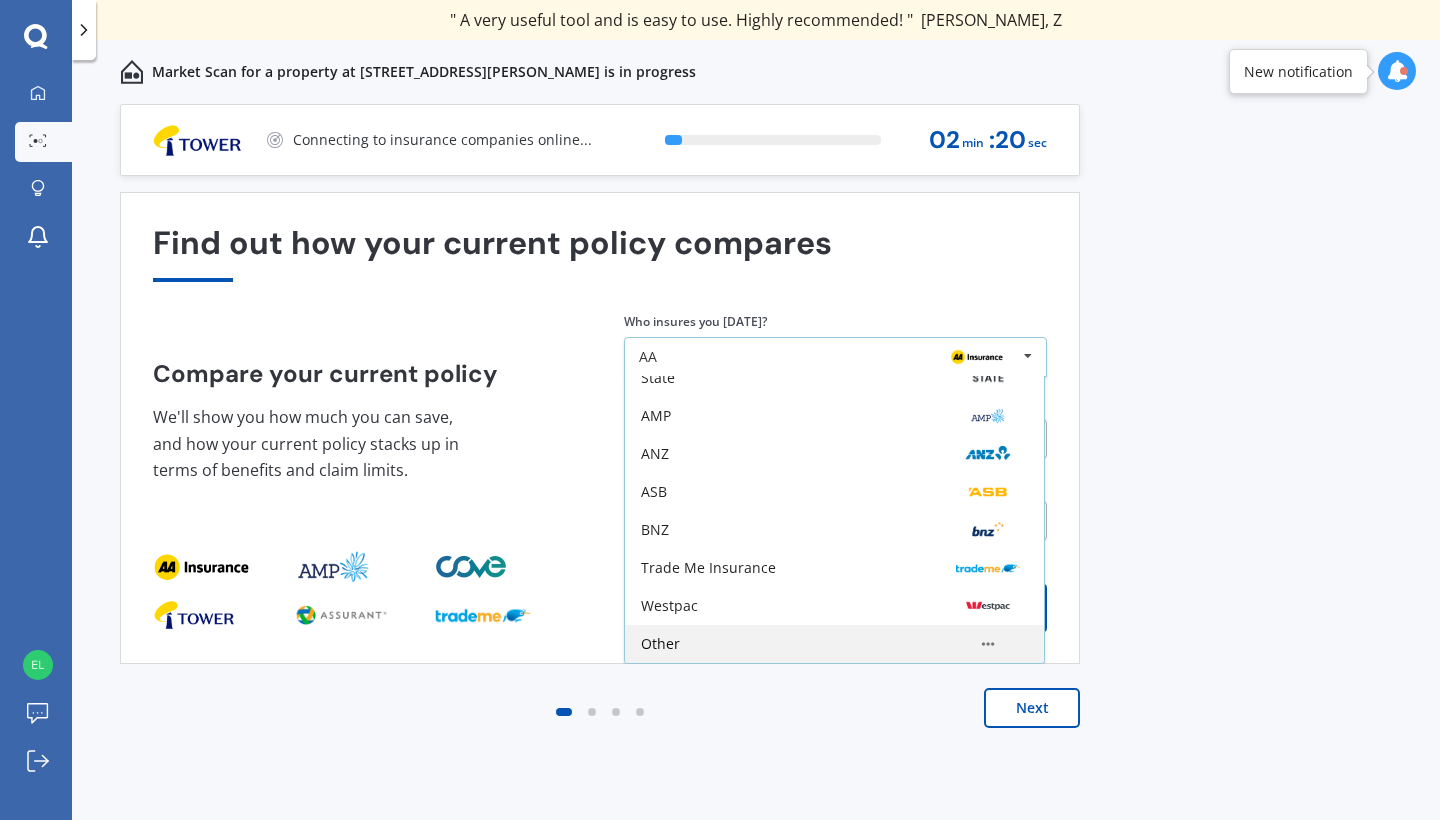 click on "Other" at bounding box center [834, 644] 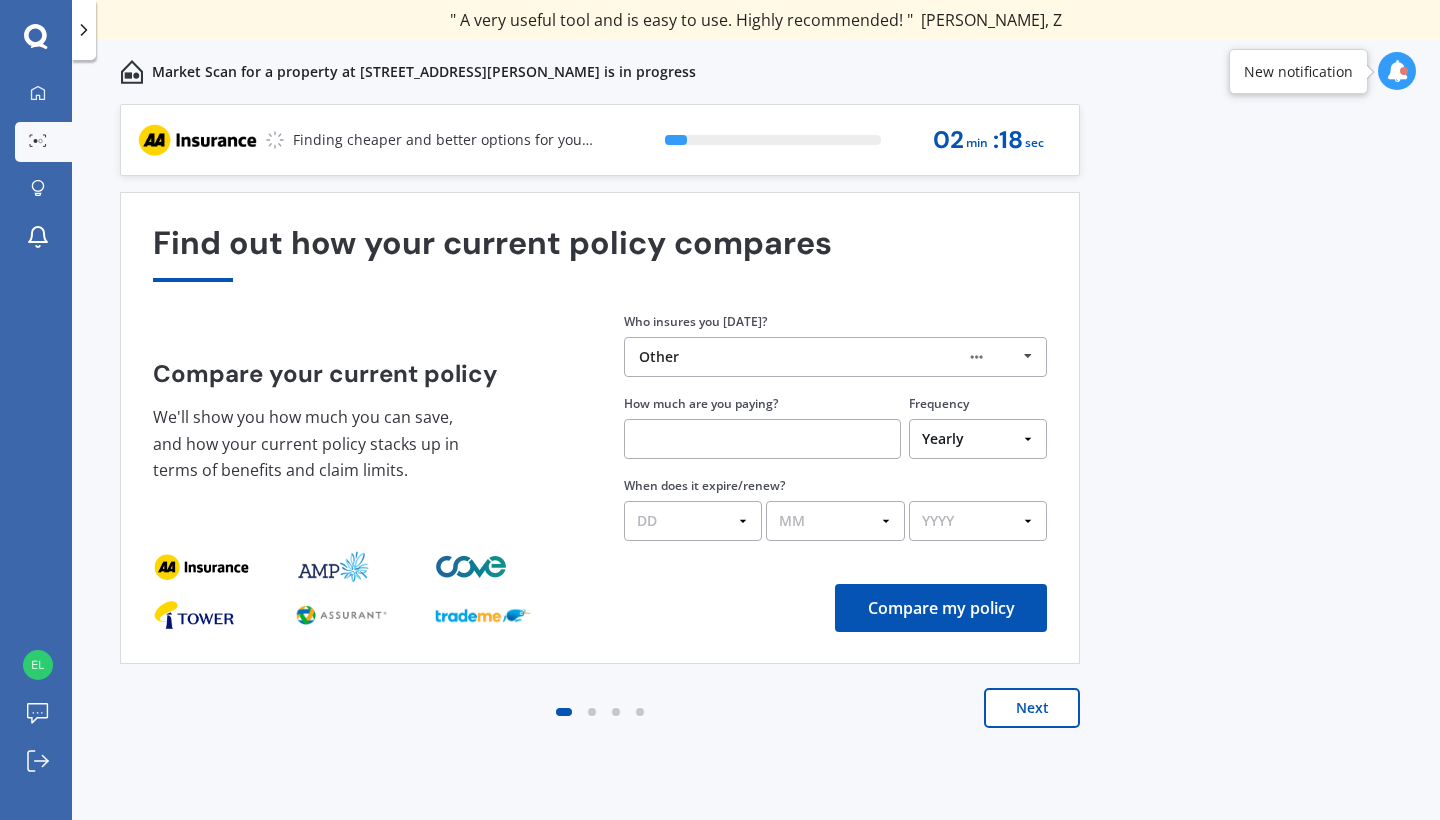 click at bounding box center [762, 439] 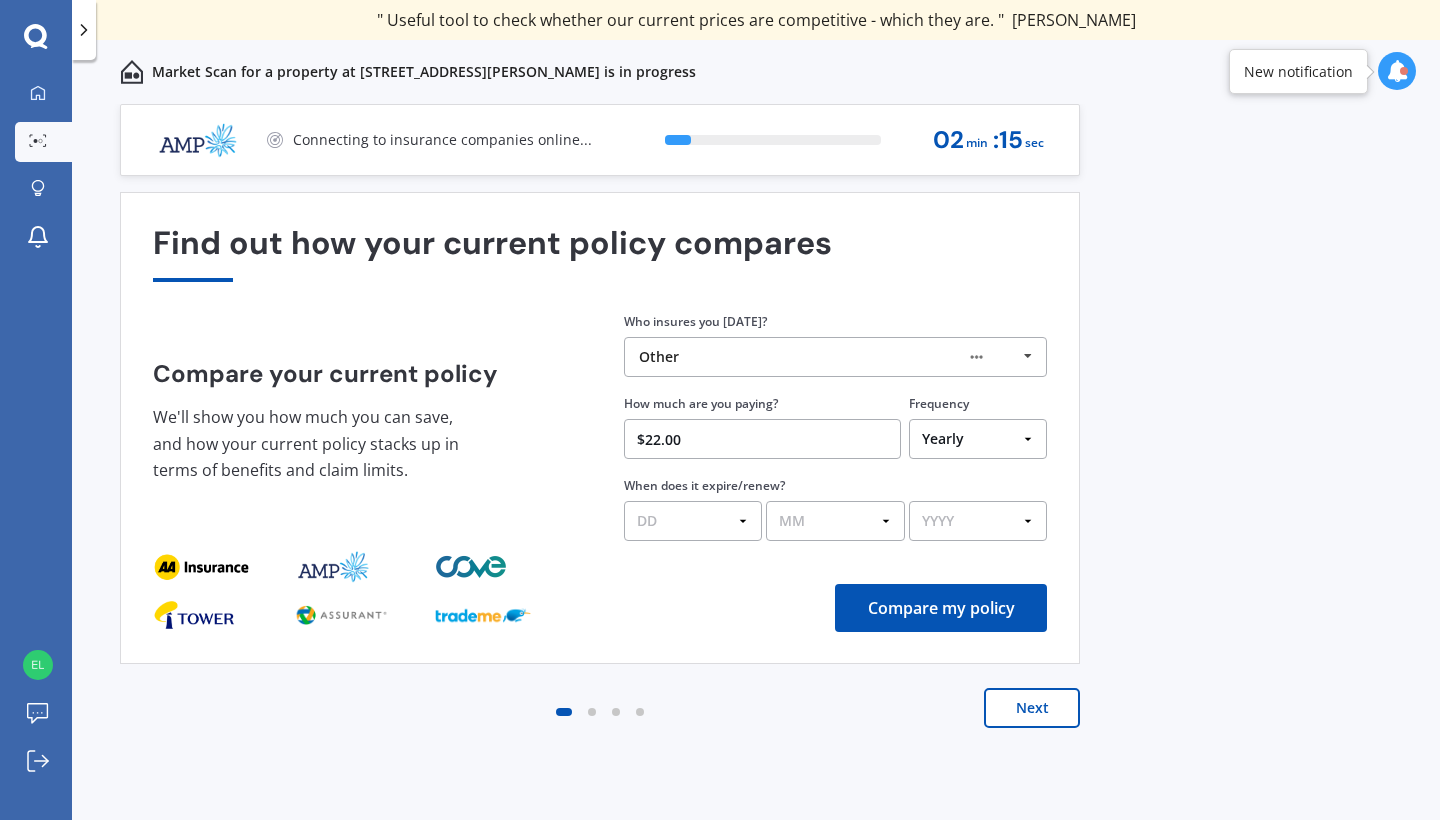 type on "$22.00" 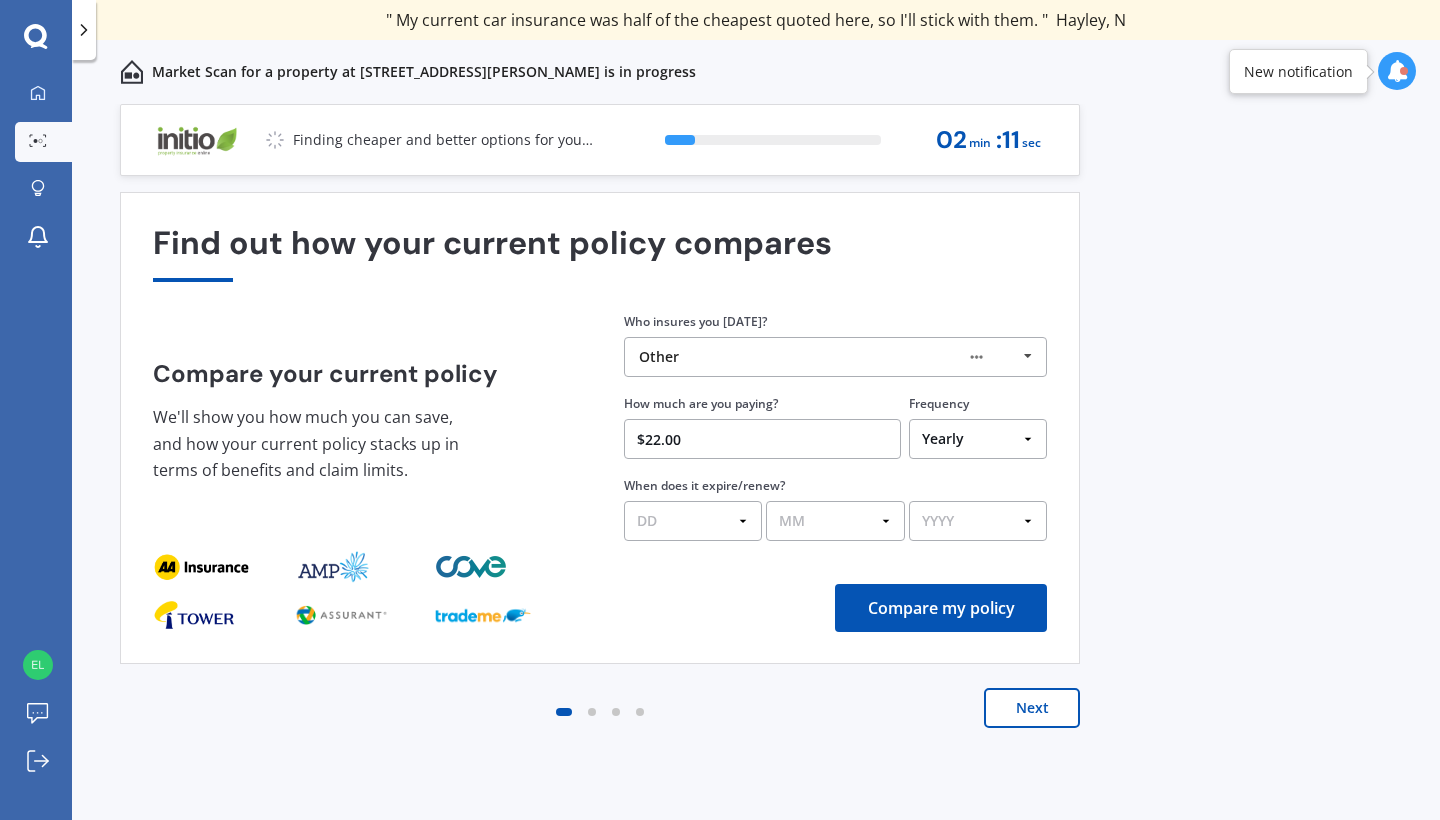select on "Weekly" 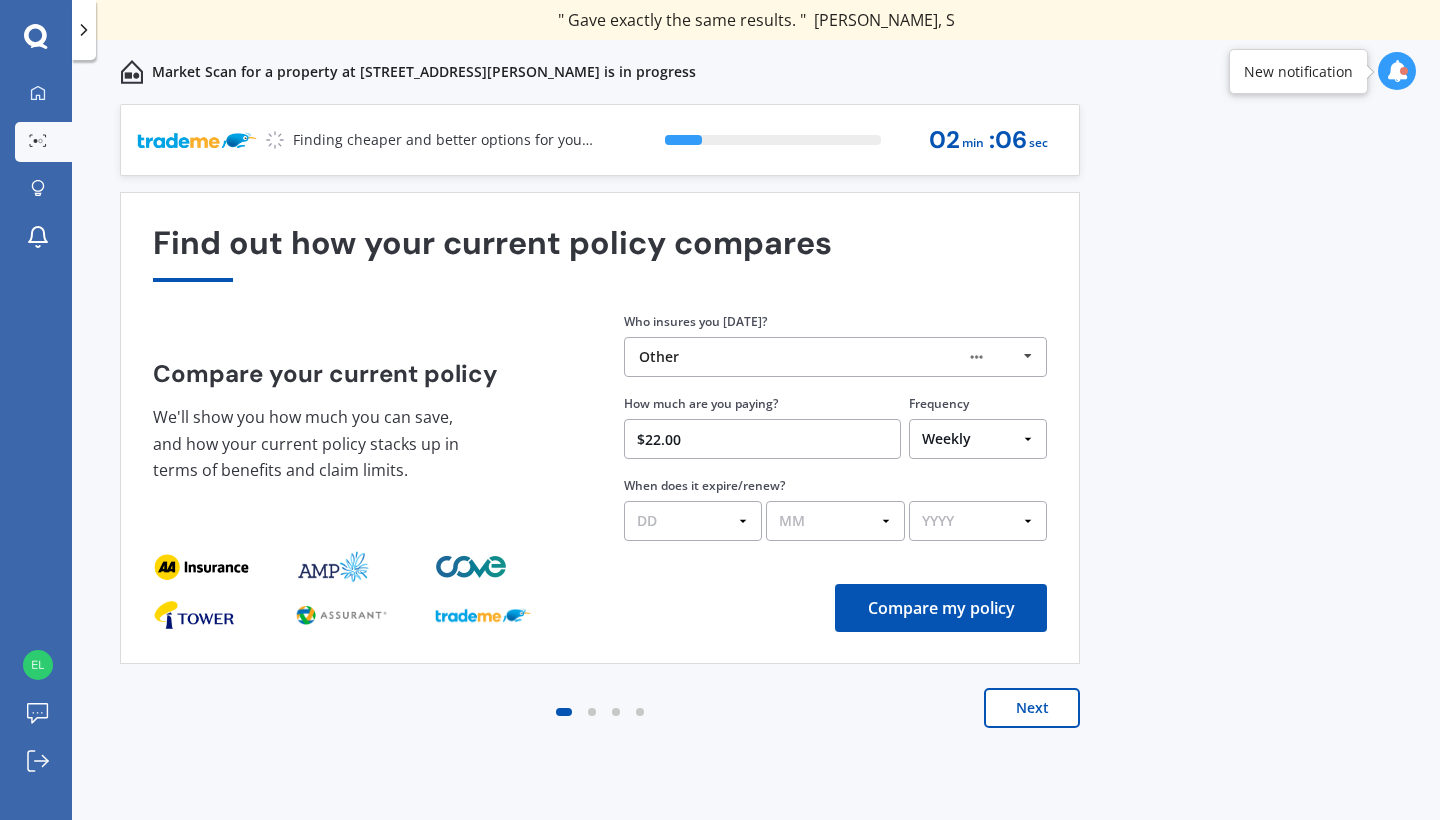 click on "Compare my policy" at bounding box center (941, 608) 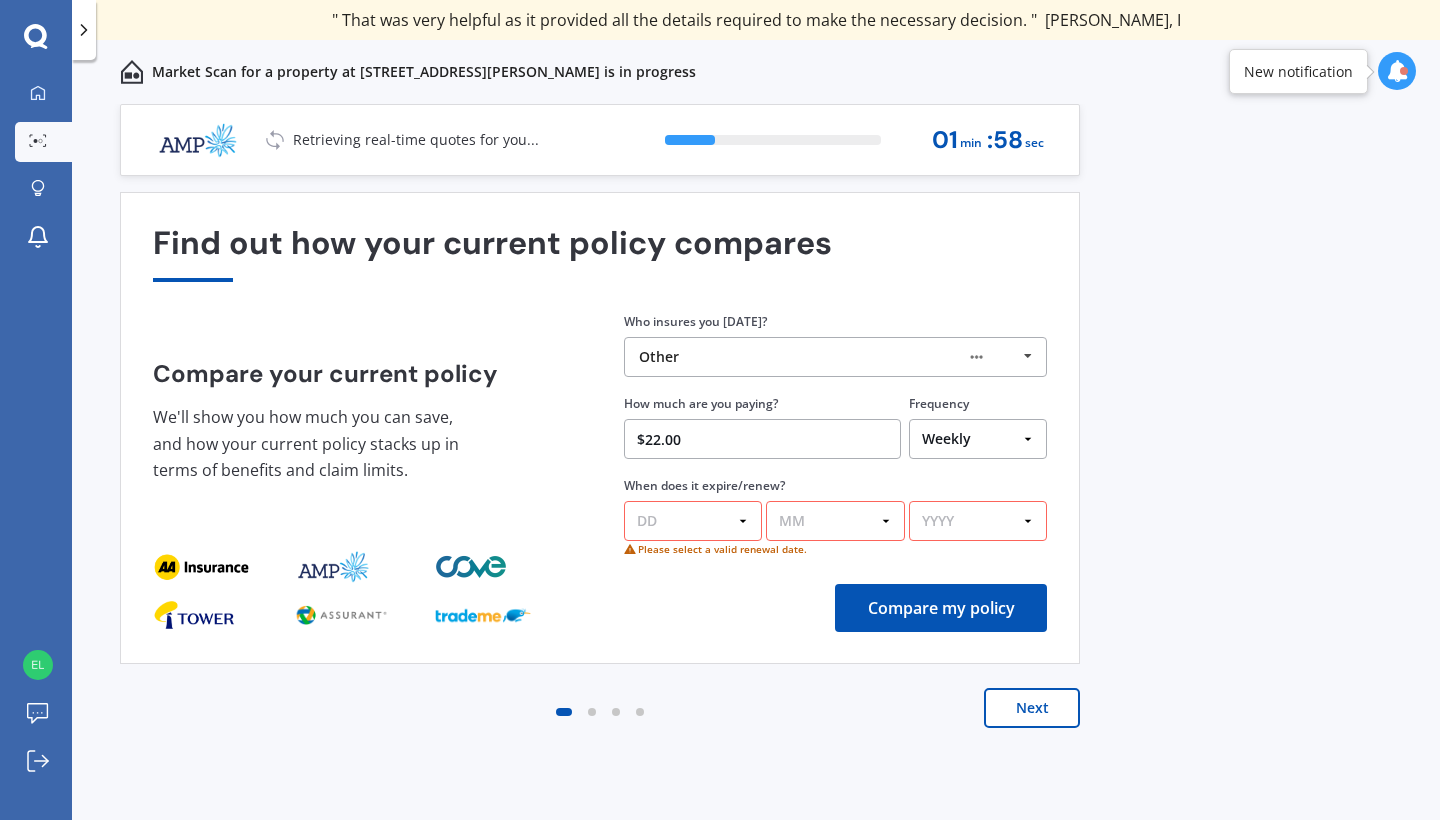 select on "27" 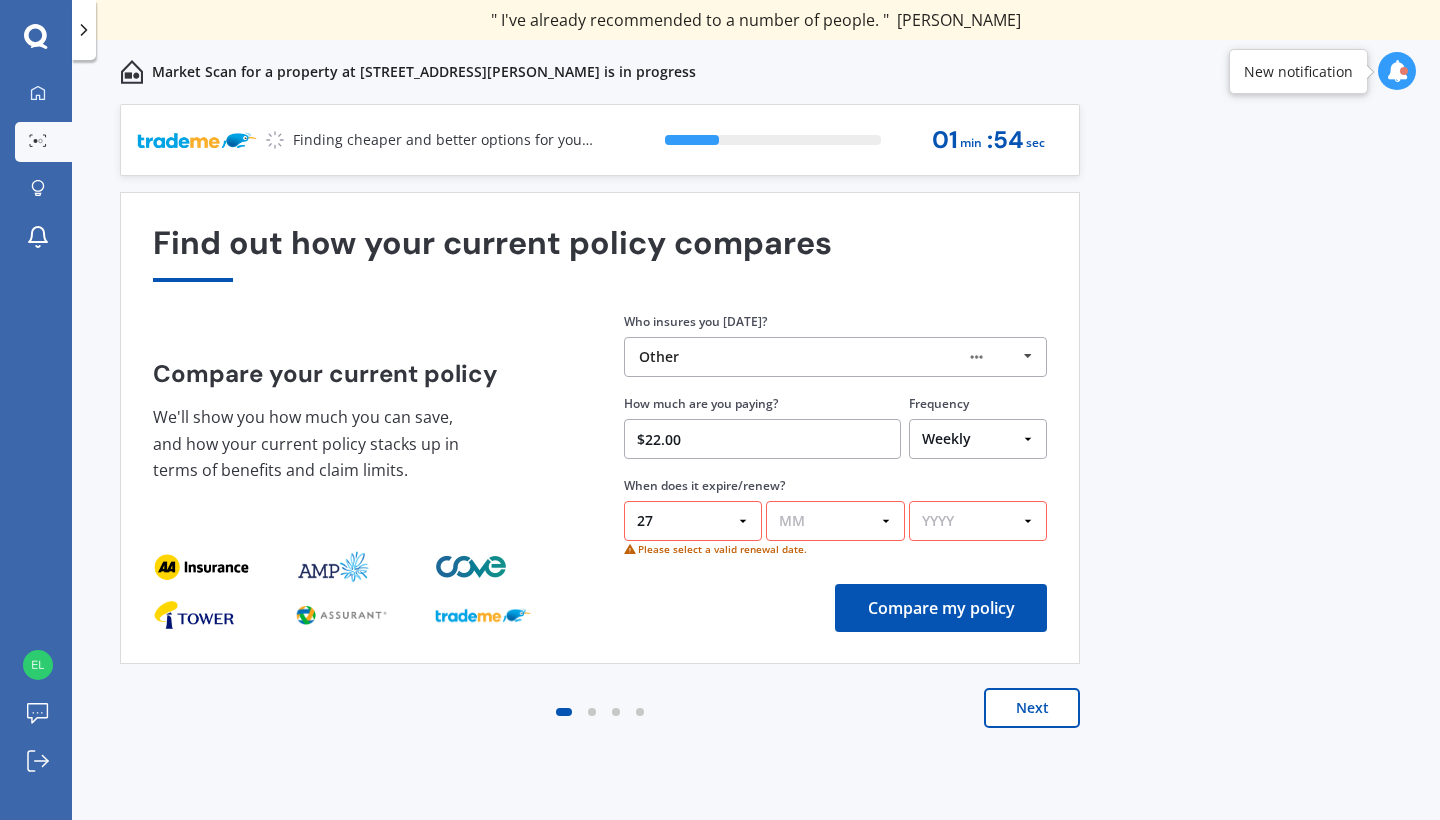 select on "03" 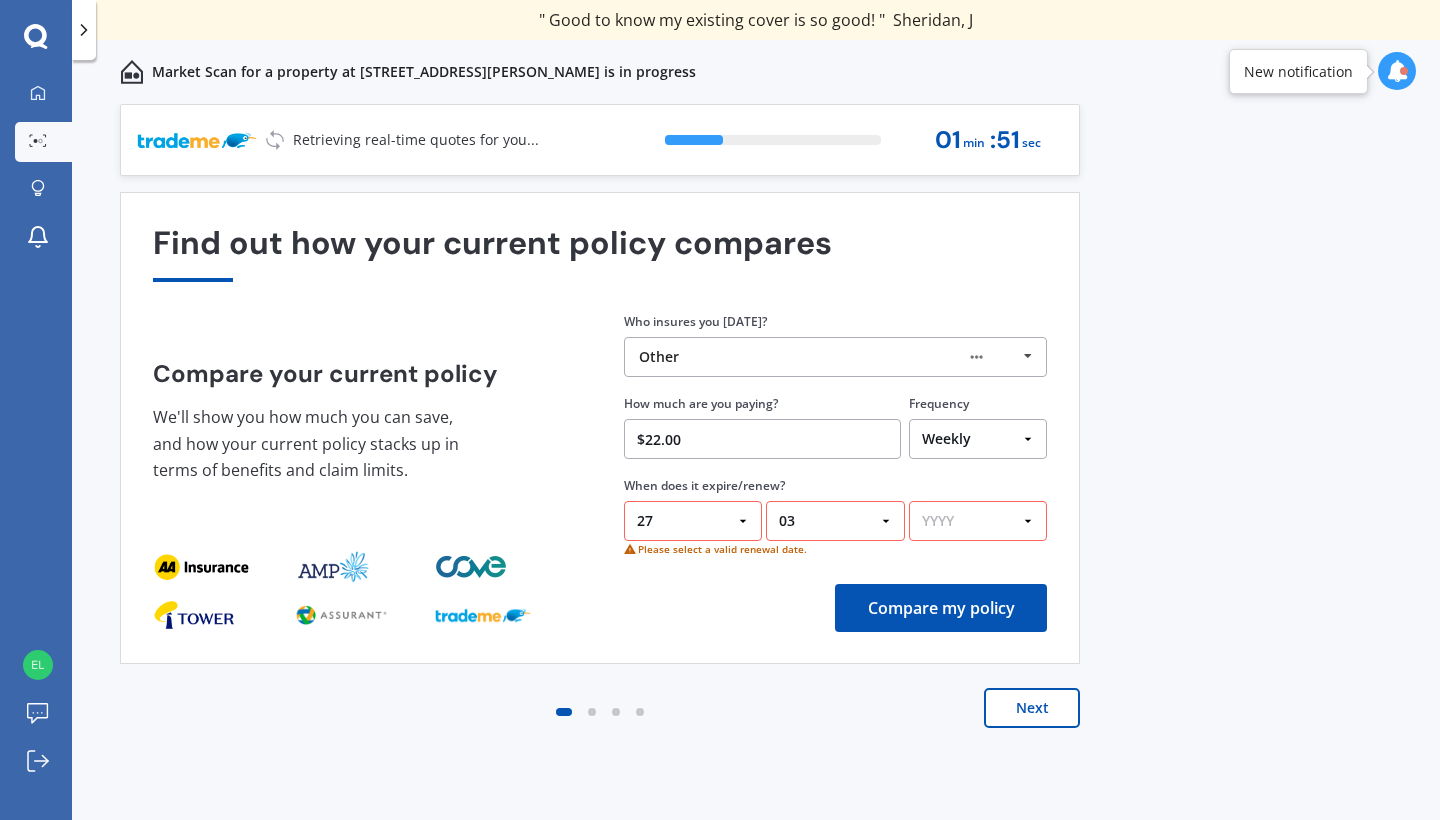 select on "2026" 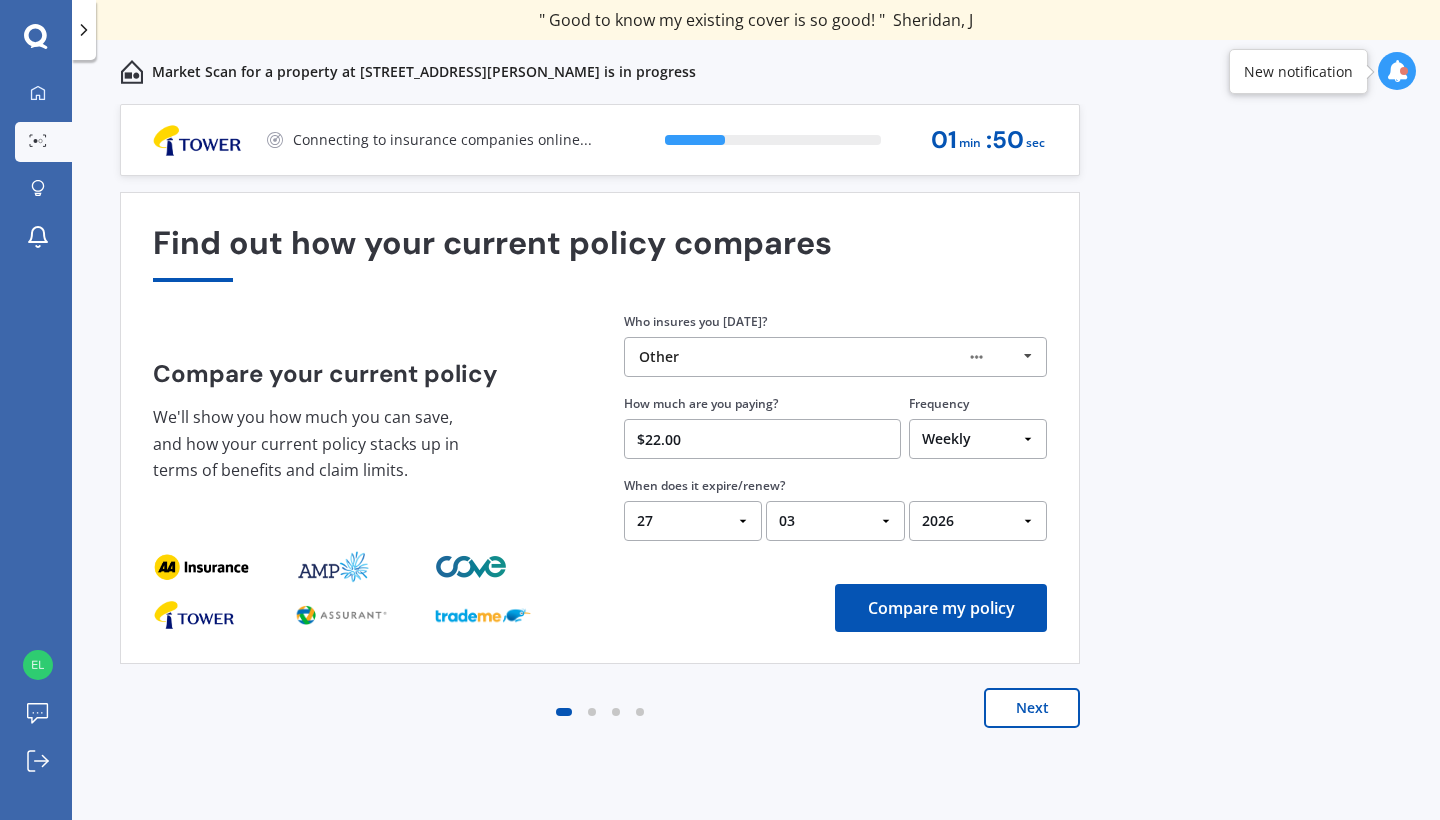 click on "Compare my policy" at bounding box center [941, 608] 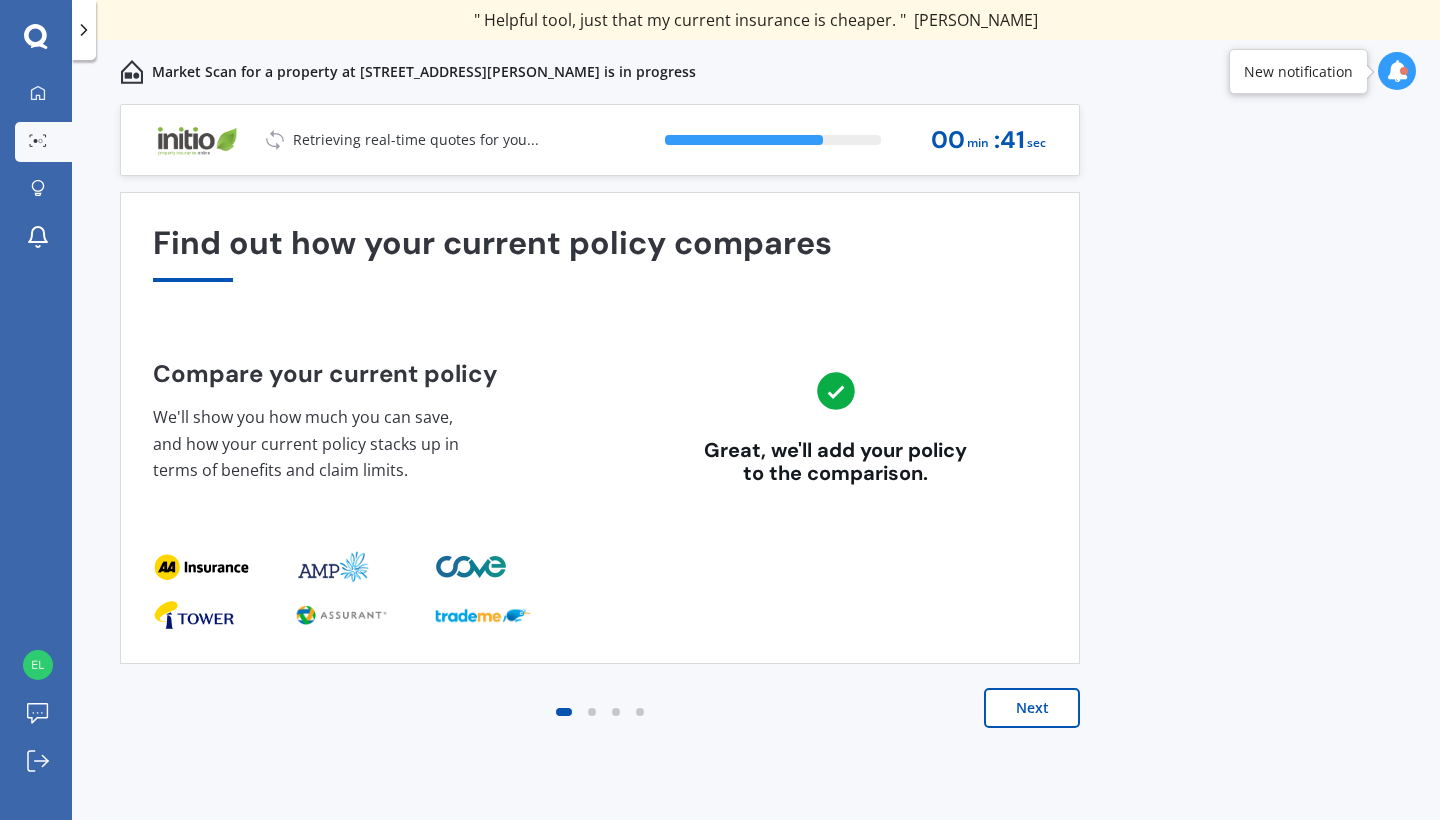 click on "Next" at bounding box center (1032, 708) 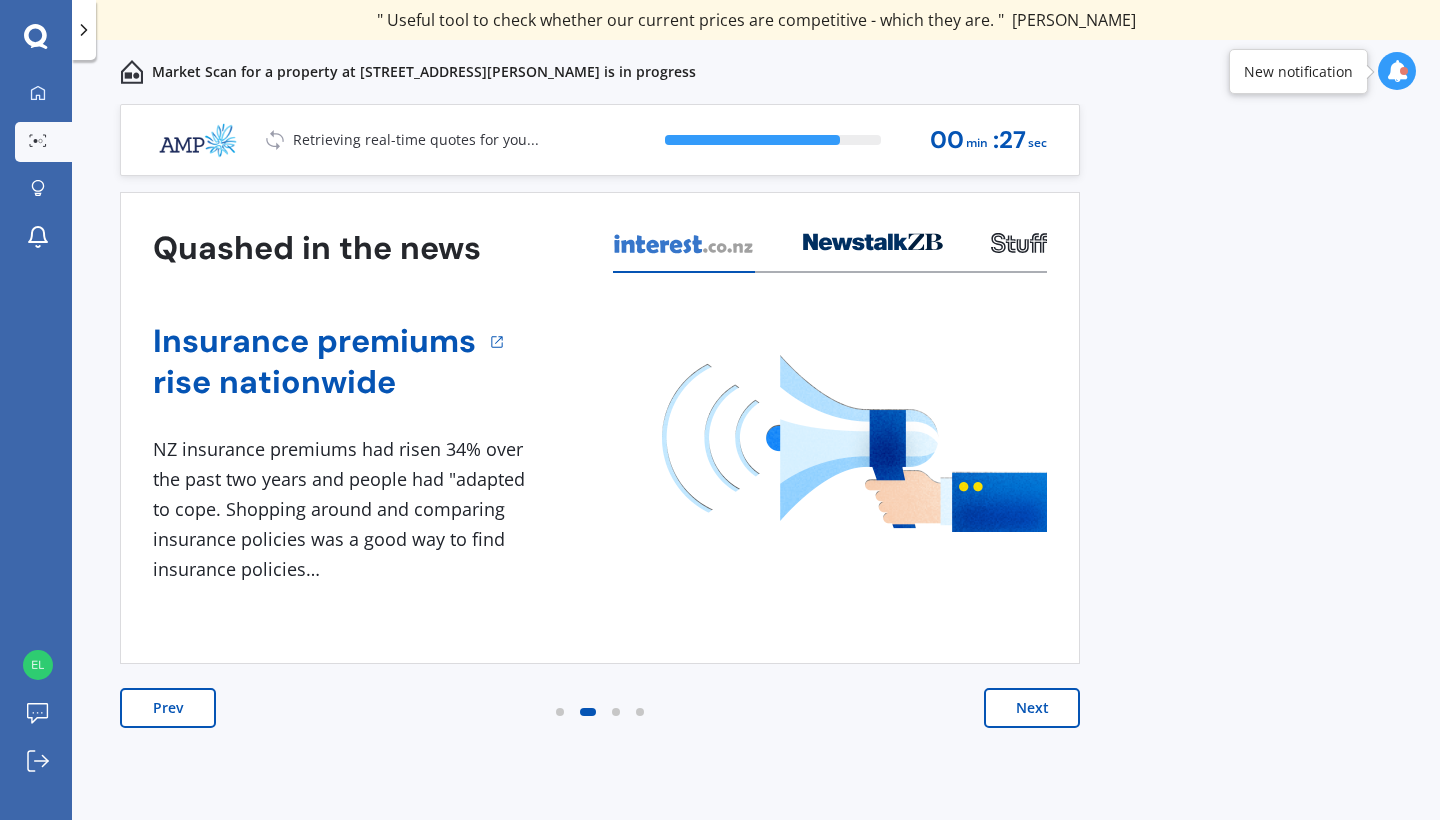 click on "Next" at bounding box center (1032, 708) 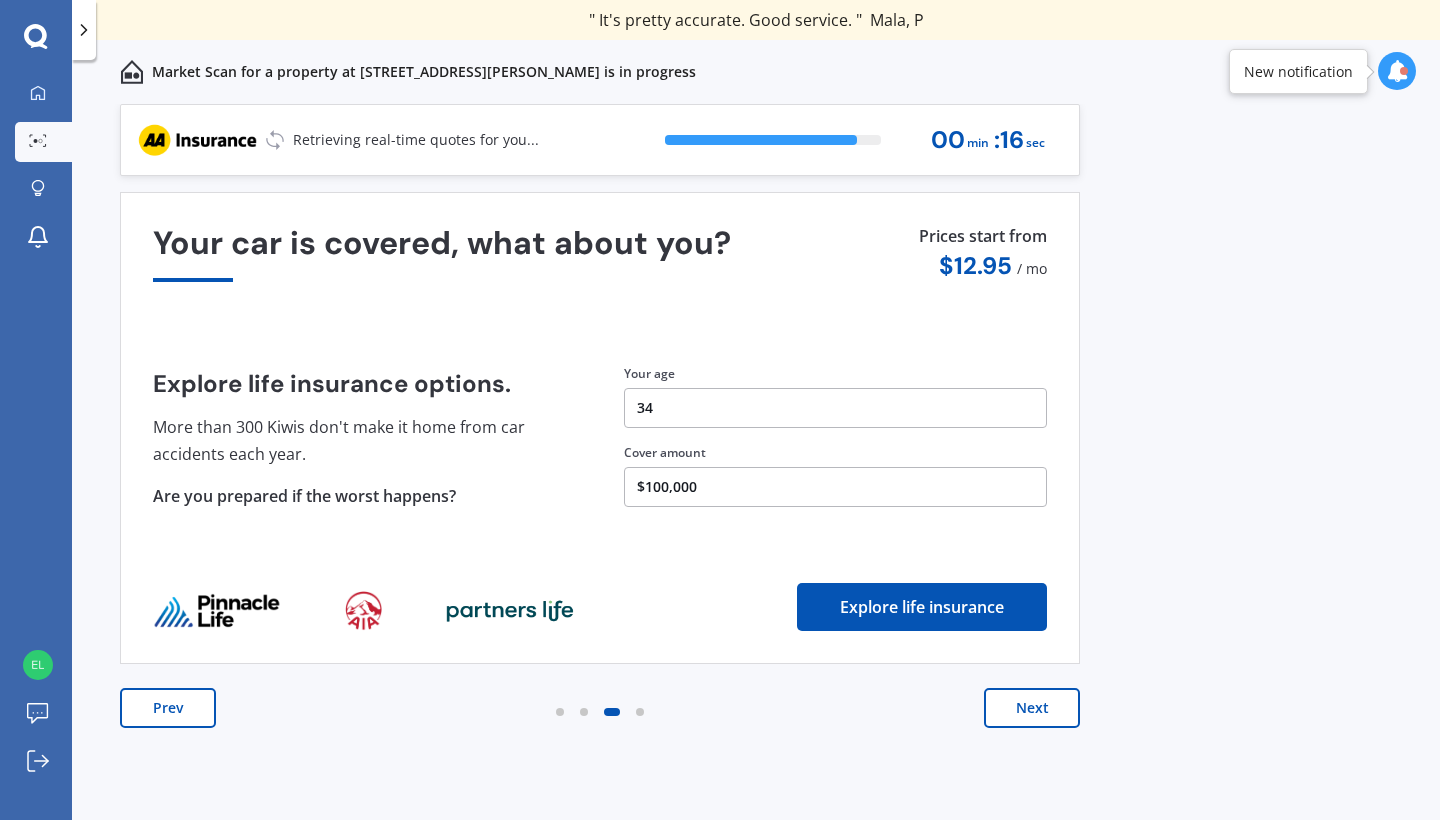 click on "Next" at bounding box center (1032, 708) 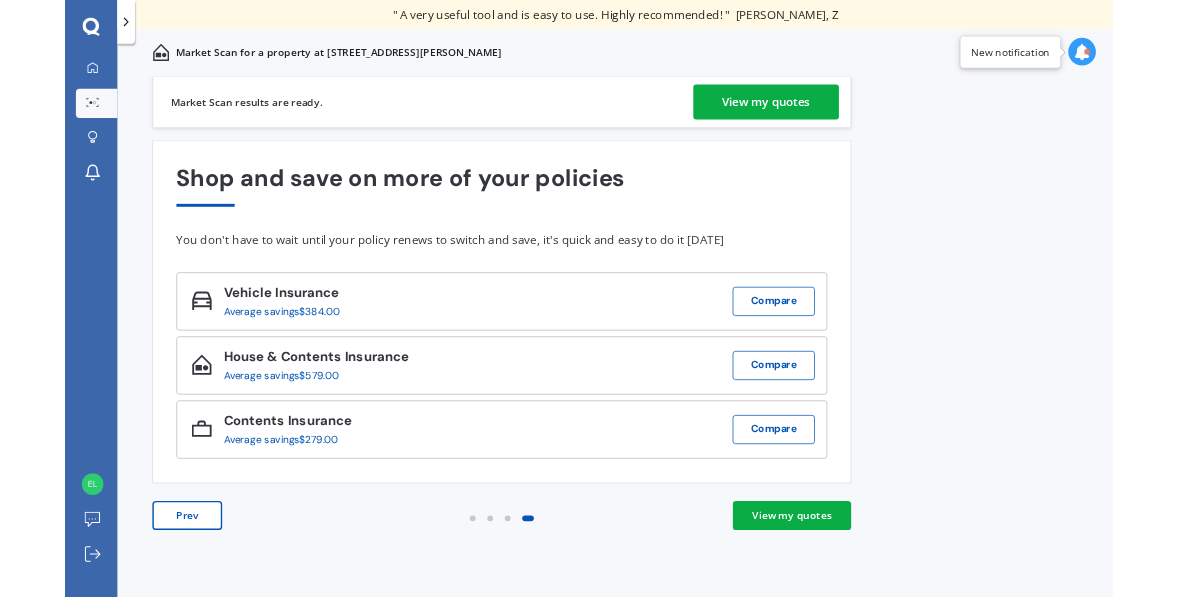 scroll, scrollTop: 0, scrollLeft: 0, axis: both 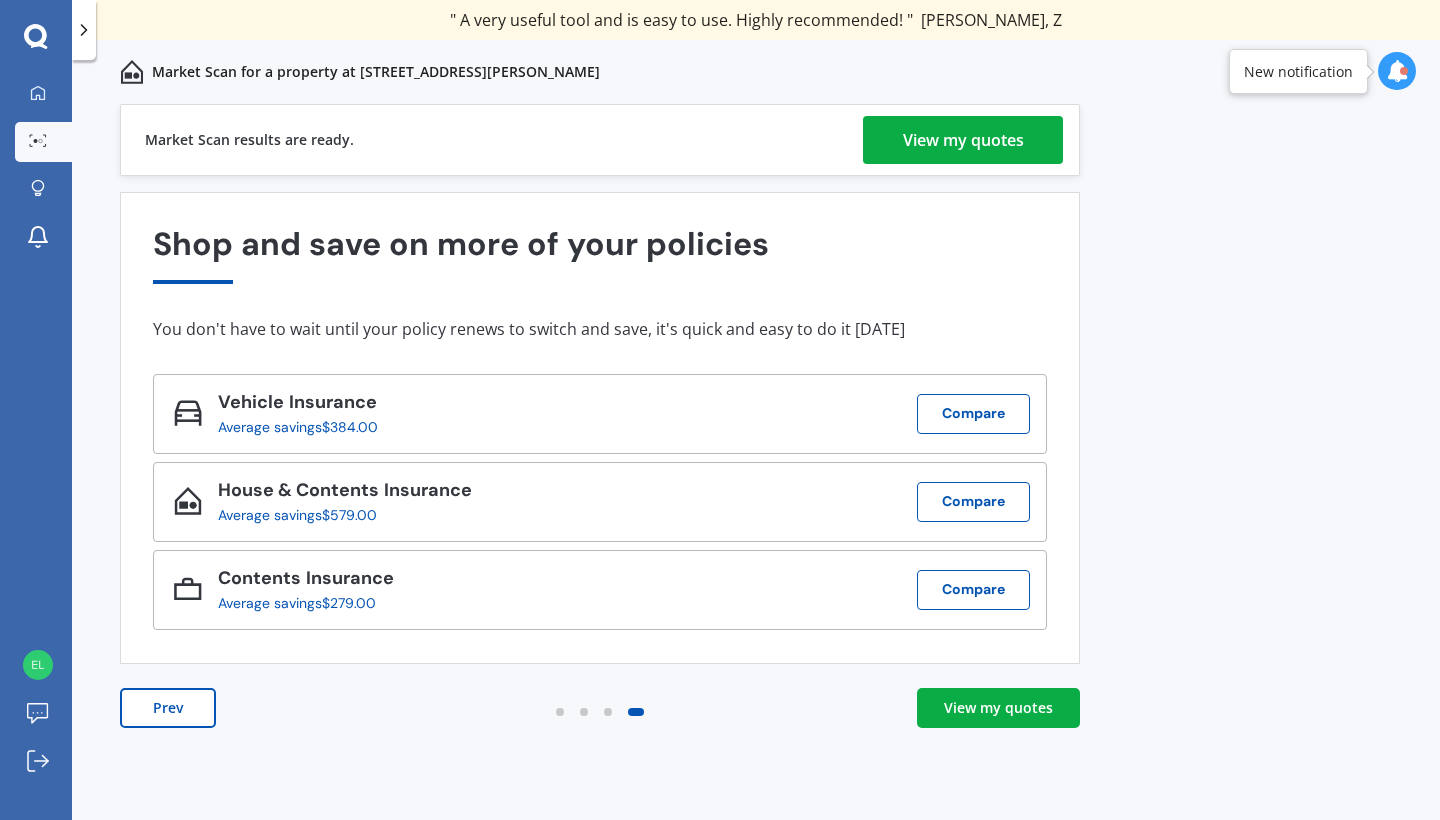 click on "View my quotes" at bounding box center [998, 708] 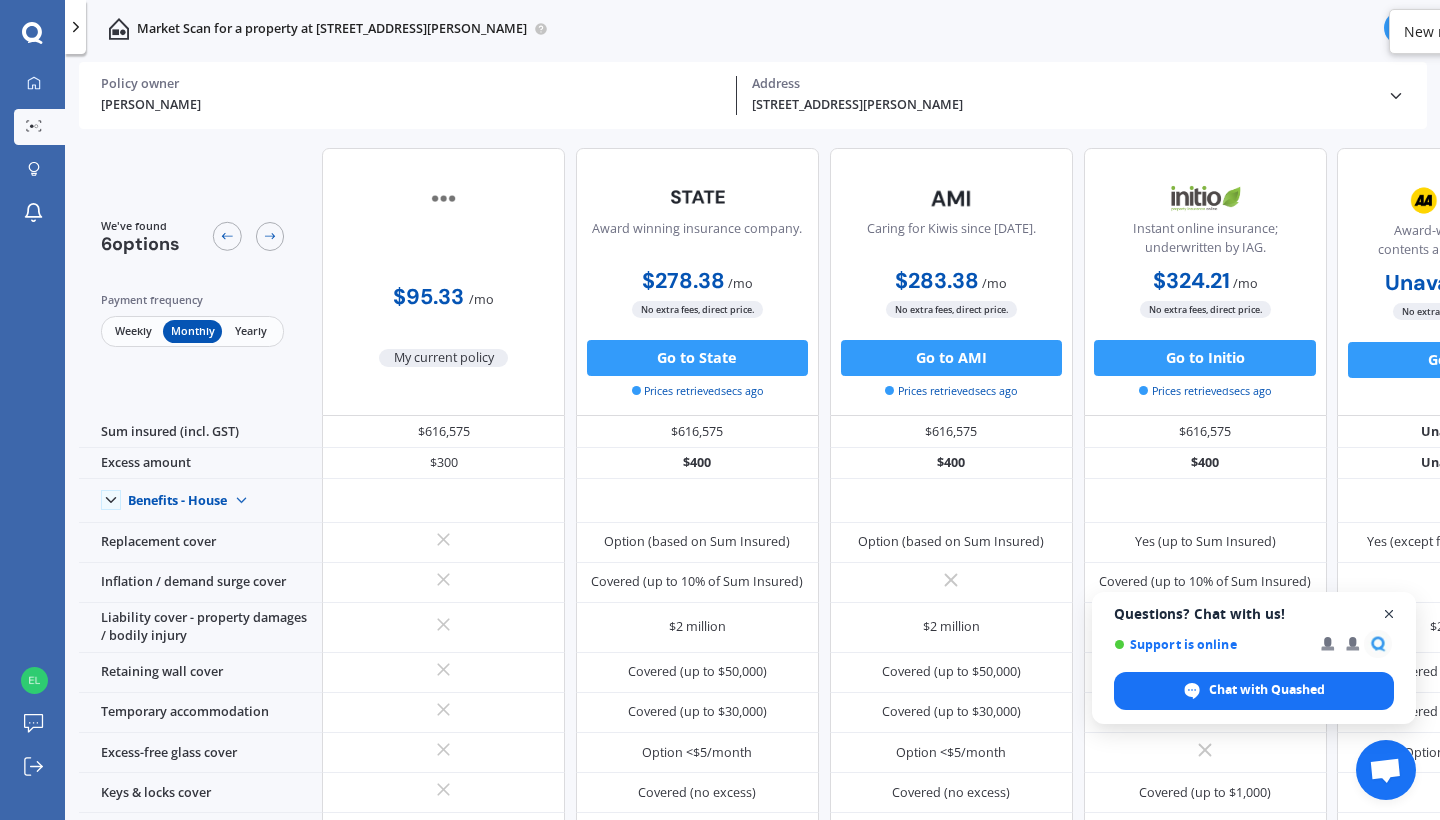 click at bounding box center [1389, 614] 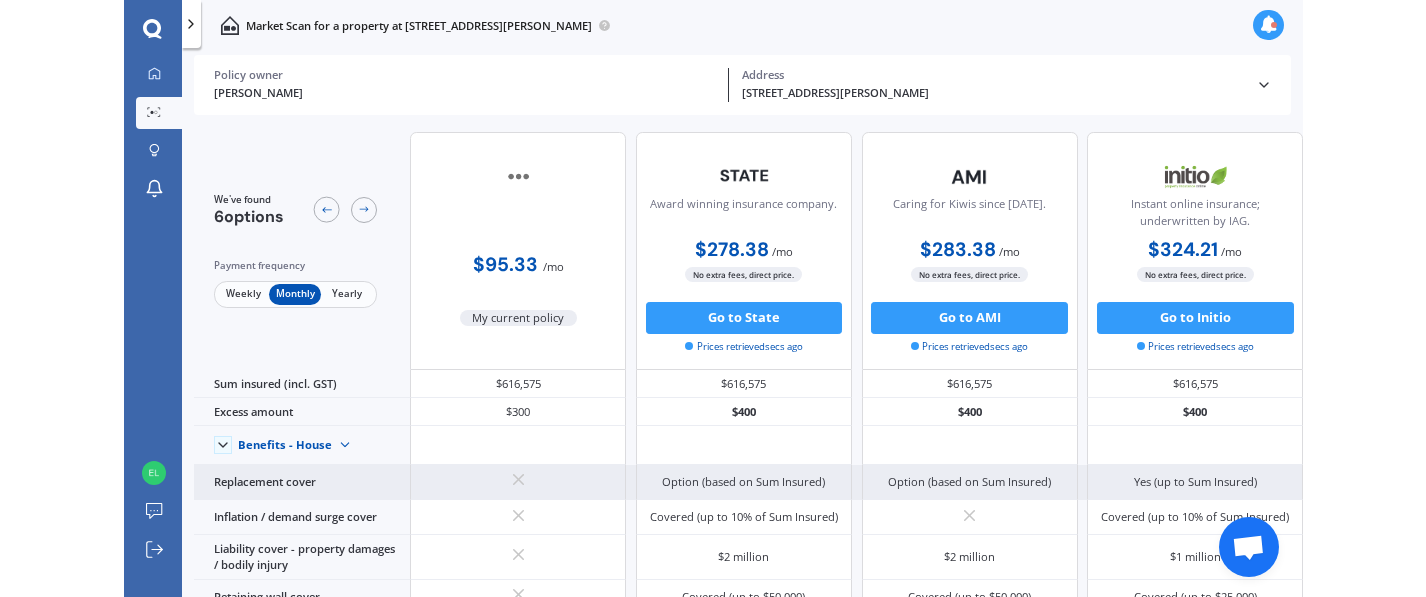 scroll, scrollTop: 0, scrollLeft: 0, axis: both 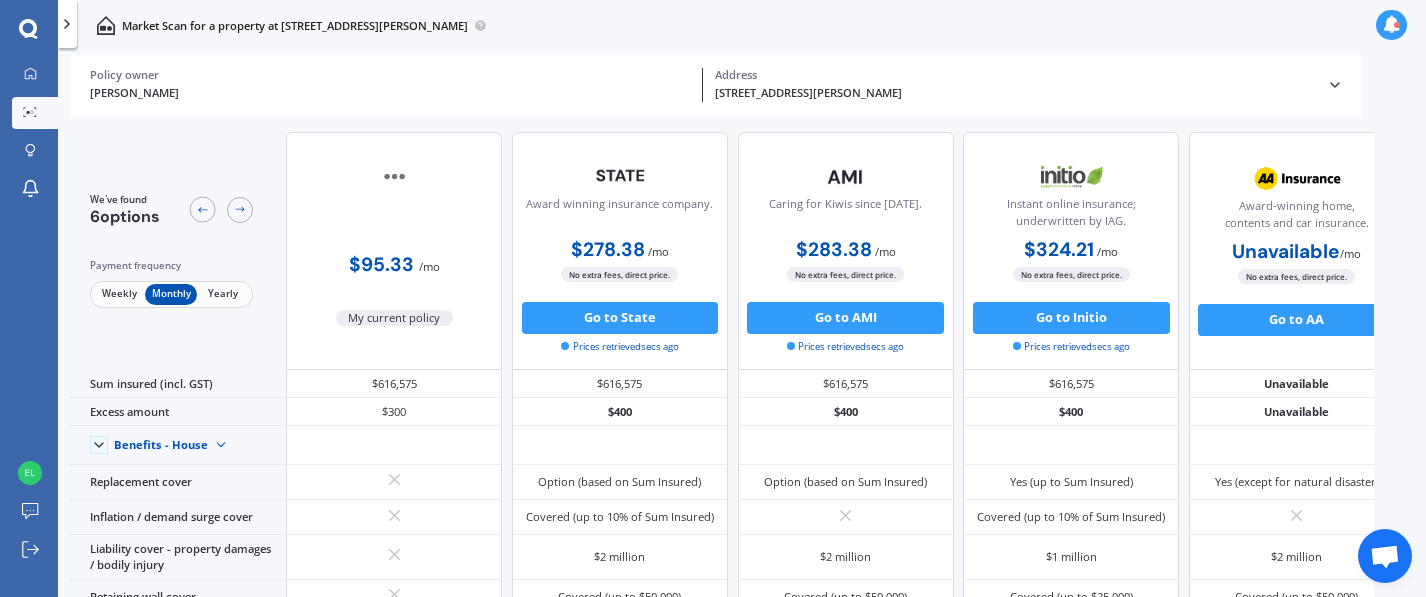 click on "Weekly" at bounding box center [119, 294] 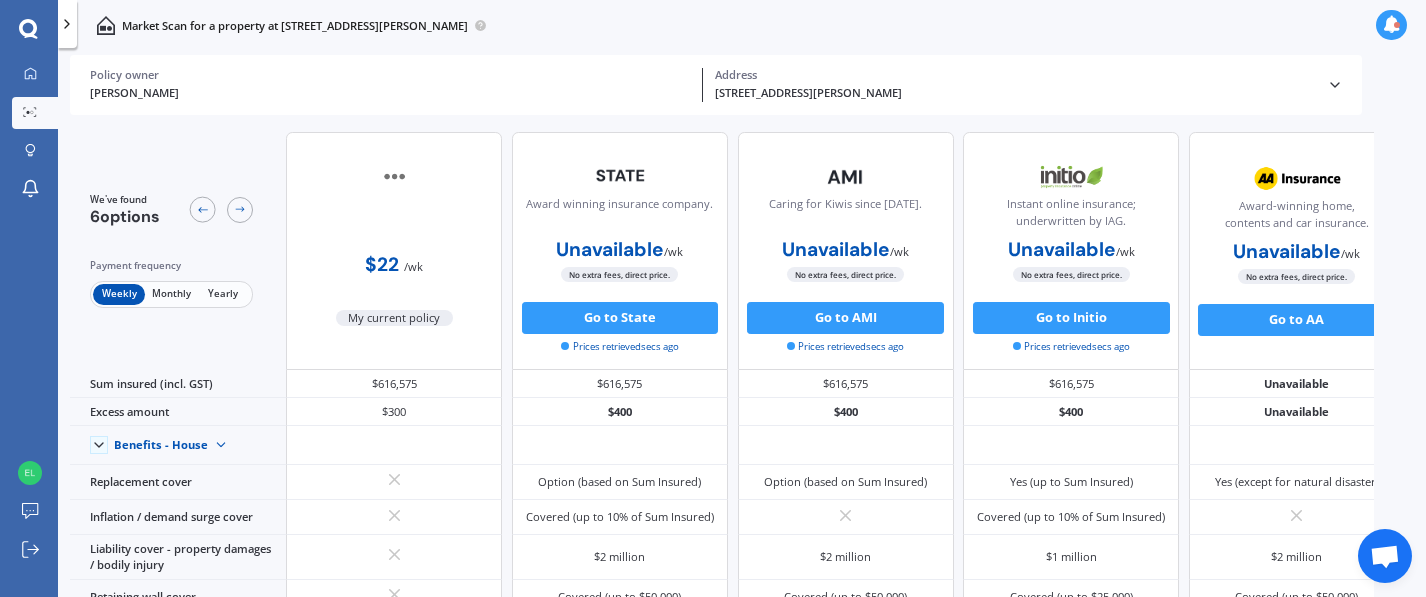 click on "Monthly" at bounding box center (171, 294) 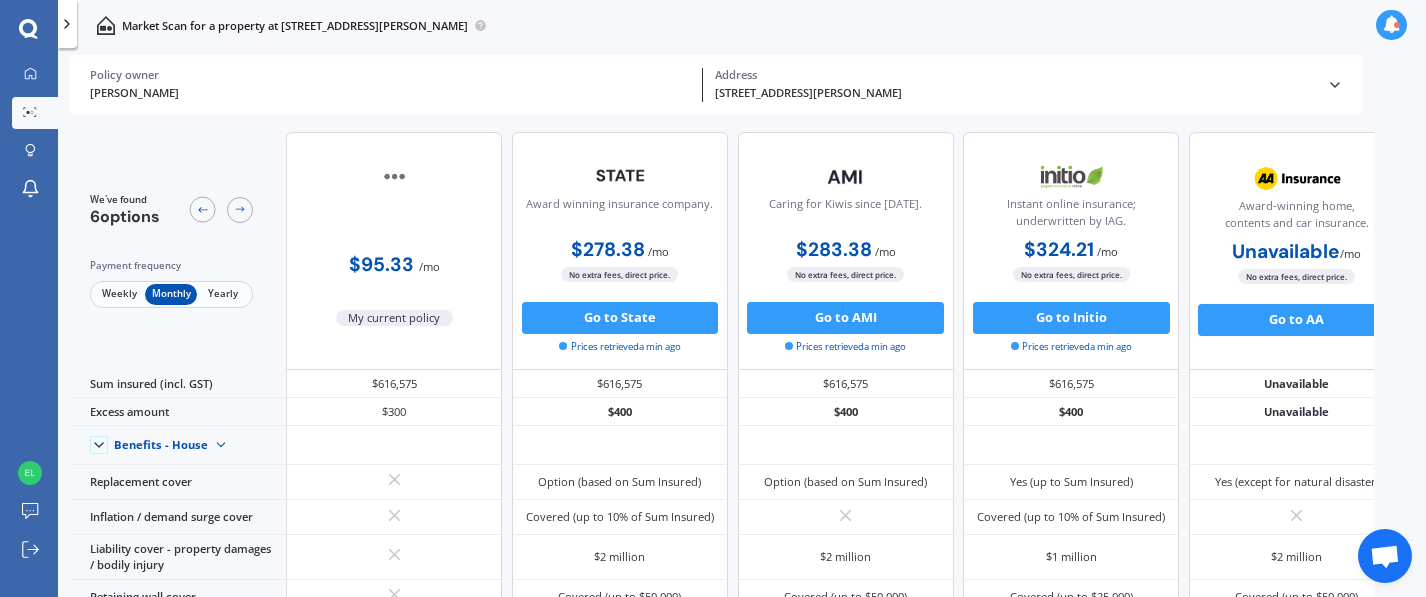 scroll, scrollTop: 0, scrollLeft: 0, axis: both 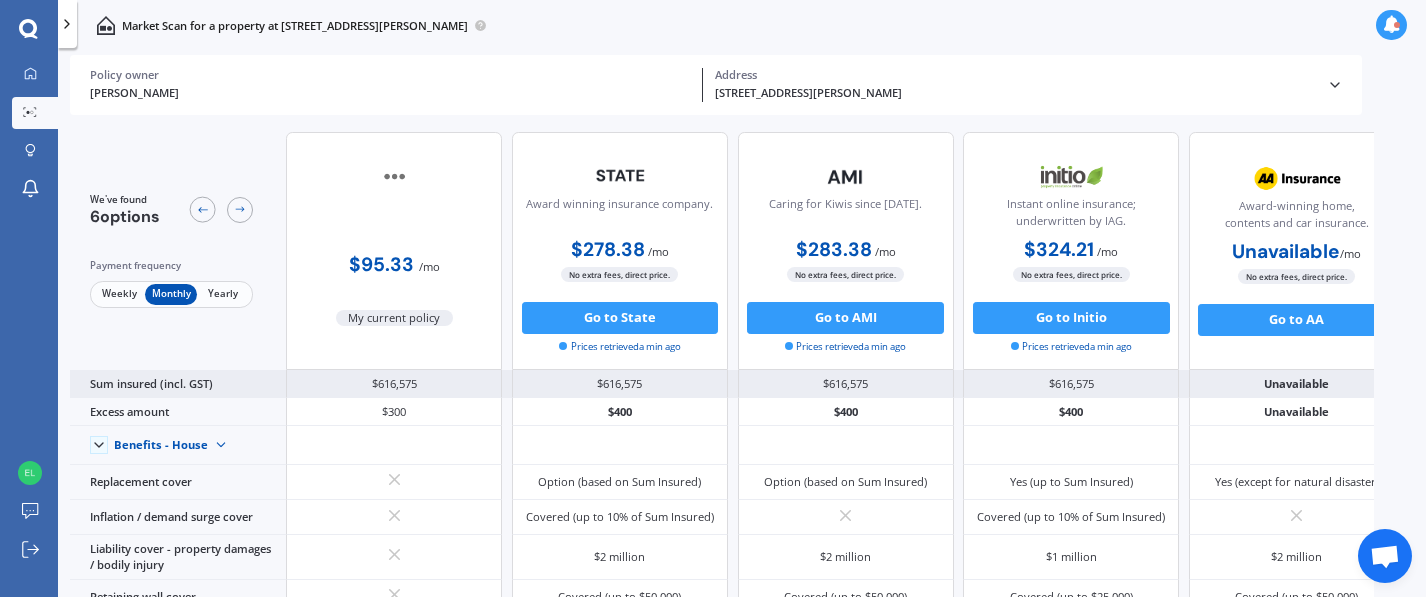 click on "$616,575" at bounding box center (394, 384) 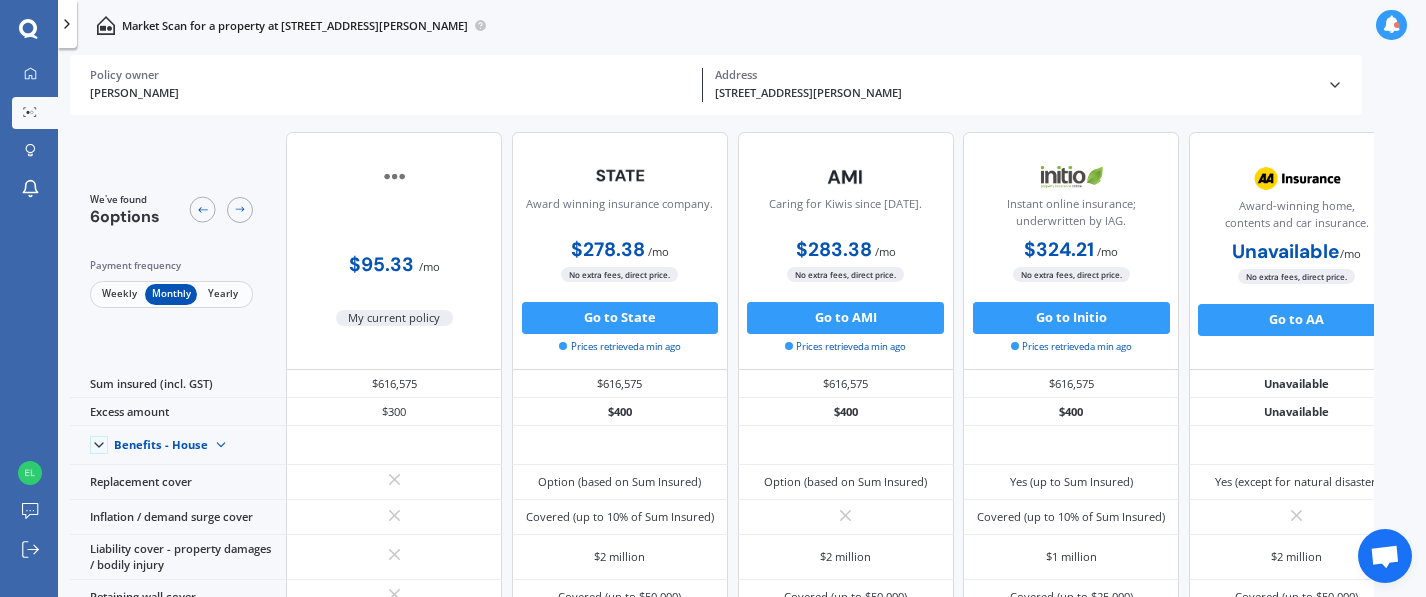 click 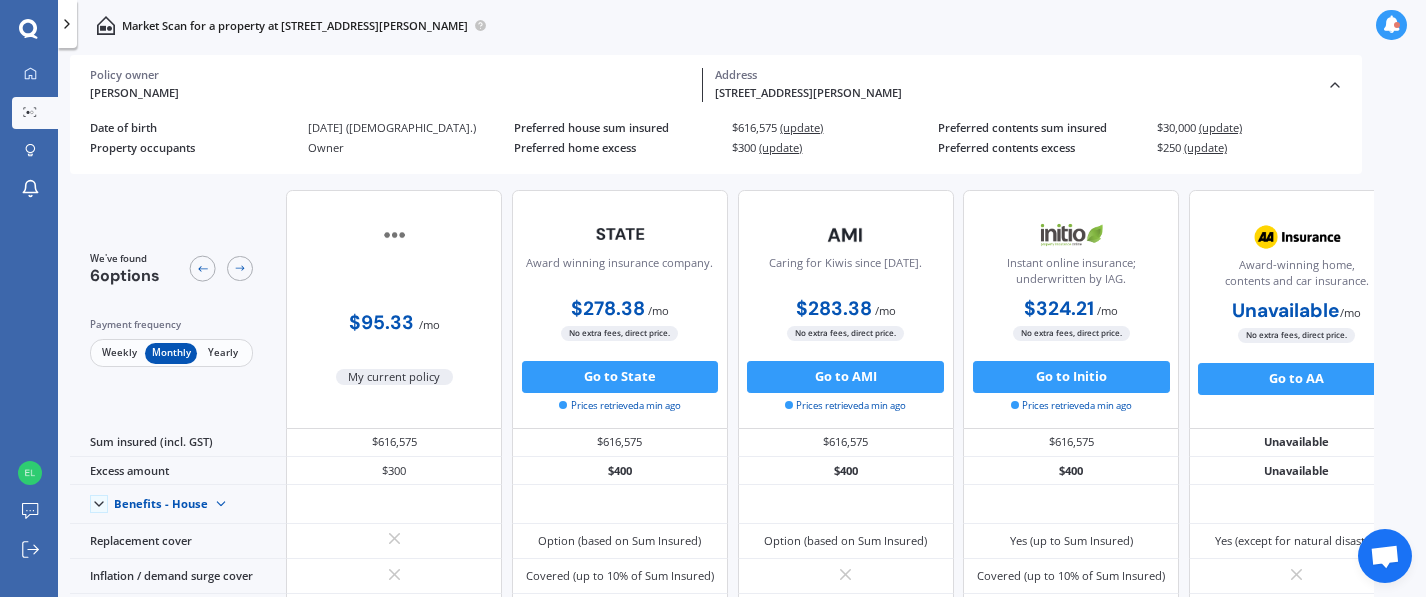 click on "(update)" at bounding box center [801, 127] 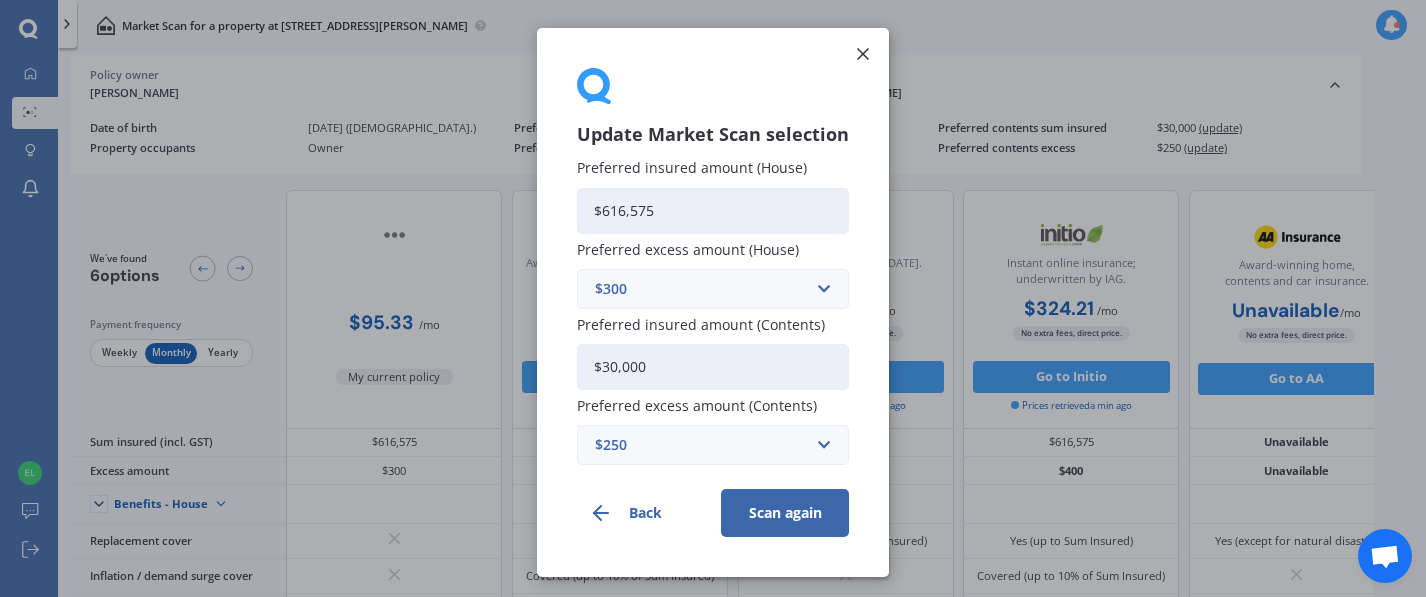 drag, startPoint x: 705, startPoint y: 198, endPoint x: 616, endPoint y: 185, distance: 89.94443 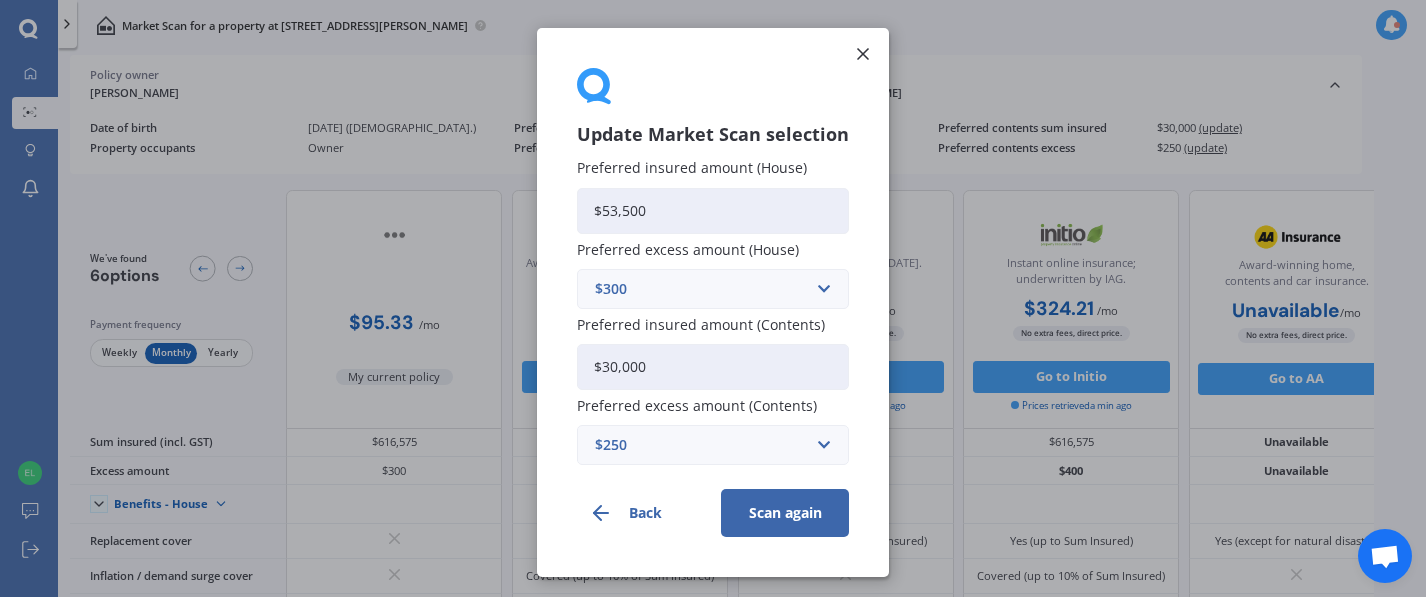 type on "$535,000" 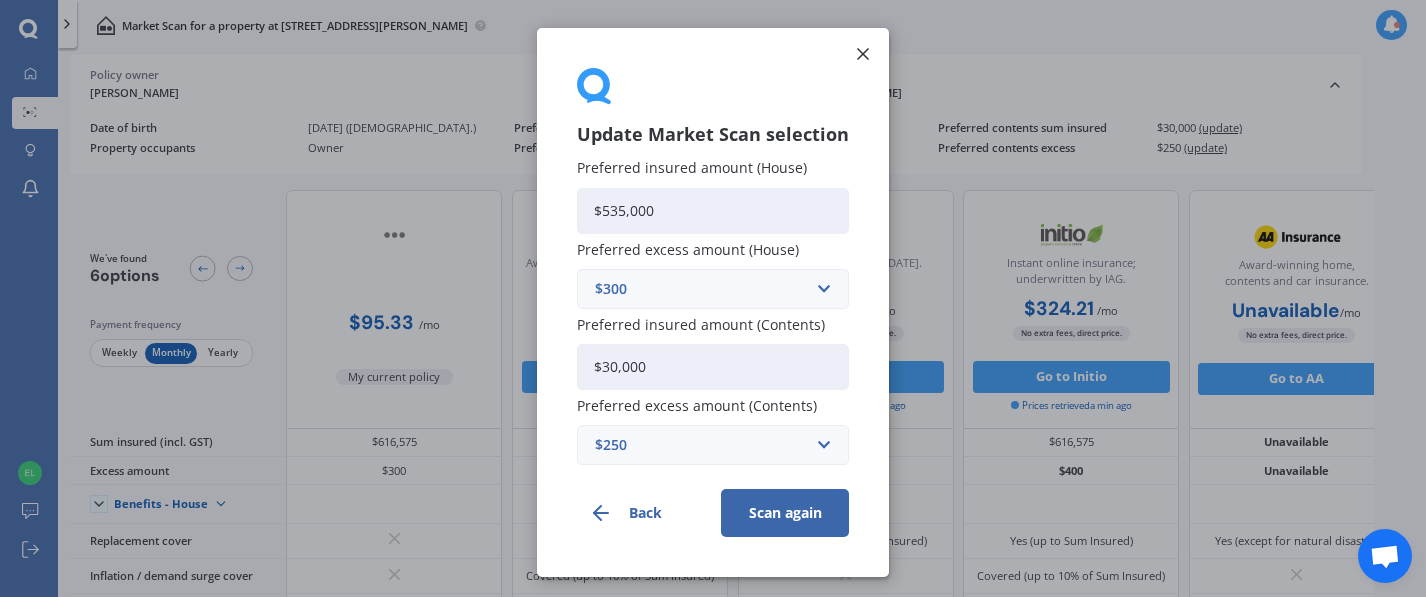 click on "Scan again" at bounding box center [785, 513] 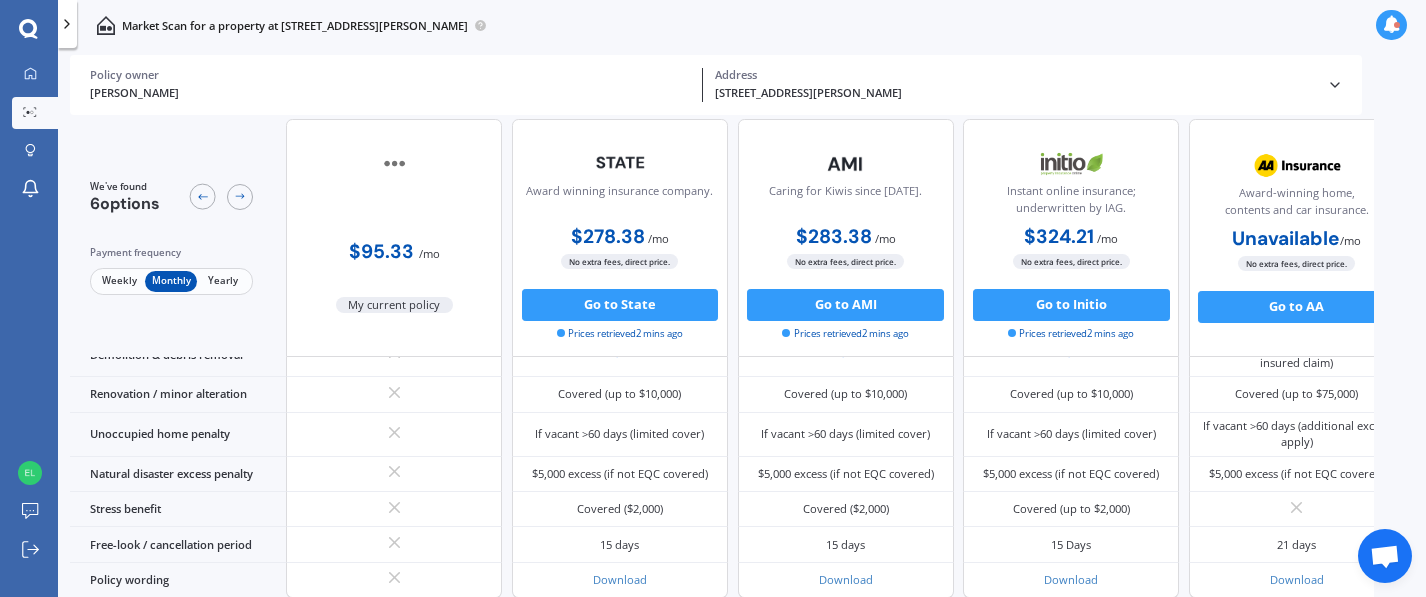 scroll, scrollTop: 923, scrollLeft: 0, axis: vertical 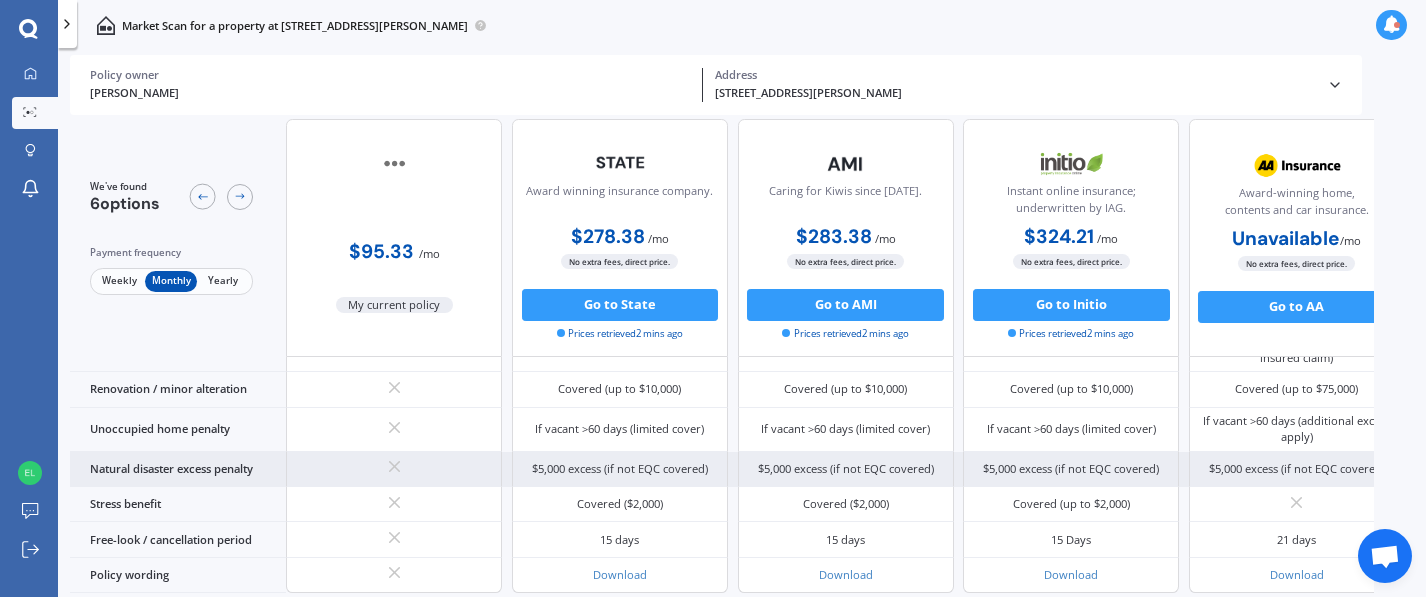 drag, startPoint x: 1032, startPoint y: 589, endPoint x: 1107, endPoint y: 589, distance: 75 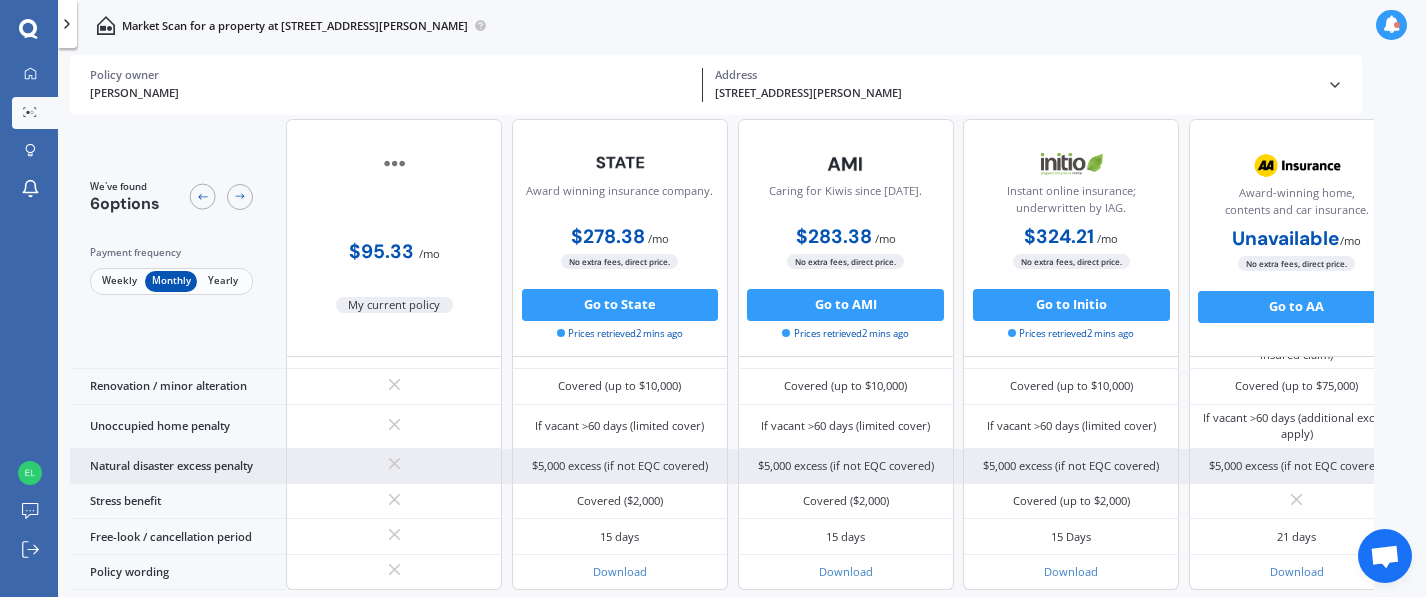 scroll, scrollTop: 930, scrollLeft: 0, axis: vertical 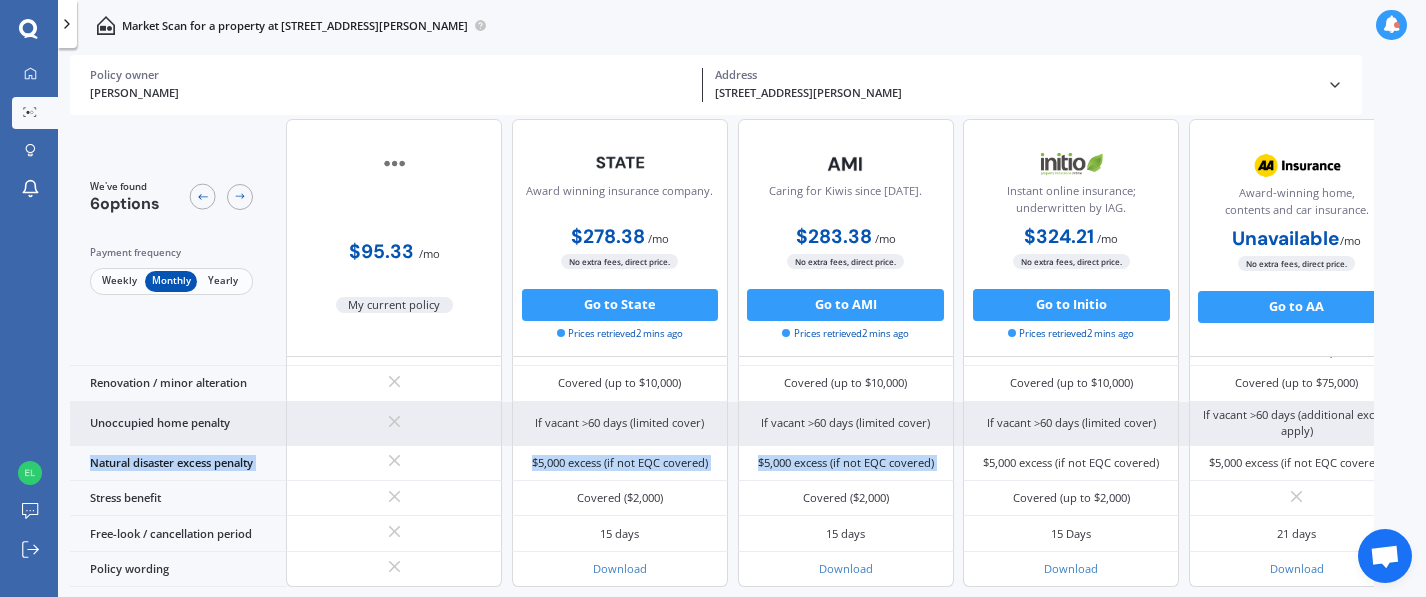 drag, startPoint x: 1095, startPoint y: 590, endPoint x: 1190, endPoint y: 579, distance: 95.63472 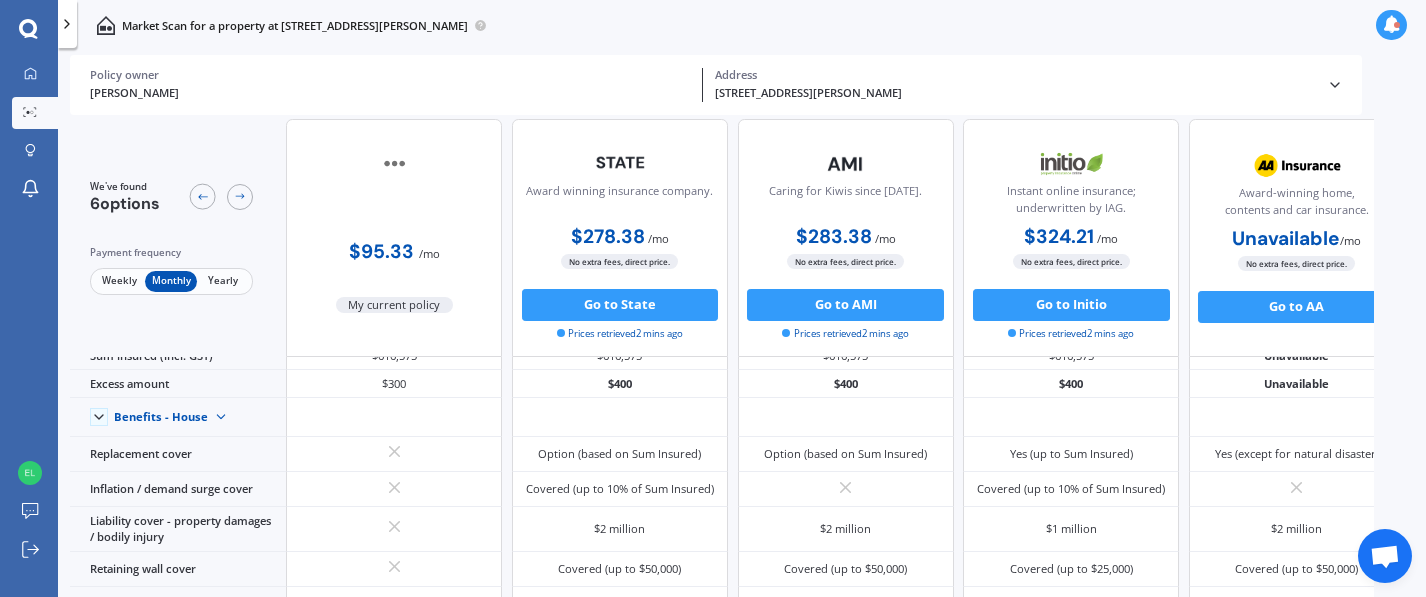 scroll, scrollTop: 48, scrollLeft: 0, axis: vertical 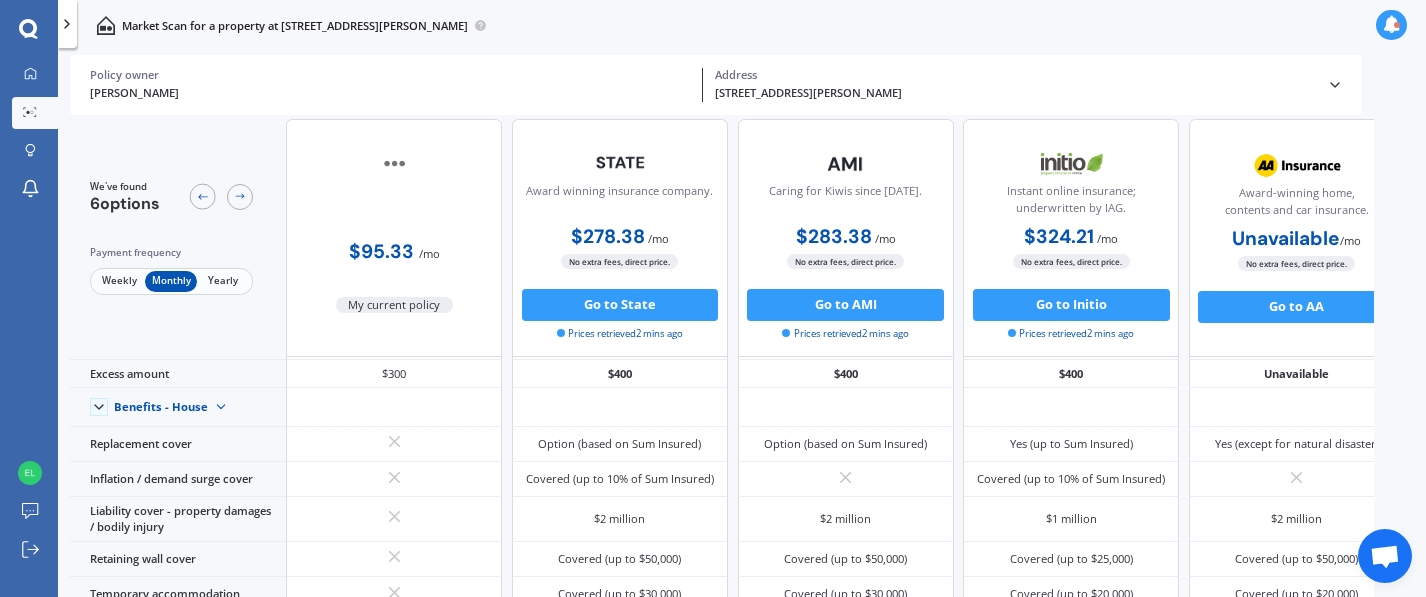 click 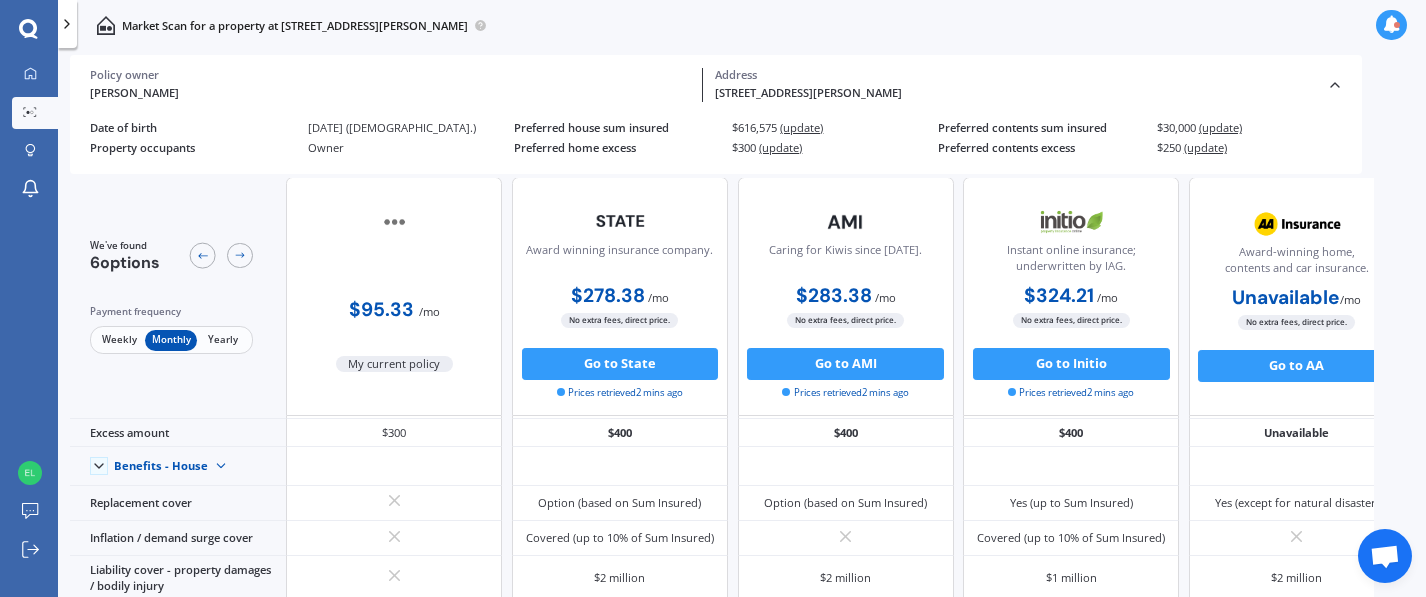 click on "(update)" at bounding box center [1220, 127] 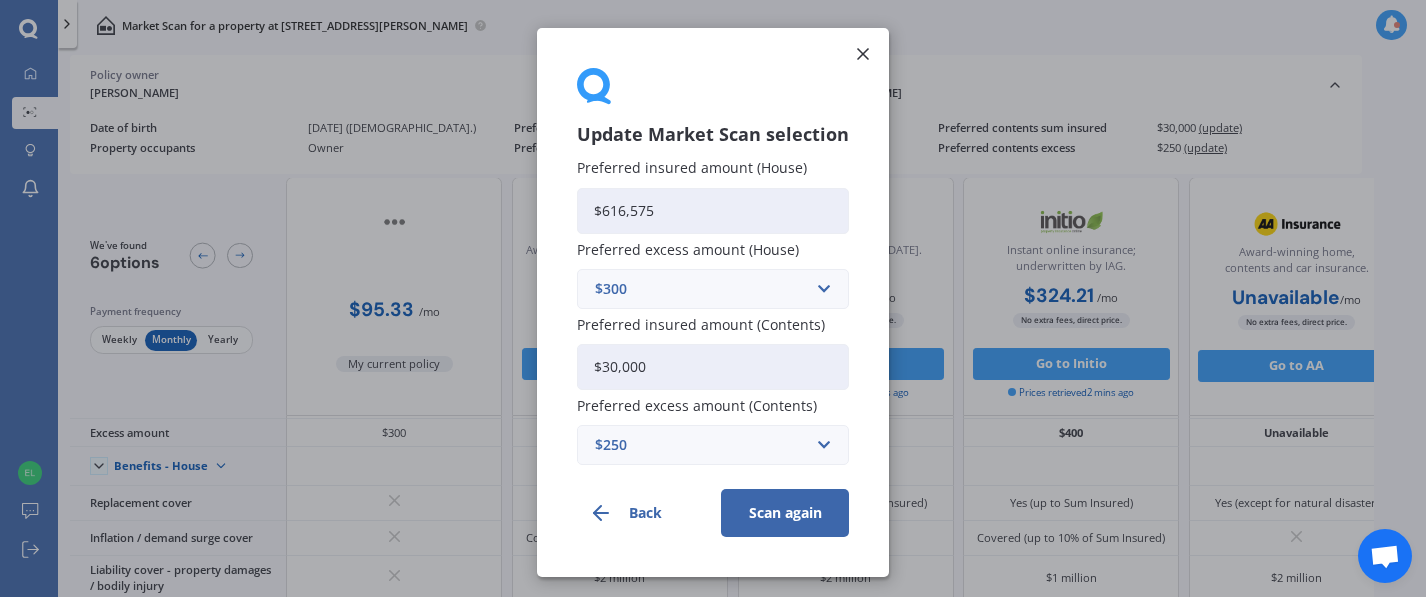 drag, startPoint x: 665, startPoint y: 371, endPoint x: 597, endPoint y: 370, distance: 68.007355 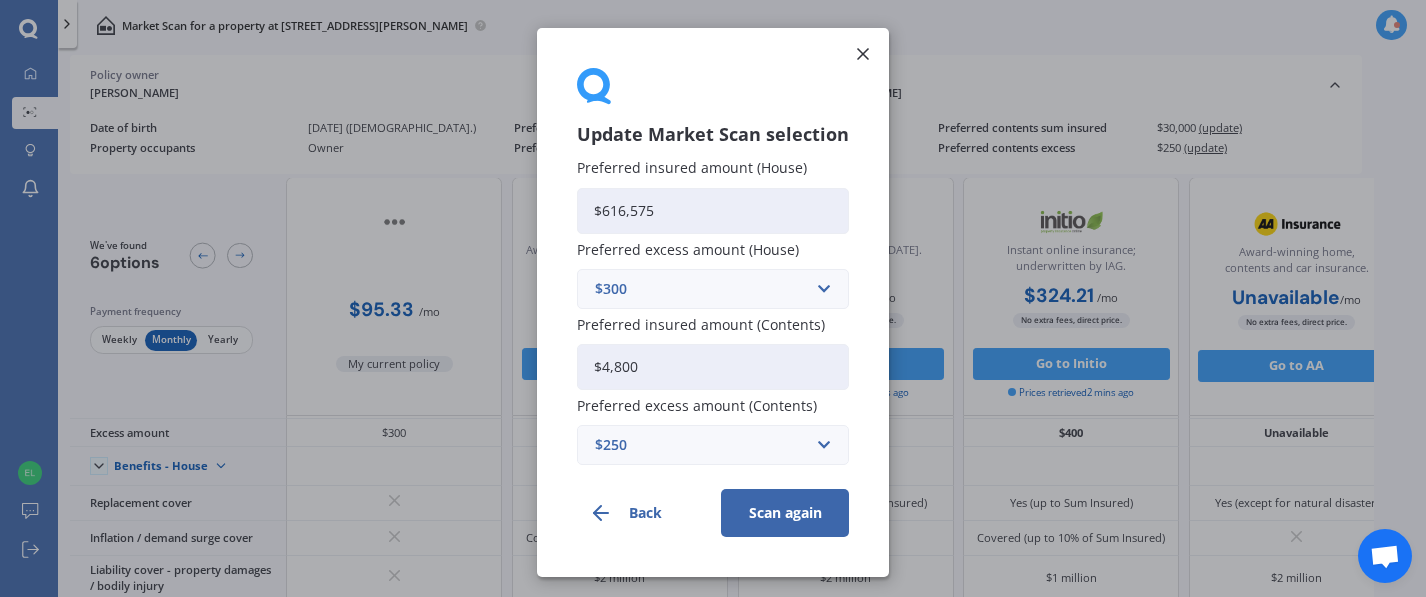 type on "$48,000" 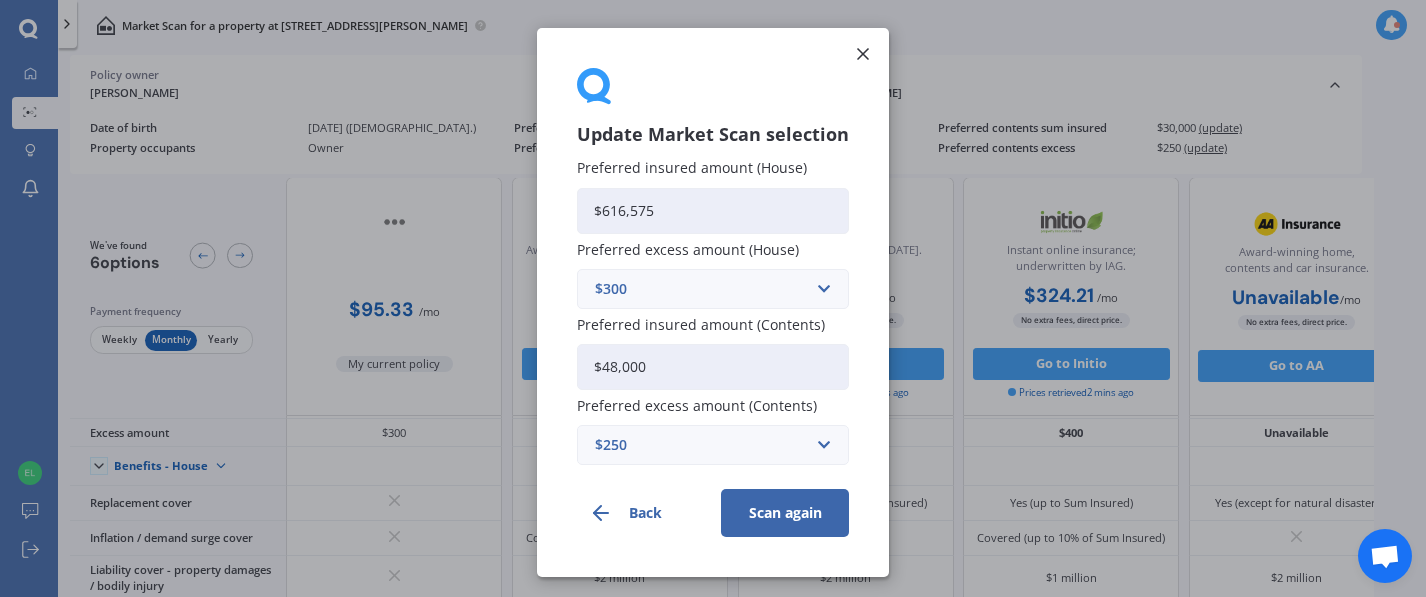 click on "Scan again" at bounding box center [785, 513] 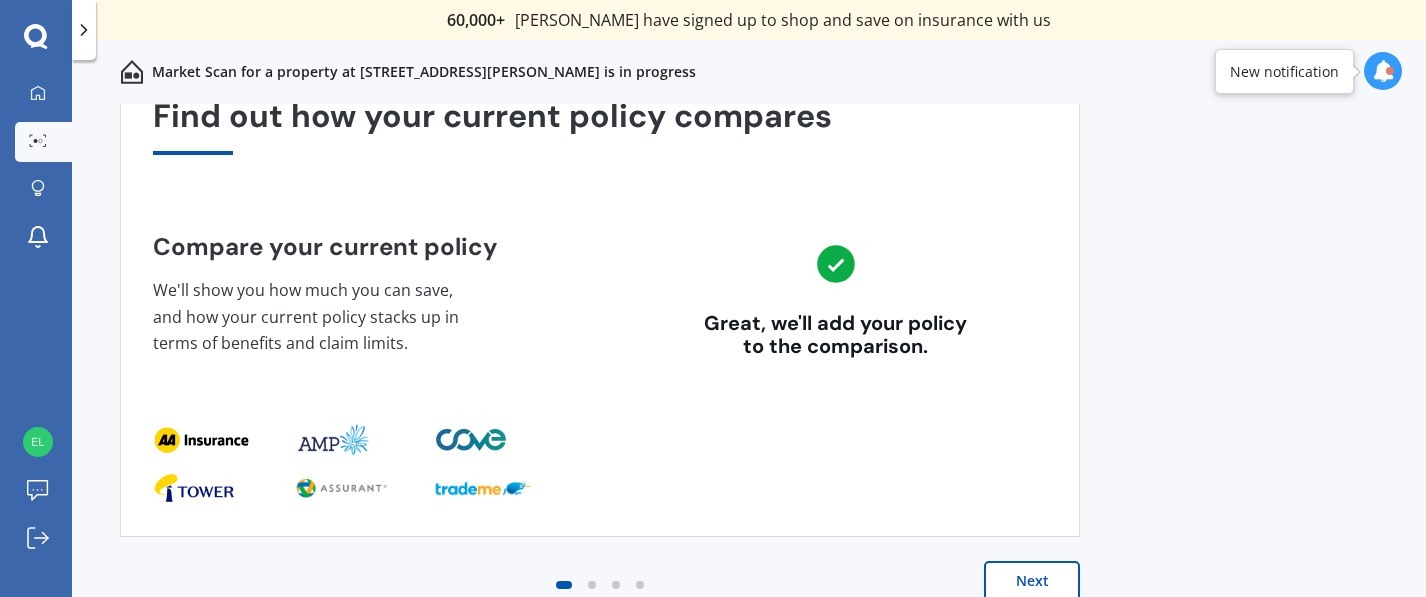 scroll, scrollTop: 128, scrollLeft: 0, axis: vertical 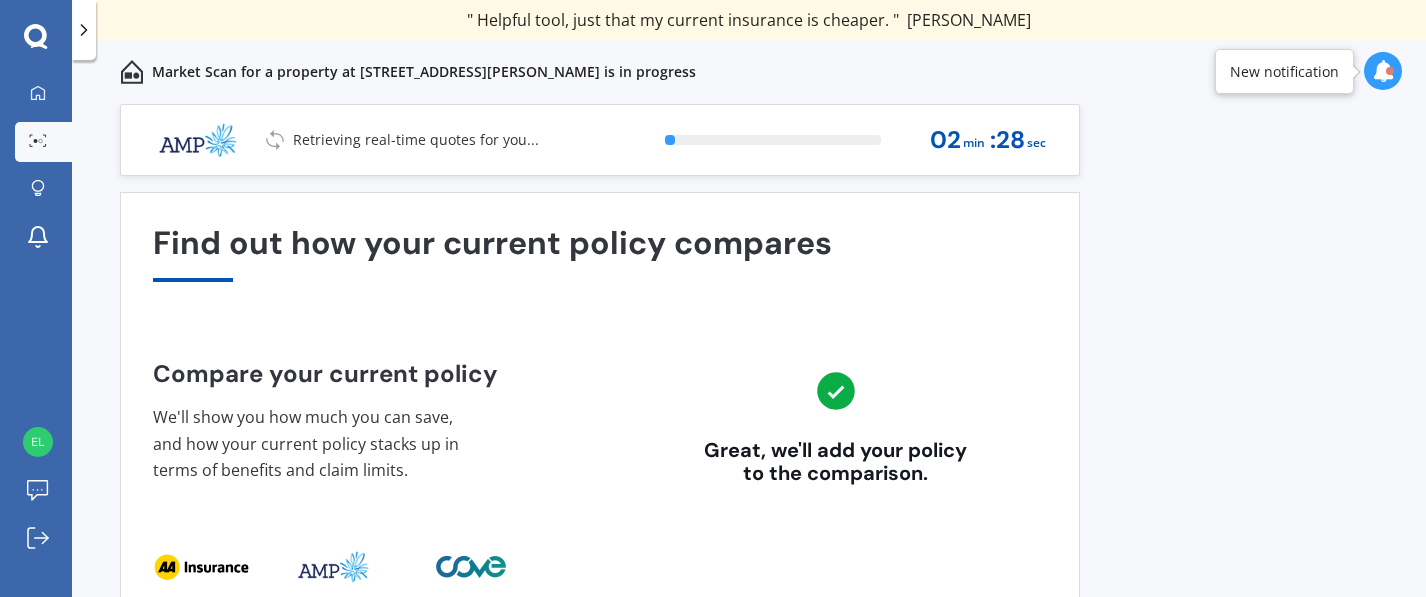 click 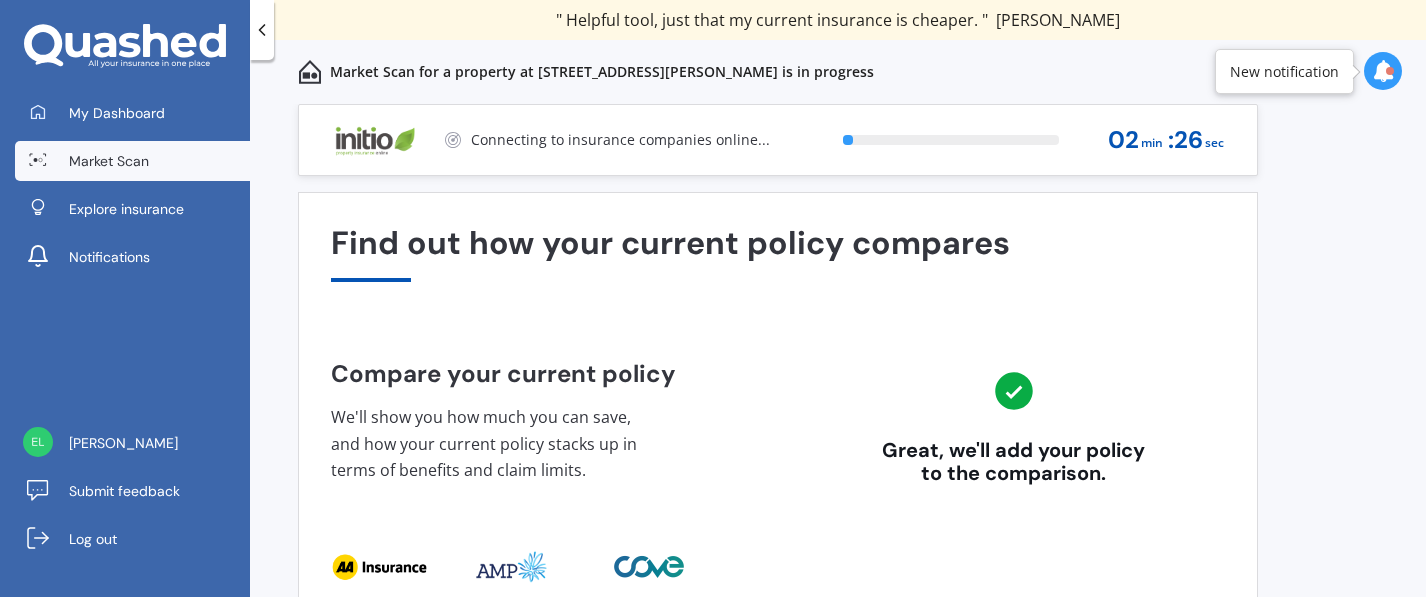 scroll, scrollTop: 0, scrollLeft: 0, axis: both 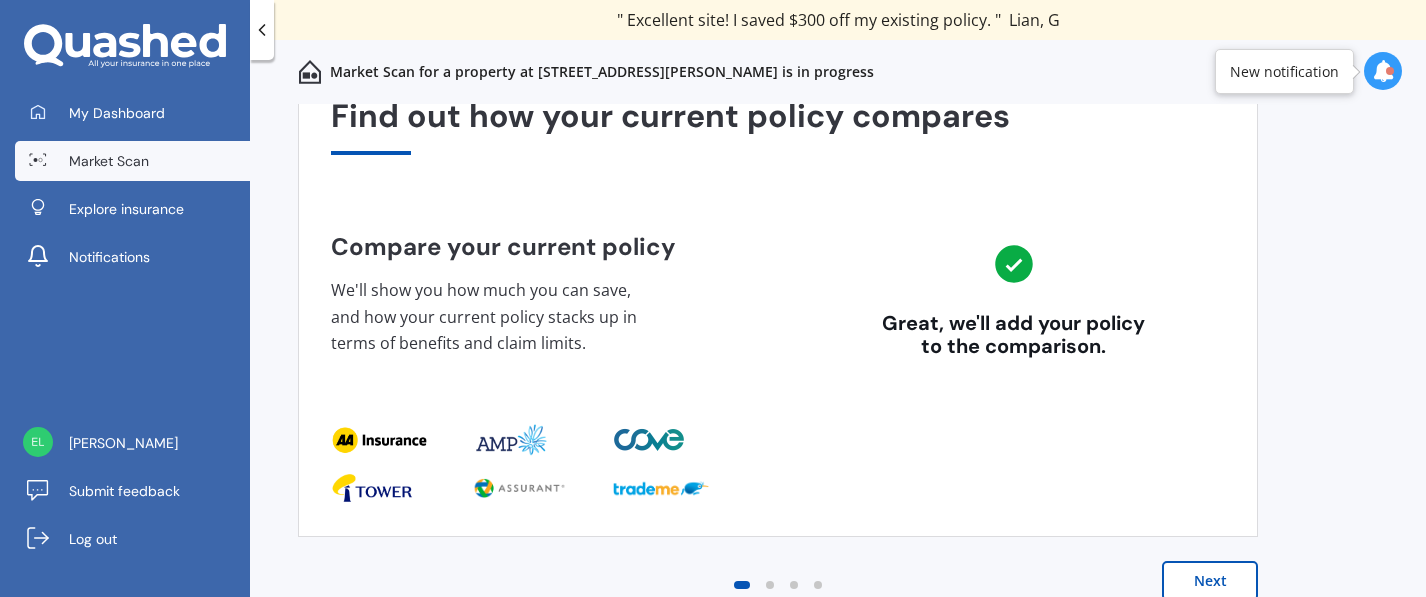 click on "Next" at bounding box center (1210, 581) 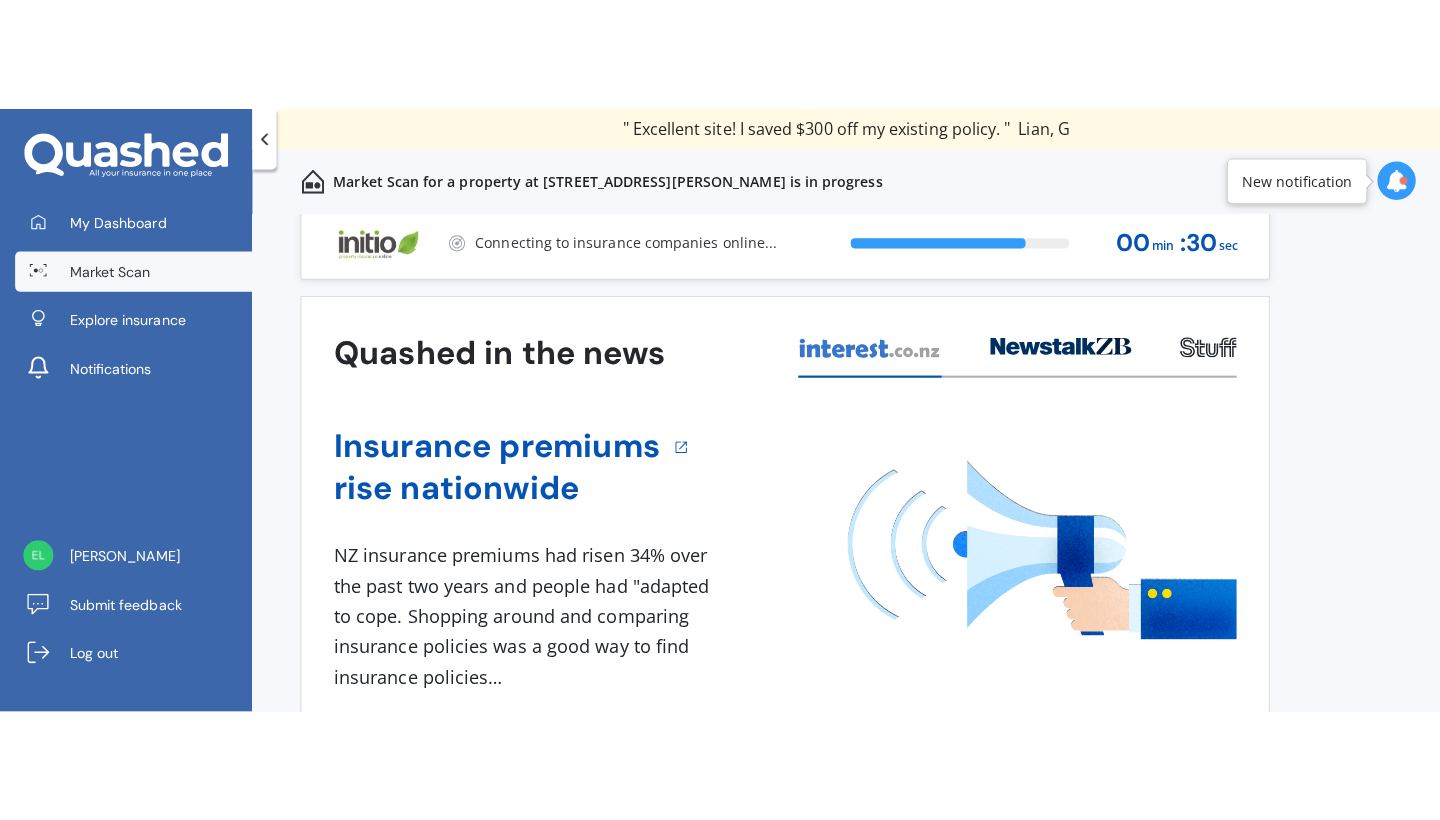scroll, scrollTop: 0, scrollLeft: 0, axis: both 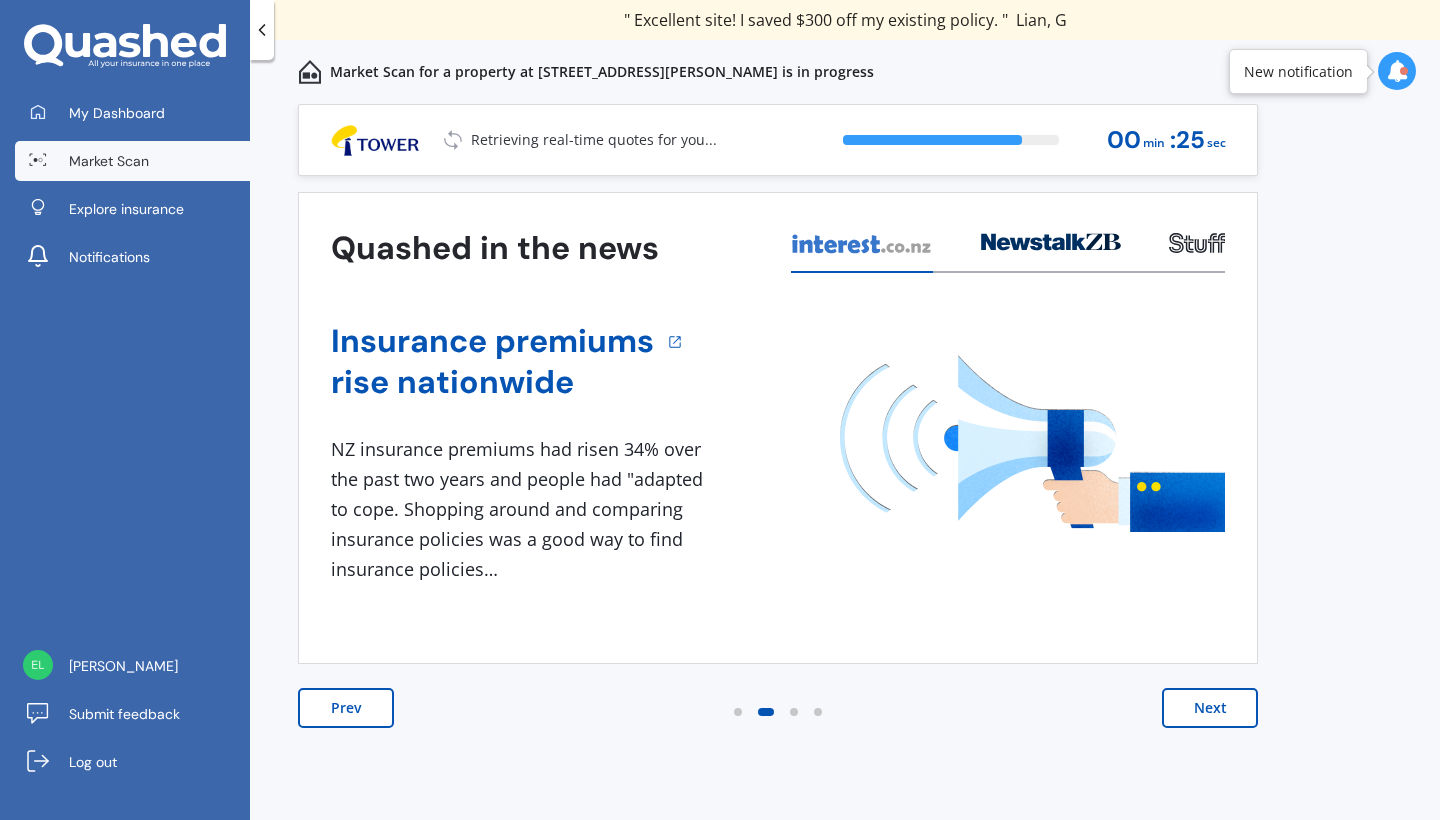 click on "Next" at bounding box center (1210, 708) 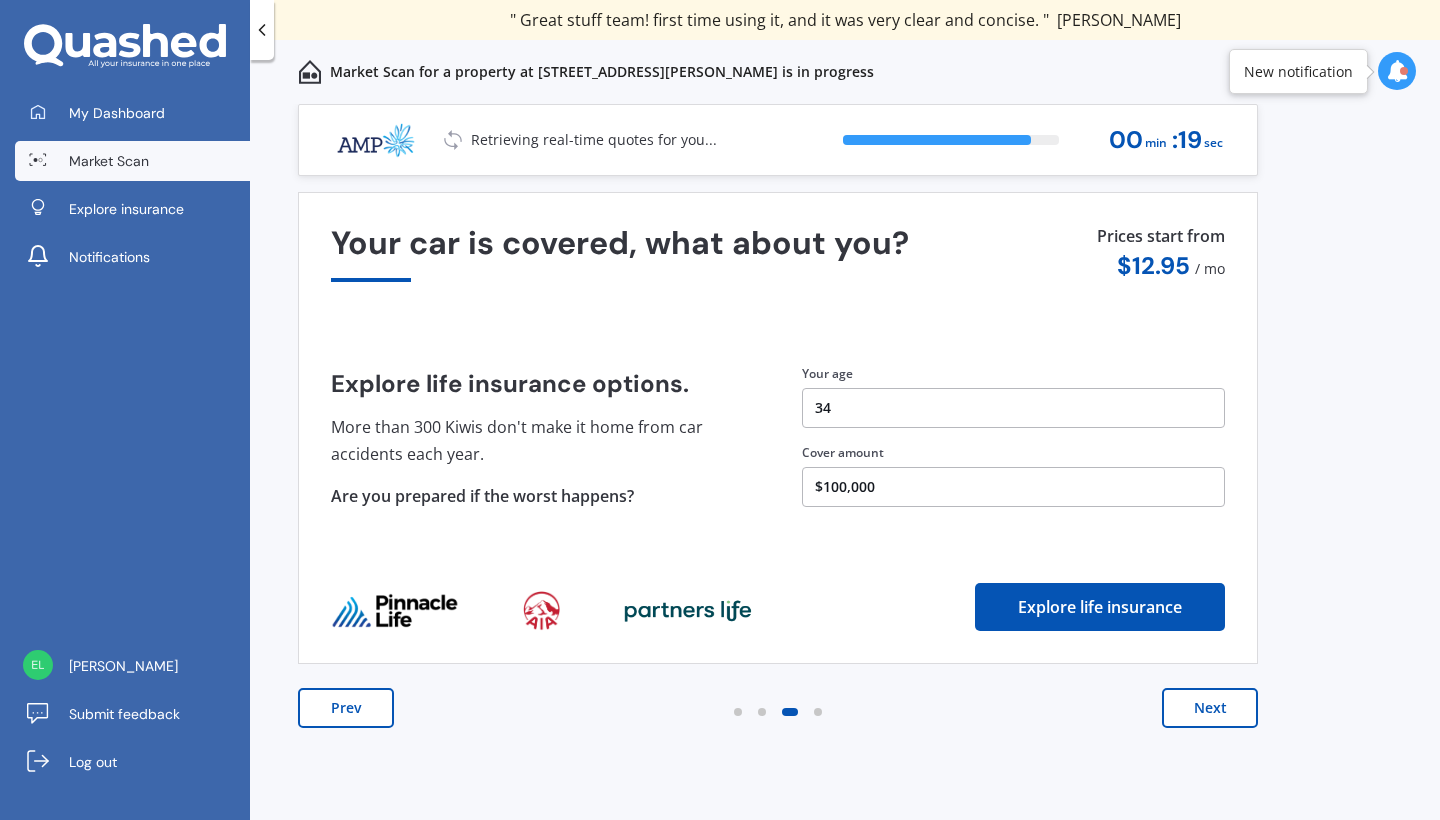 scroll, scrollTop: 0, scrollLeft: 0, axis: both 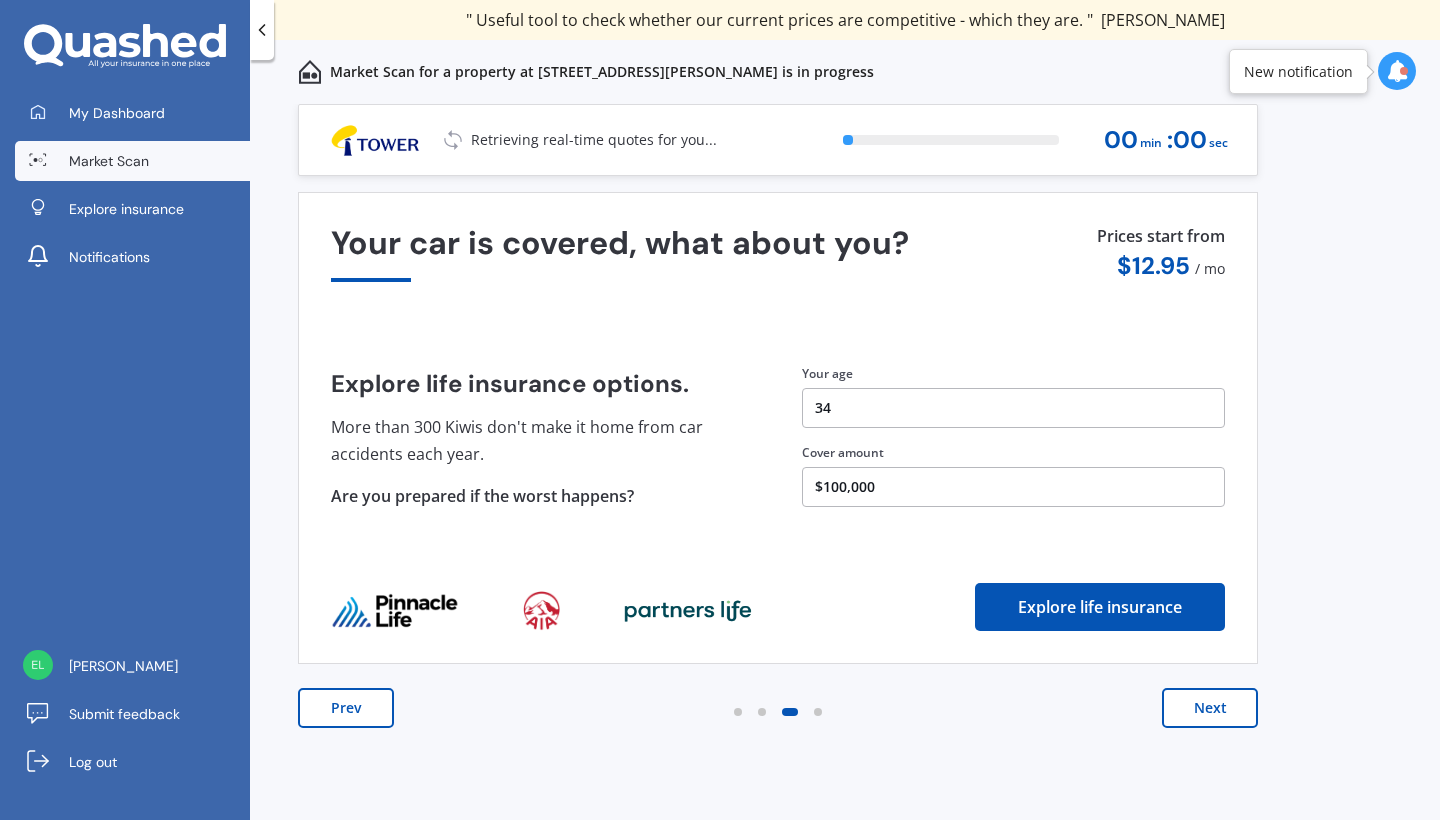 click on "Next" at bounding box center [1210, 708] 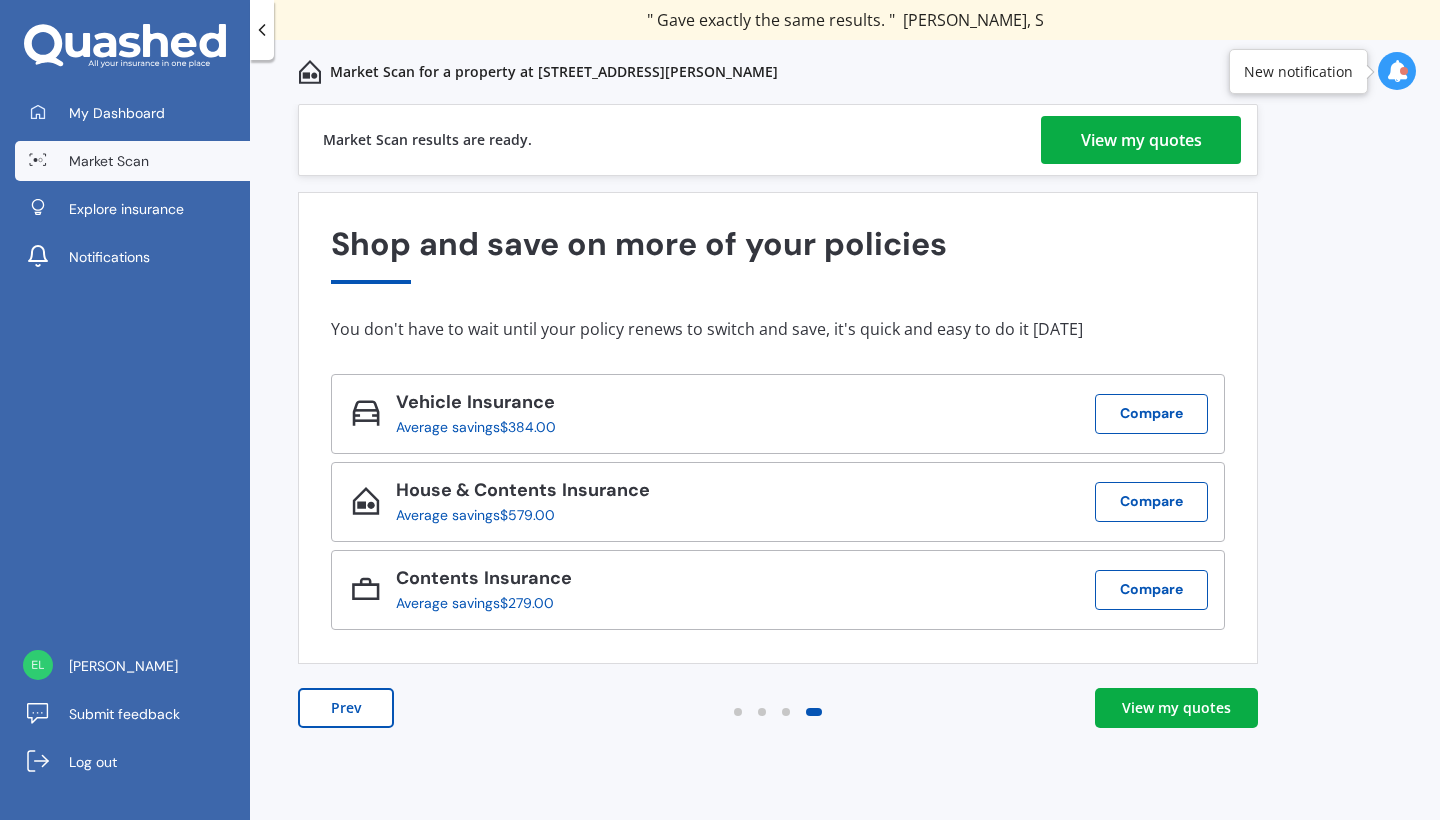 click on "View my quotes" at bounding box center [1176, 708] 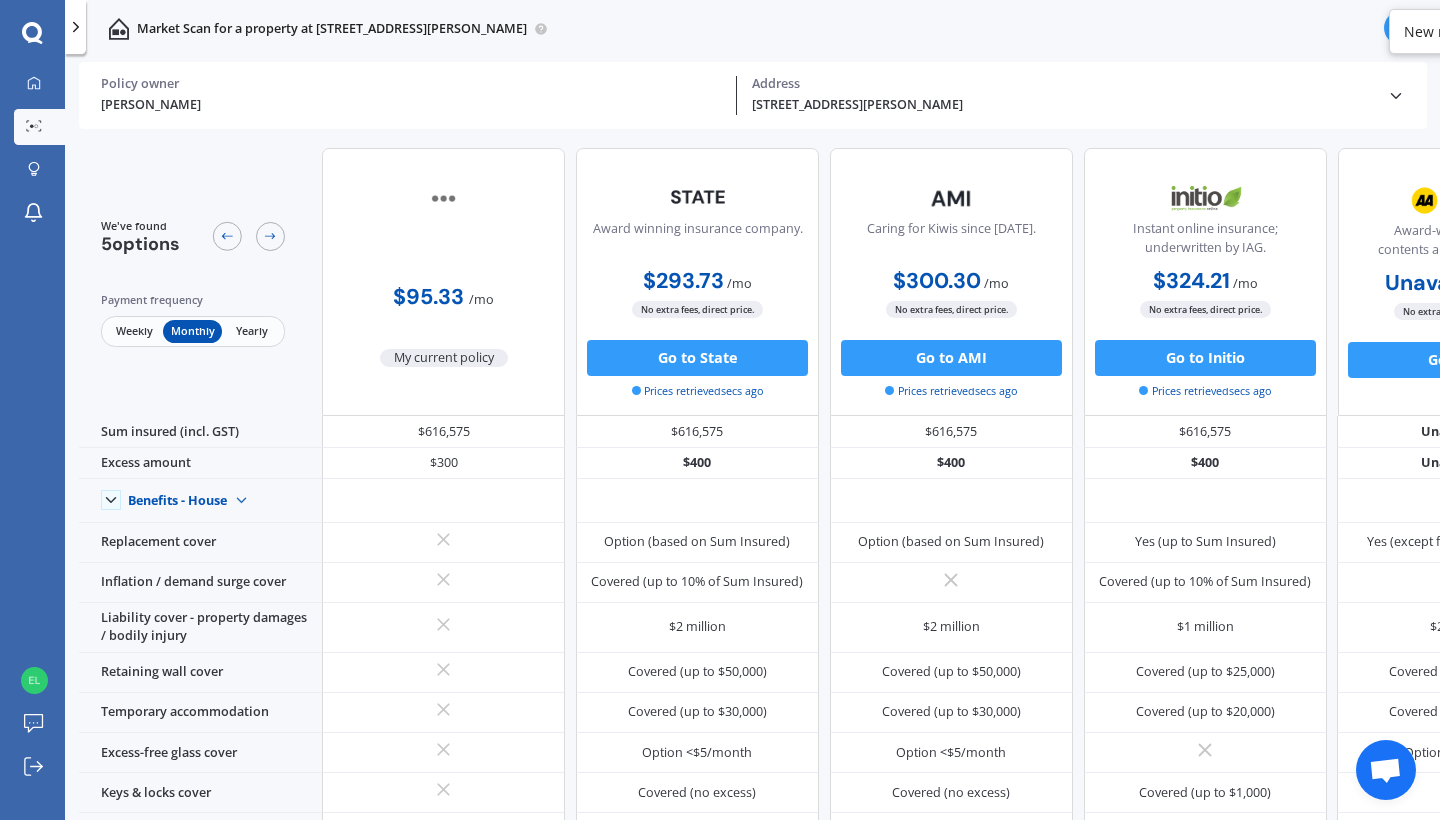click 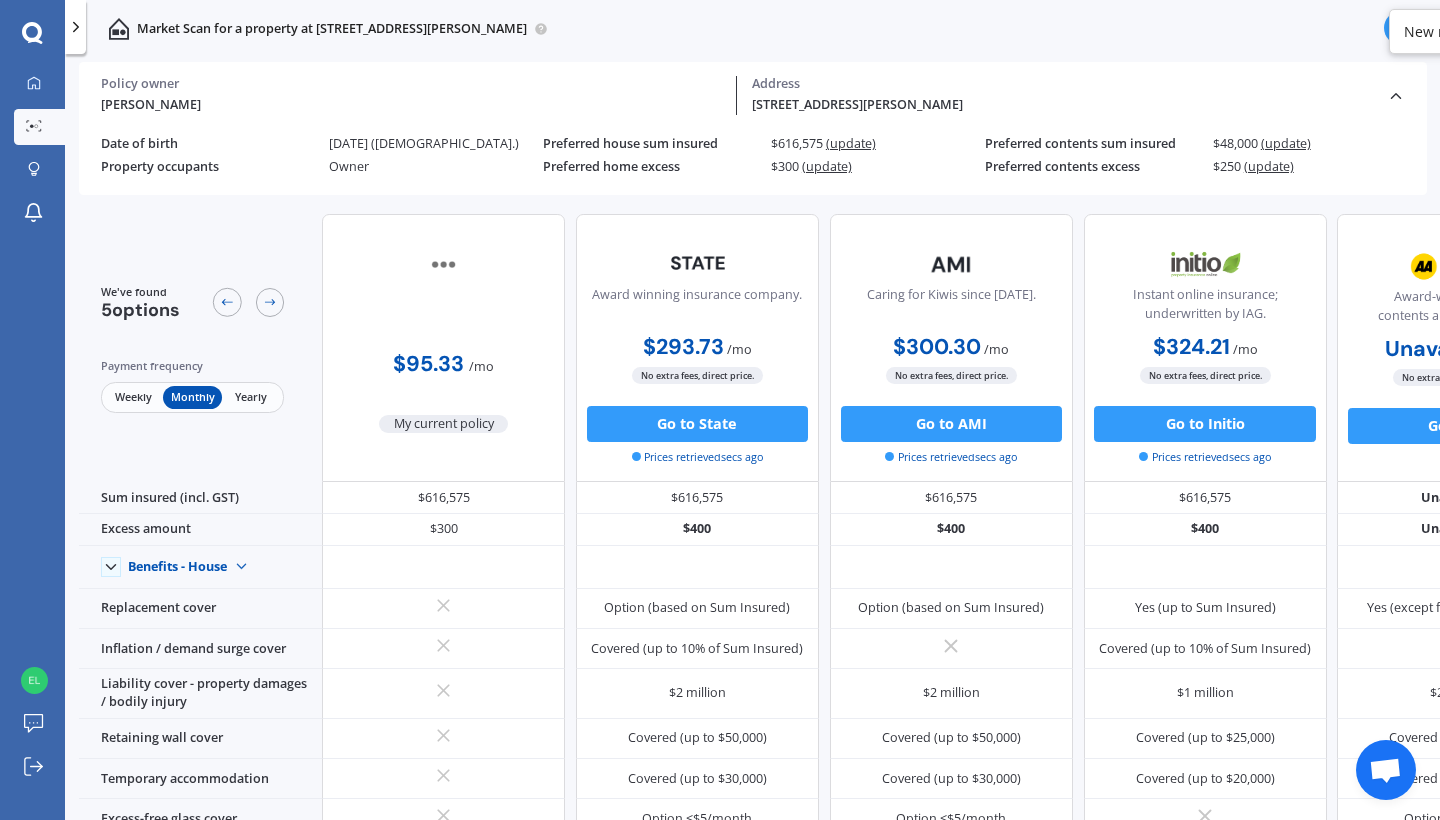 click at bounding box center [443, 264] 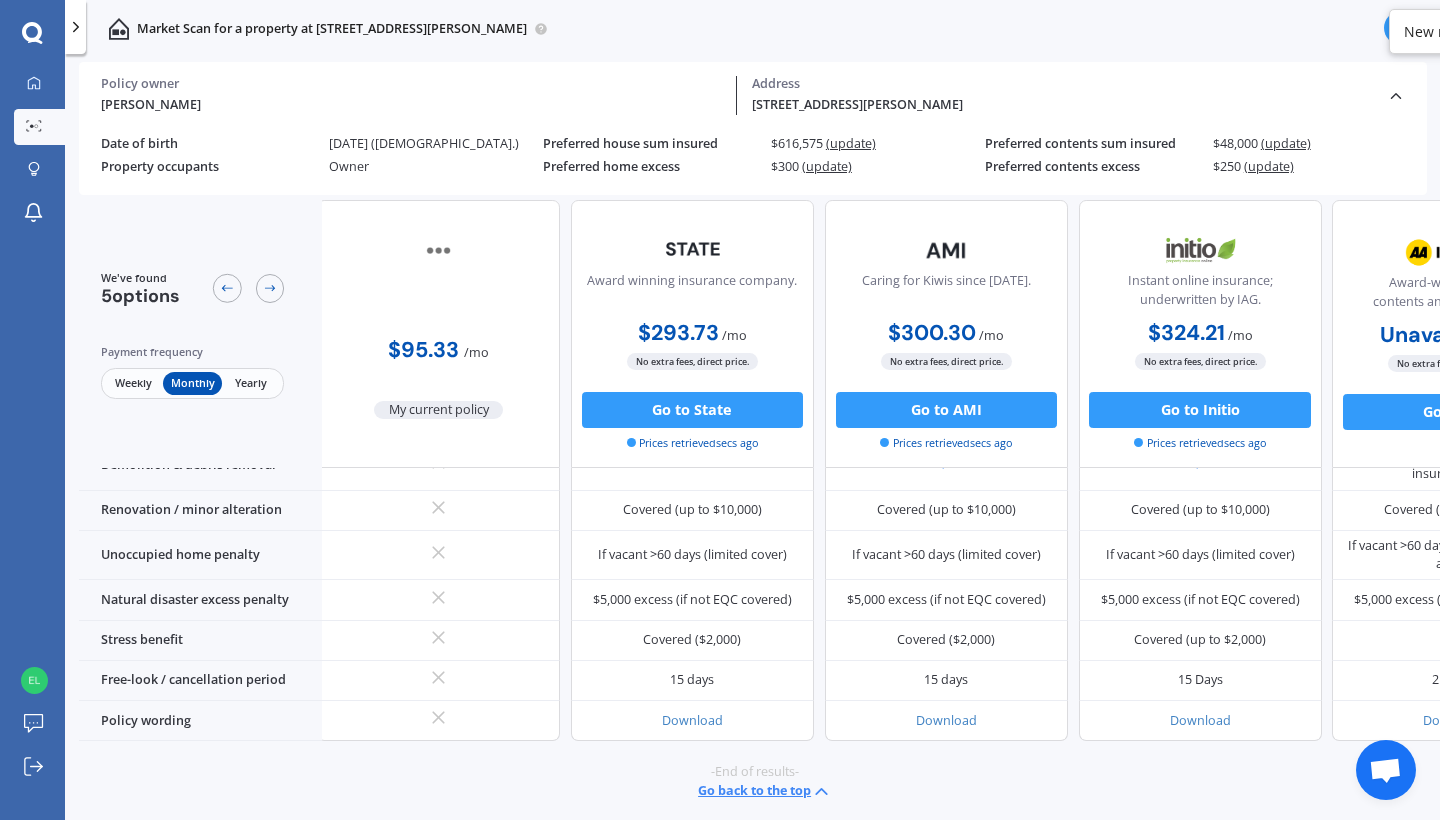 scroll, scrollTop: 982, scrollLeft: 6, axis: both 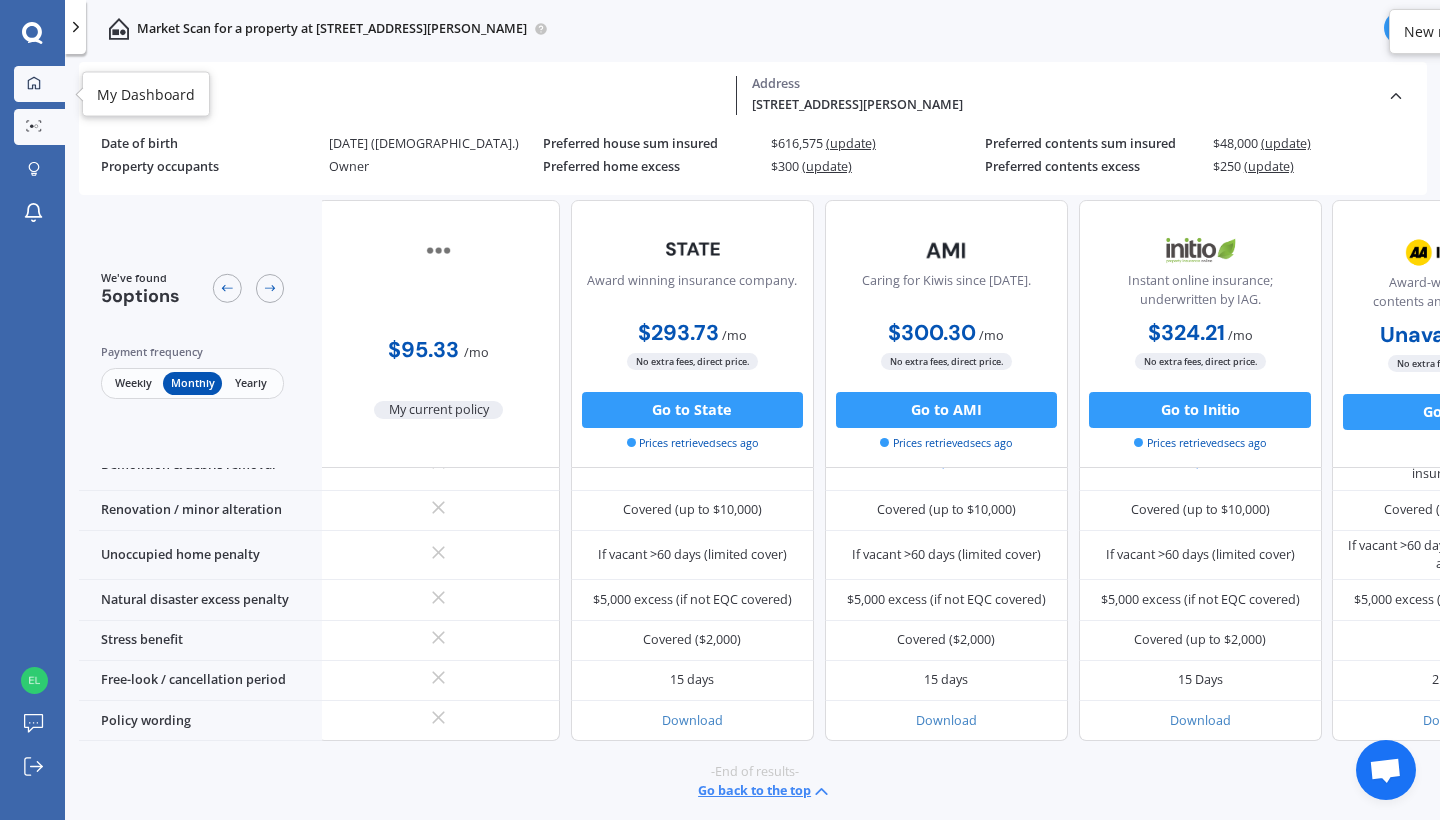 click 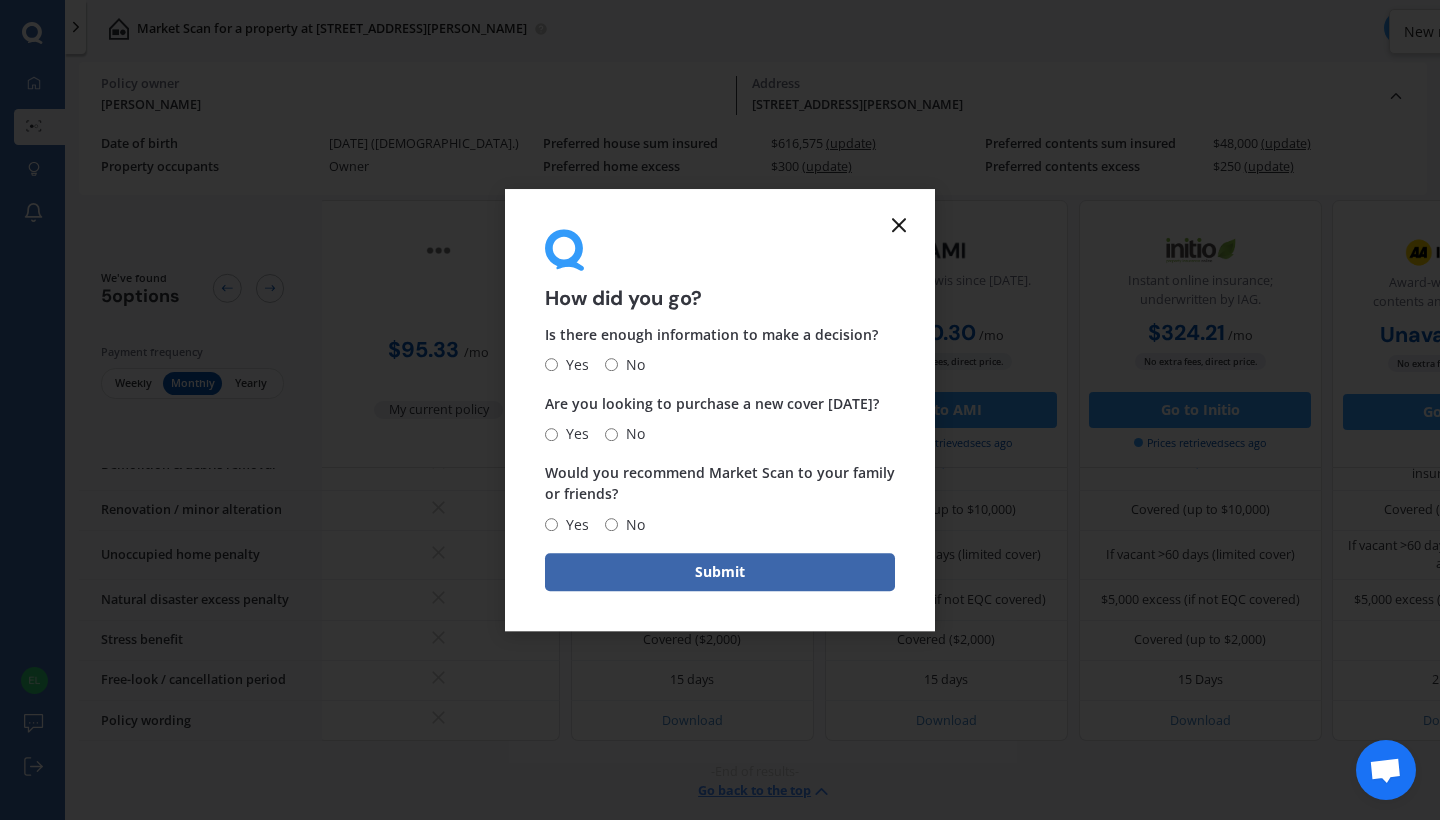 click 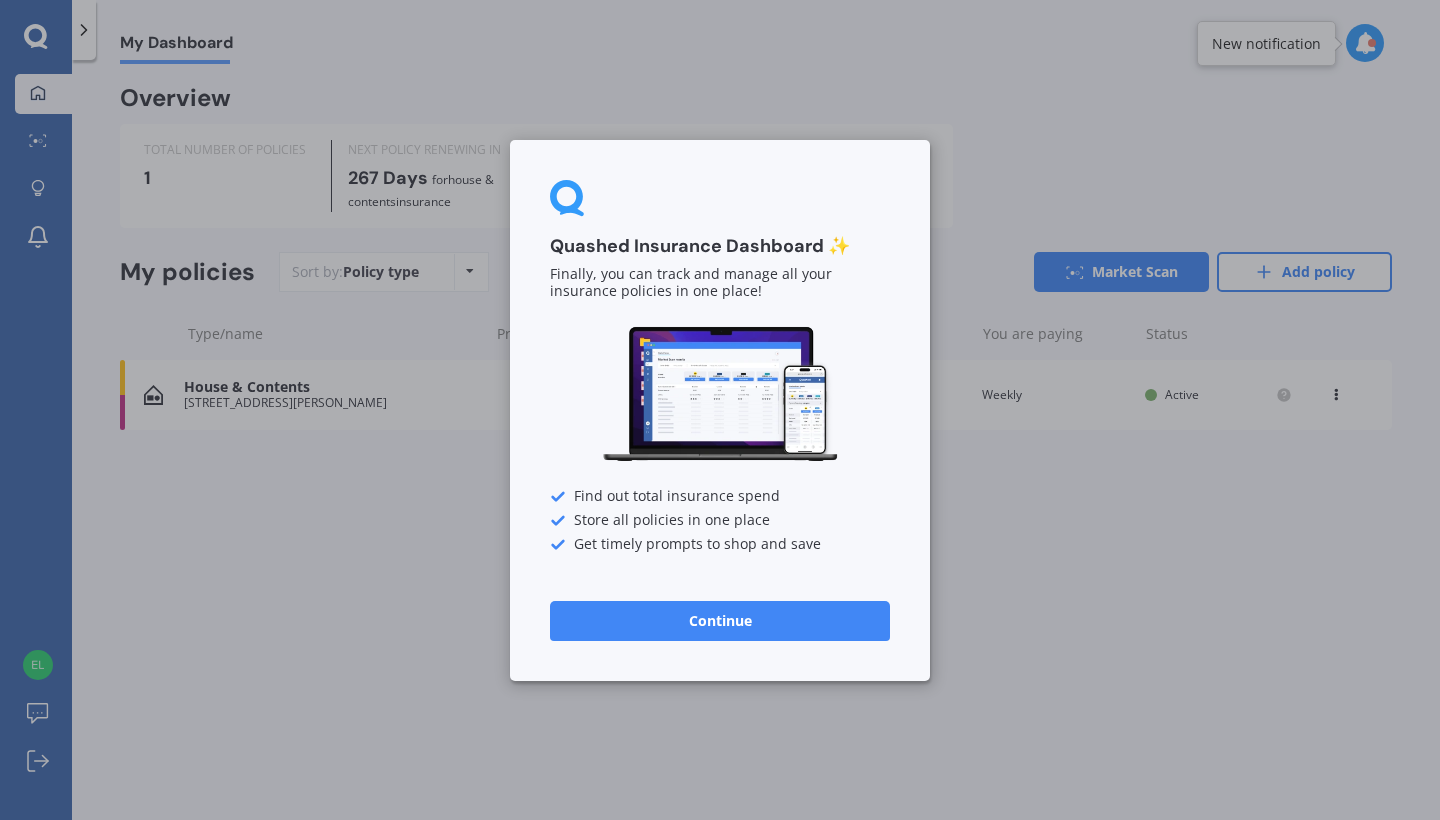 click on "Continue" at bounding box center (720, 620) 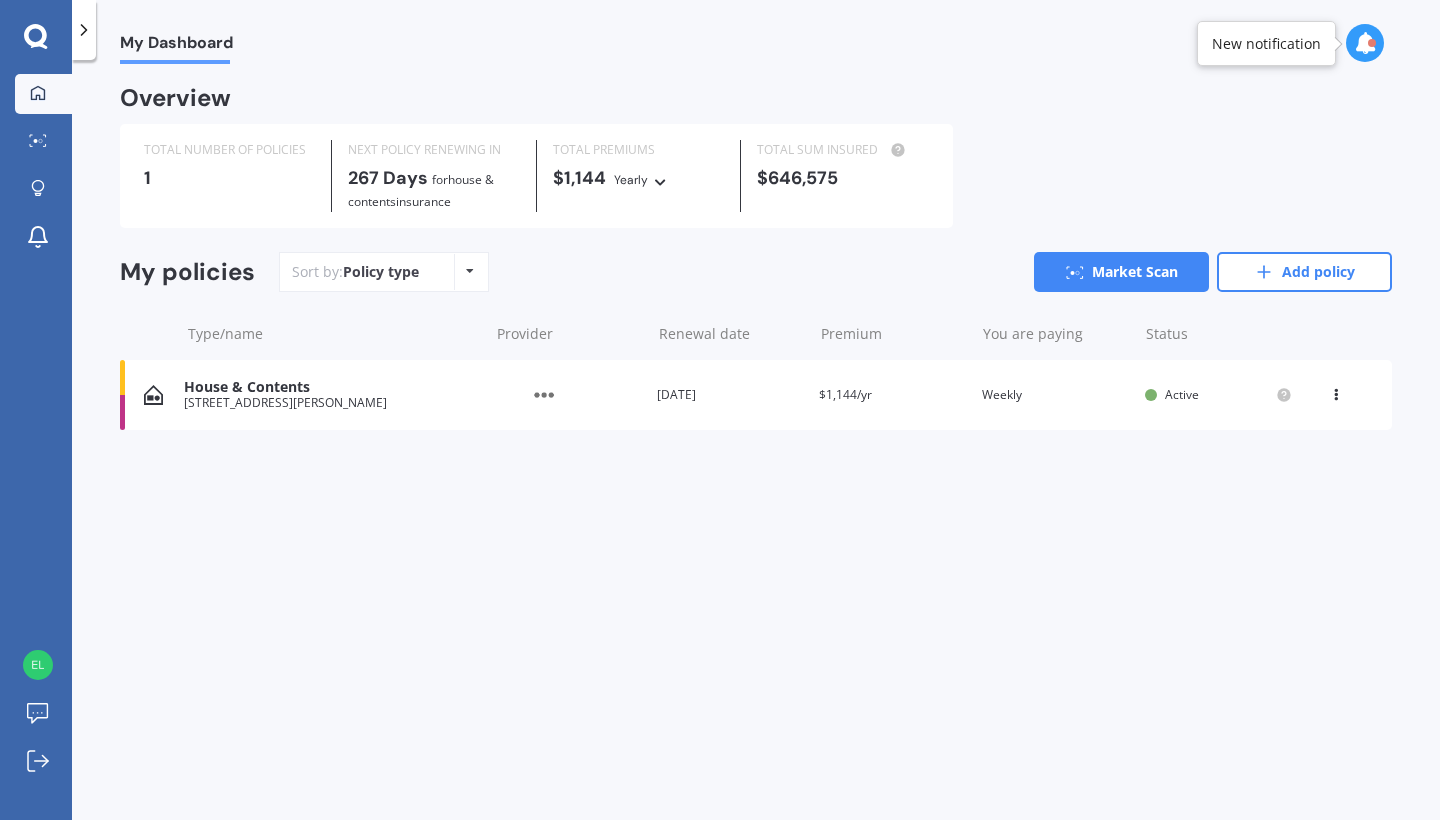 click on "View option View policy Delete" at bounding box center (1338, 395) 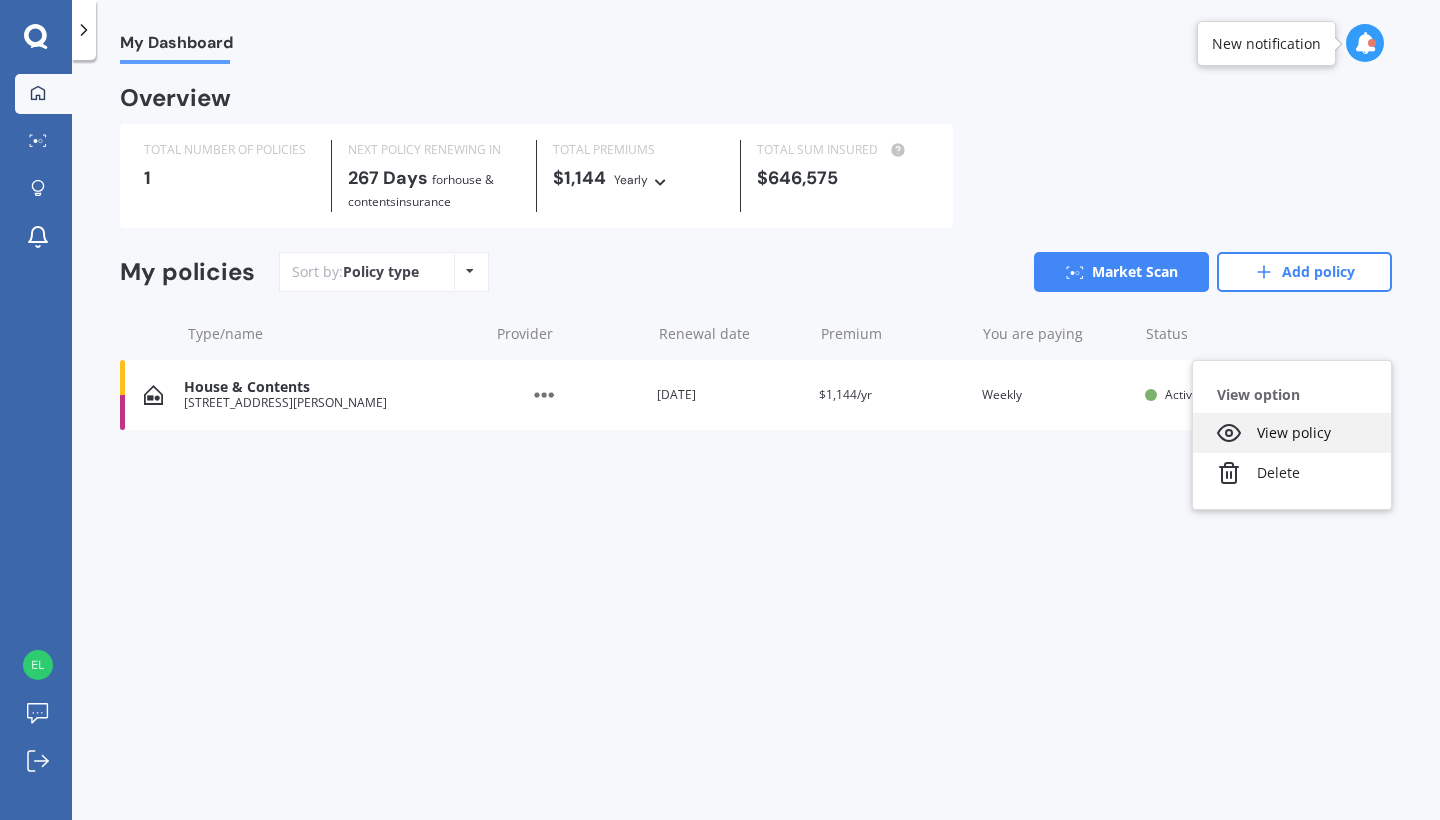 click on "View policy" at bounding box center [1292, 433] 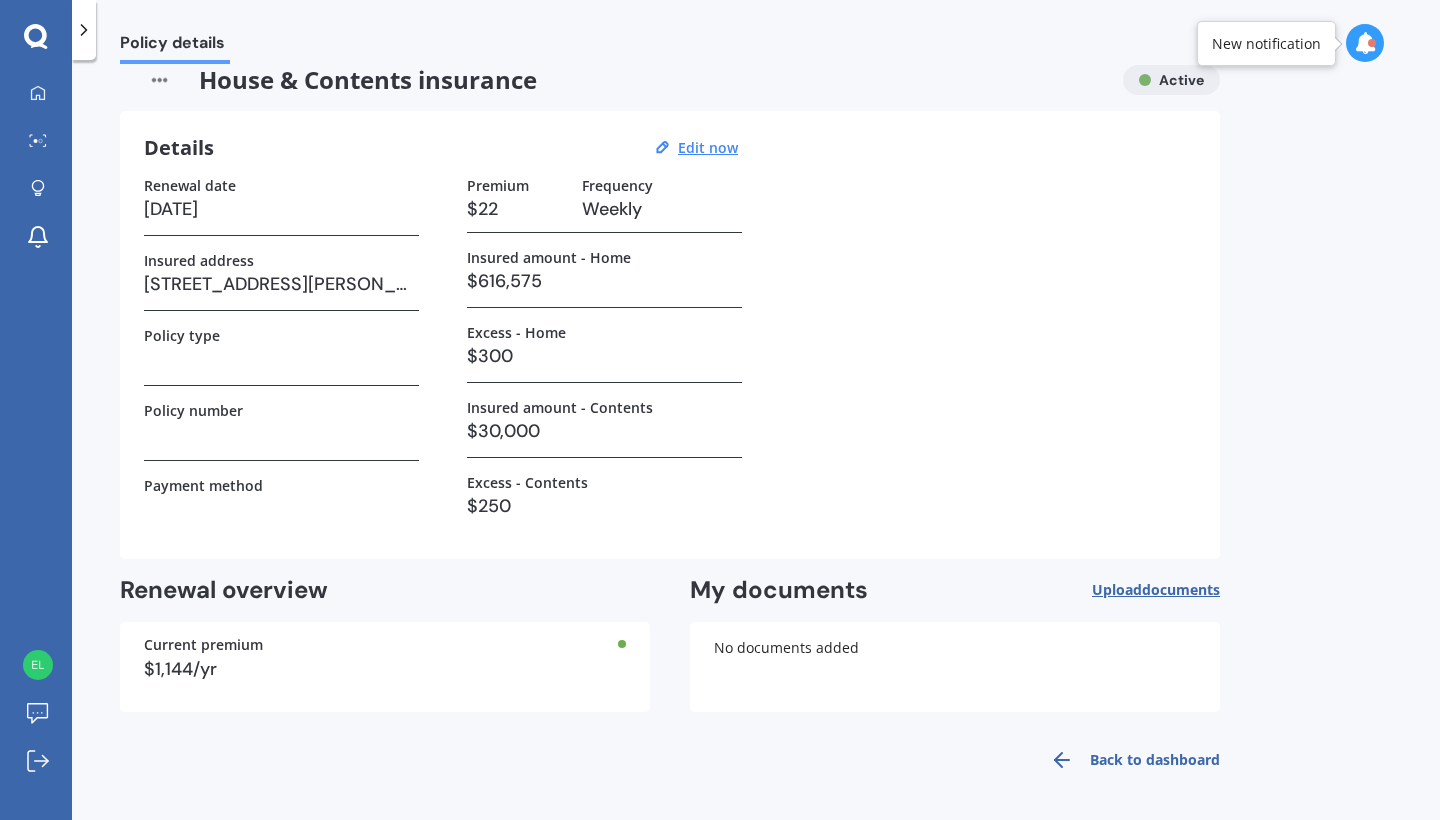 scroll, scrollTop: 21, scrollLeft: 0, axis: vertical 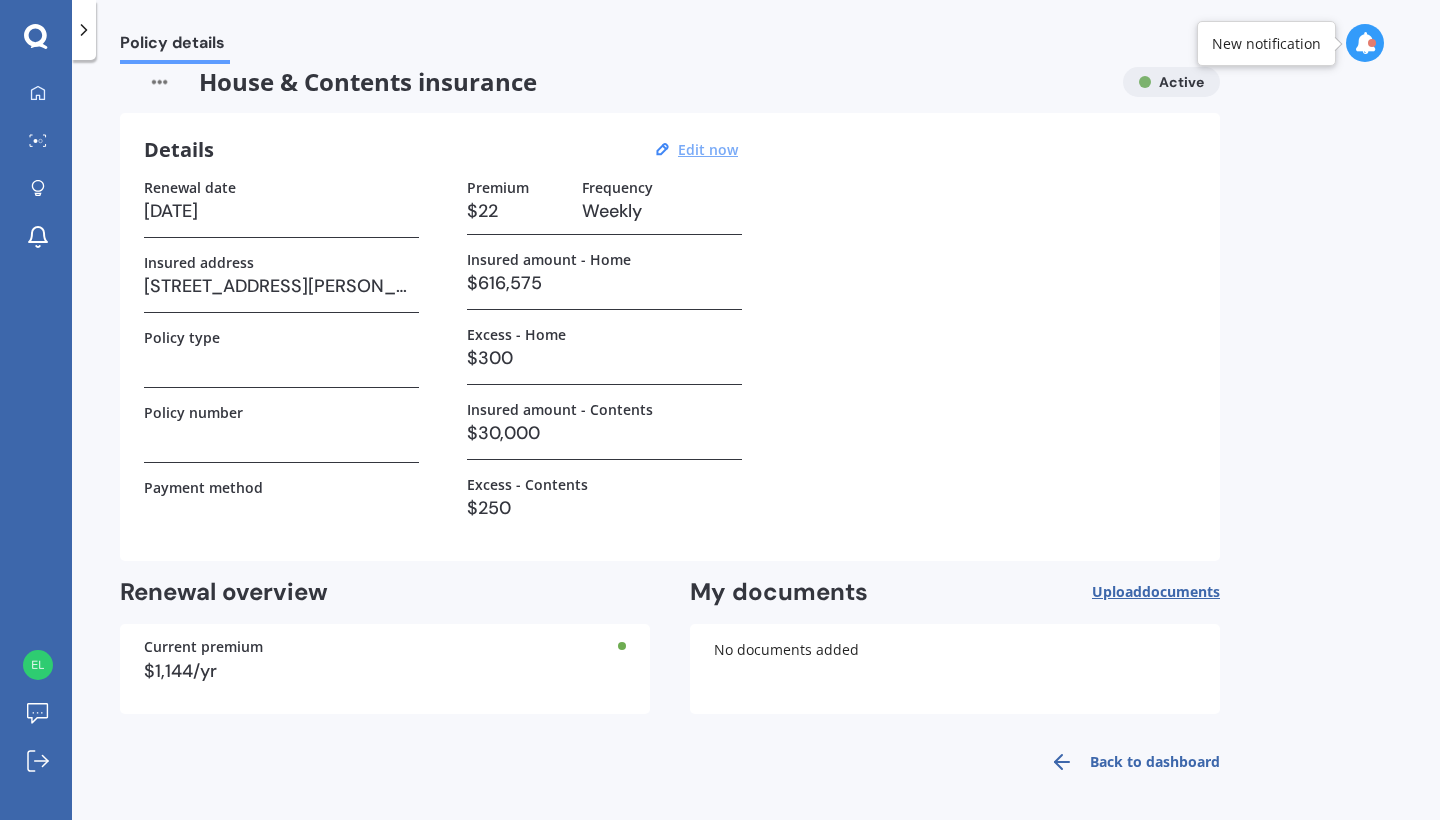 click on "Edit now" at bounding box center [708, 149] 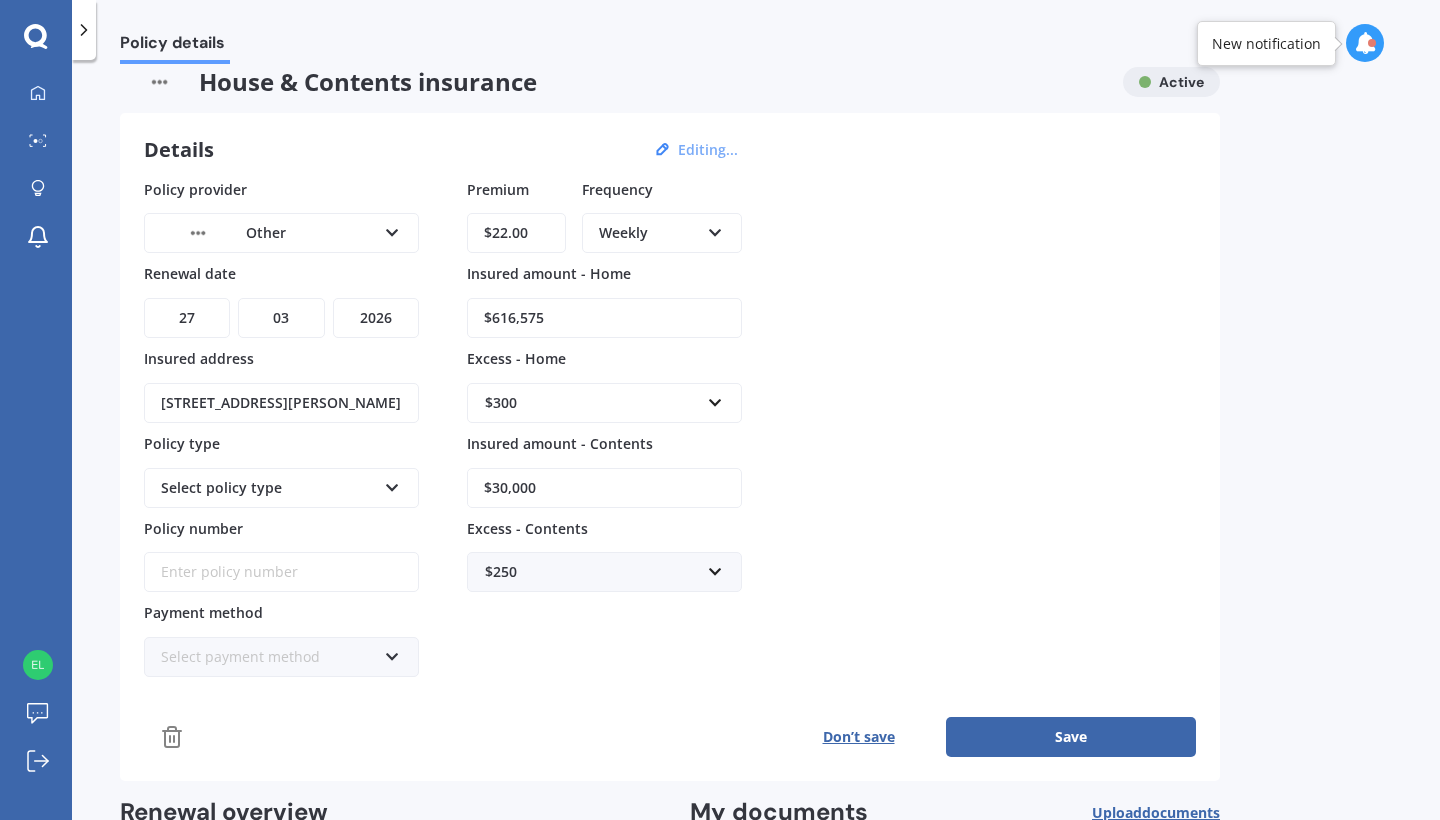 drag, startPoint x: 544, startPoint y: 239, endPoint x: 493, endPoint y: 234, distance: 51.24451 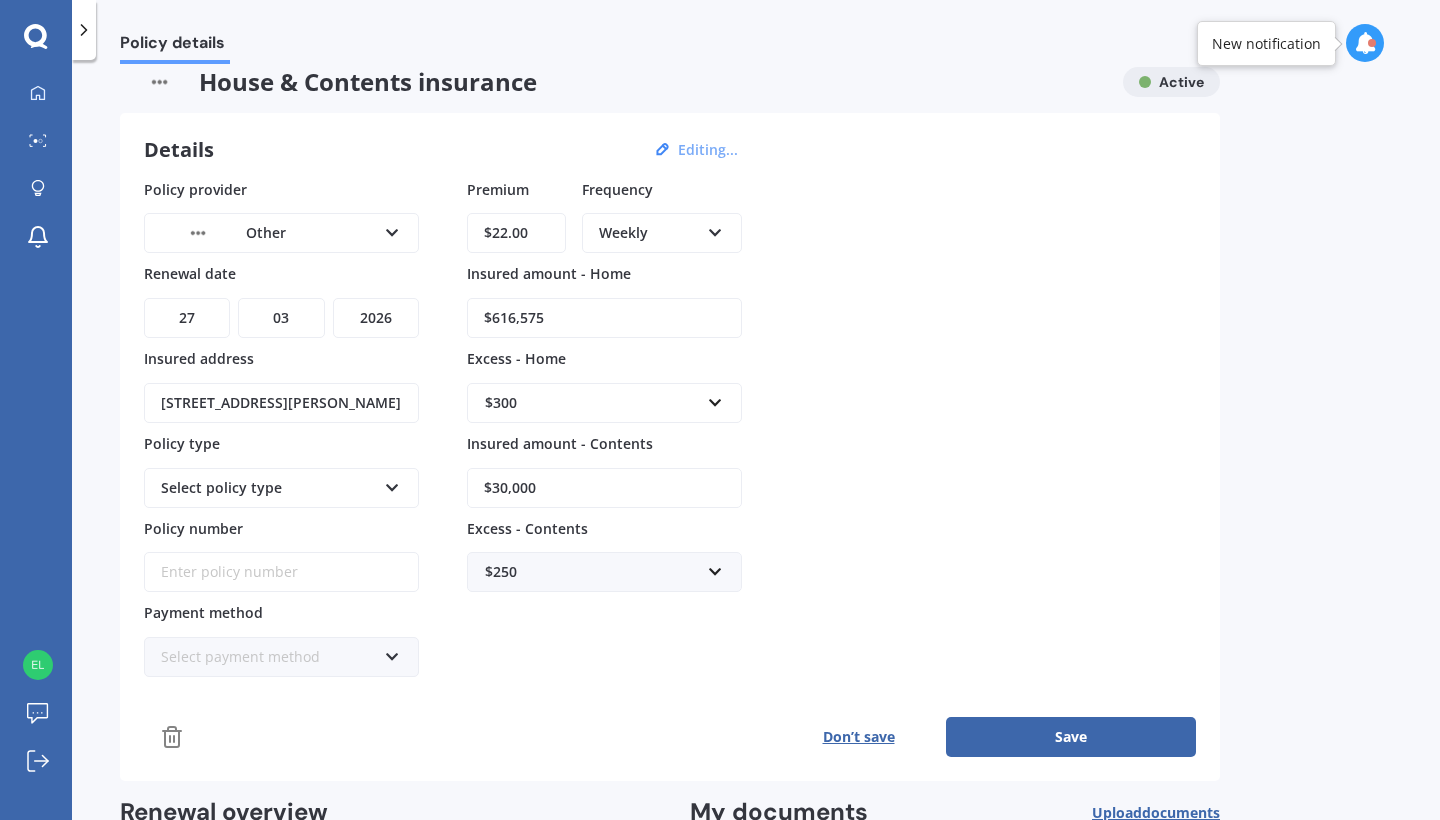 click on "$22.00" at bounding box center (516, 233) 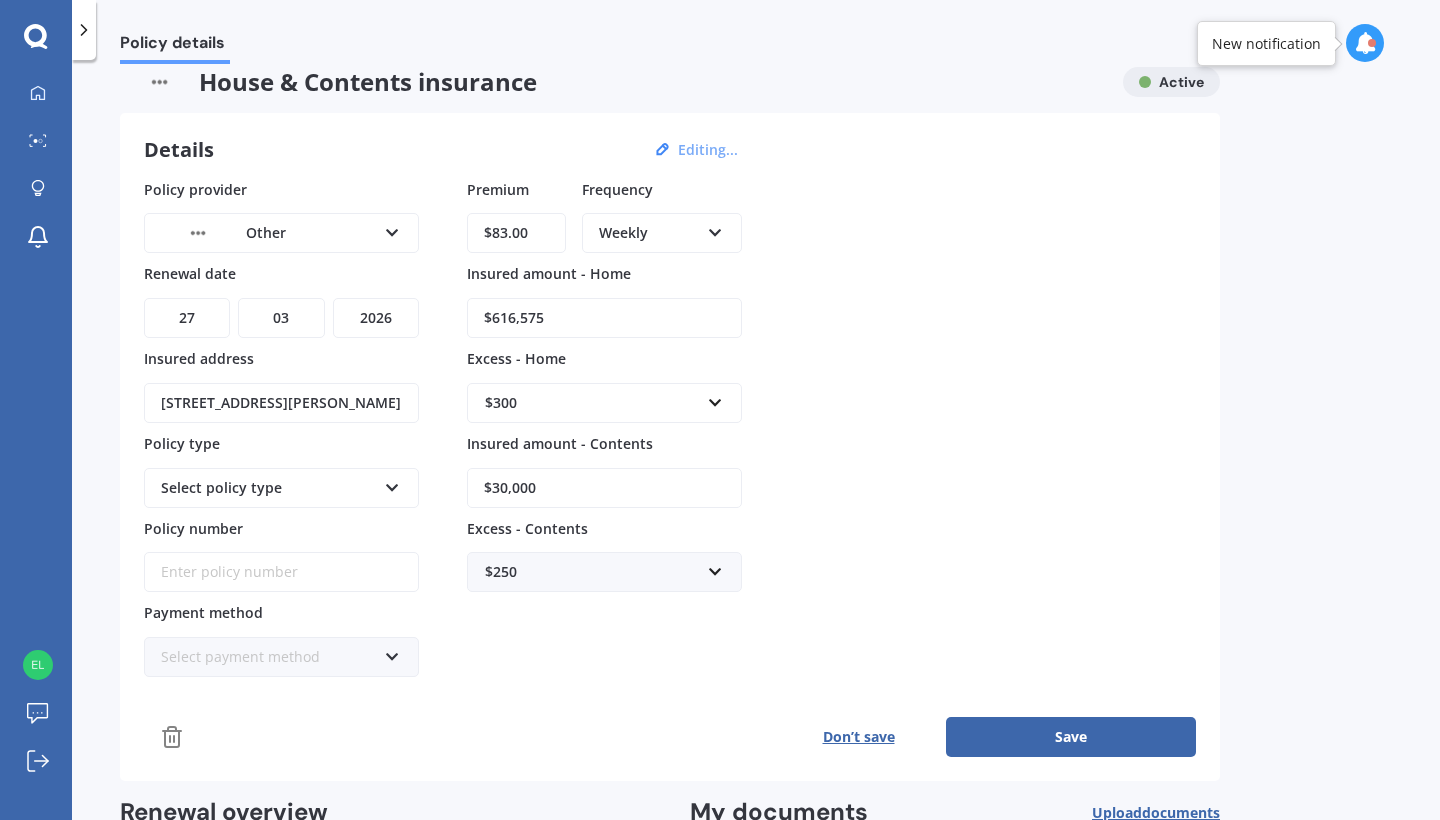 click on "$83.00" at bounding box center (516, 233) 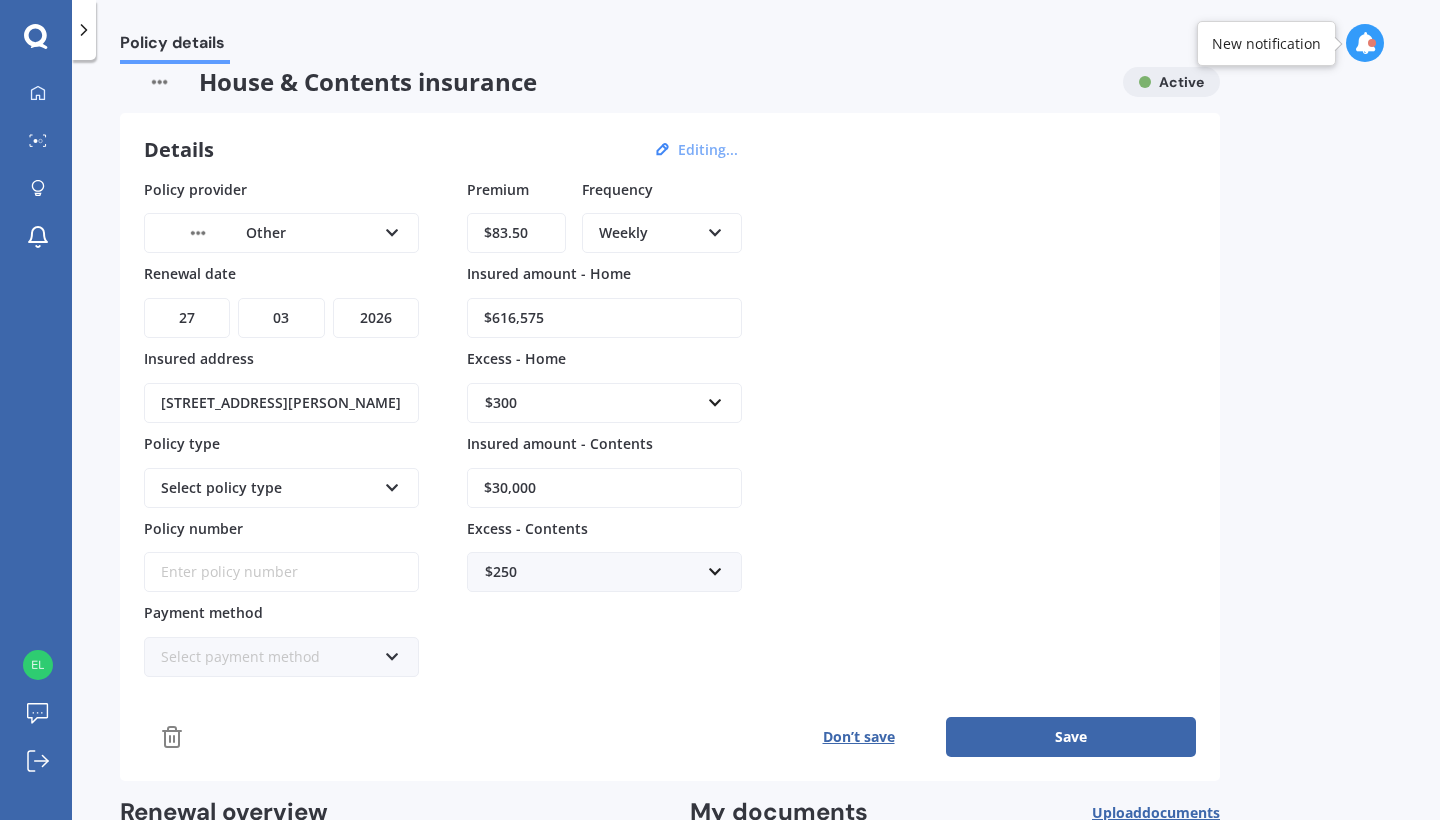 type on "$83.55" 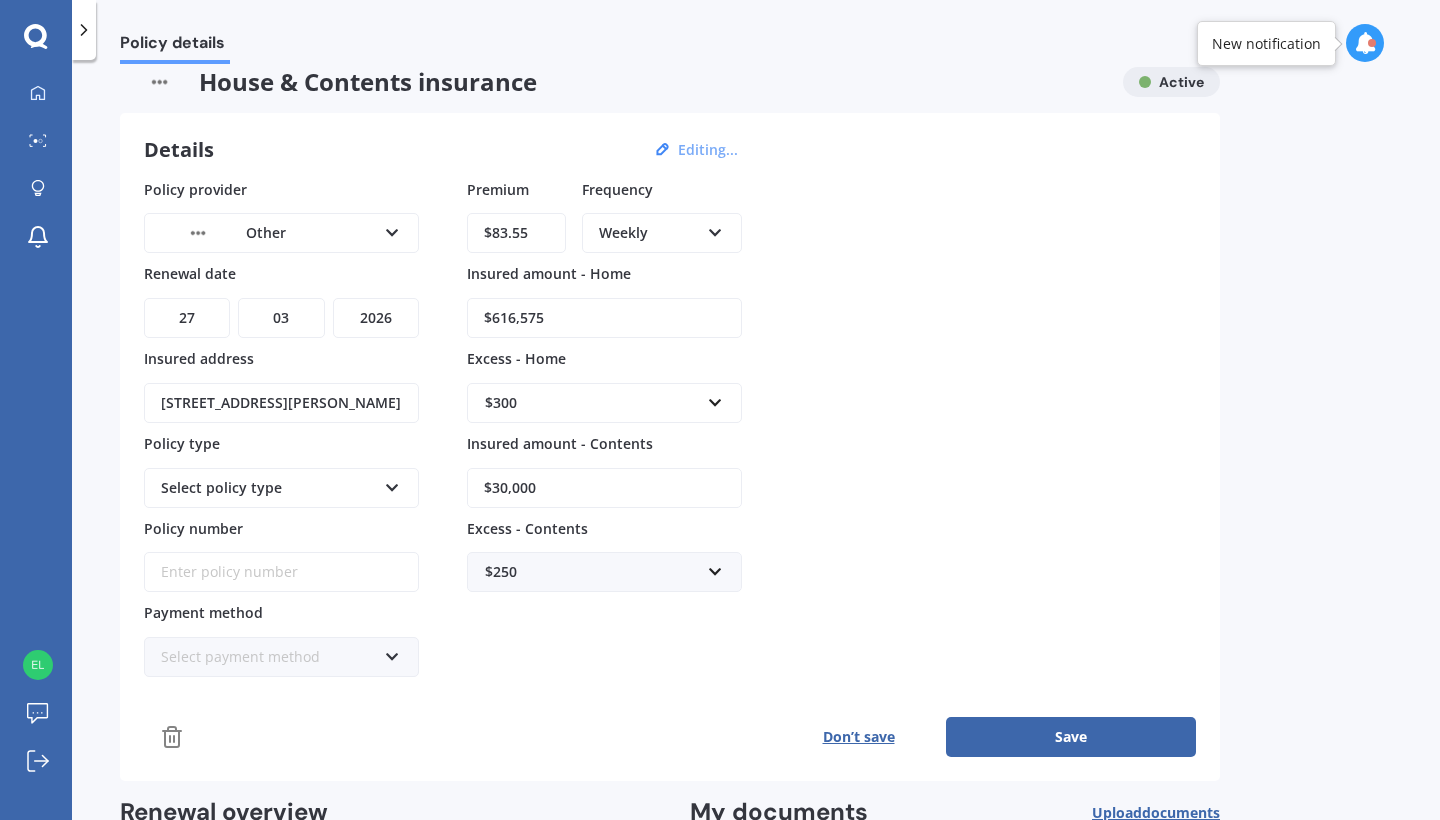 drag, startPoint x: 552, startPoint y: 481, endPoint x: 494, endPoint y: 480, distance: 58.00862 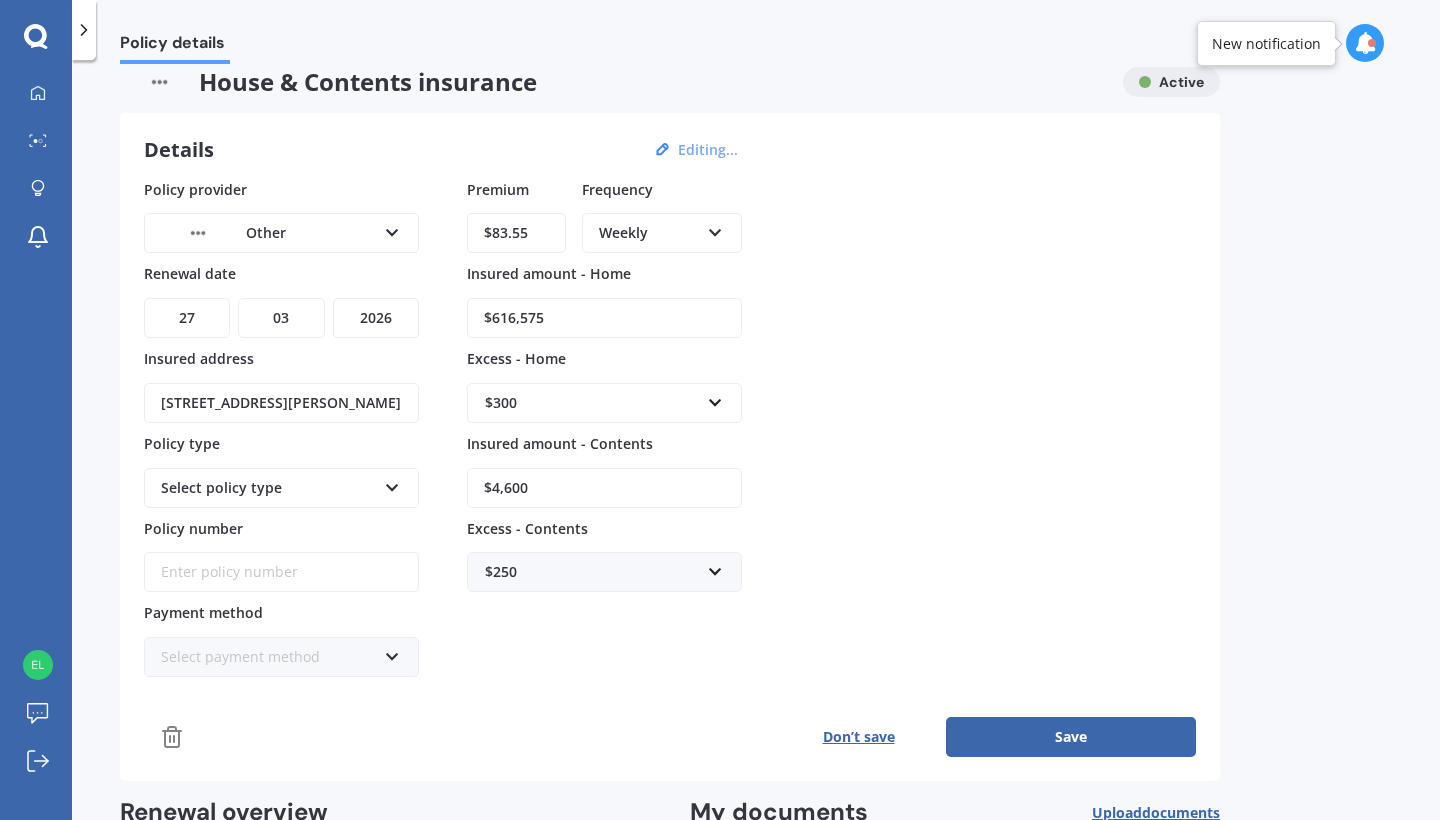 type on "$46,000" 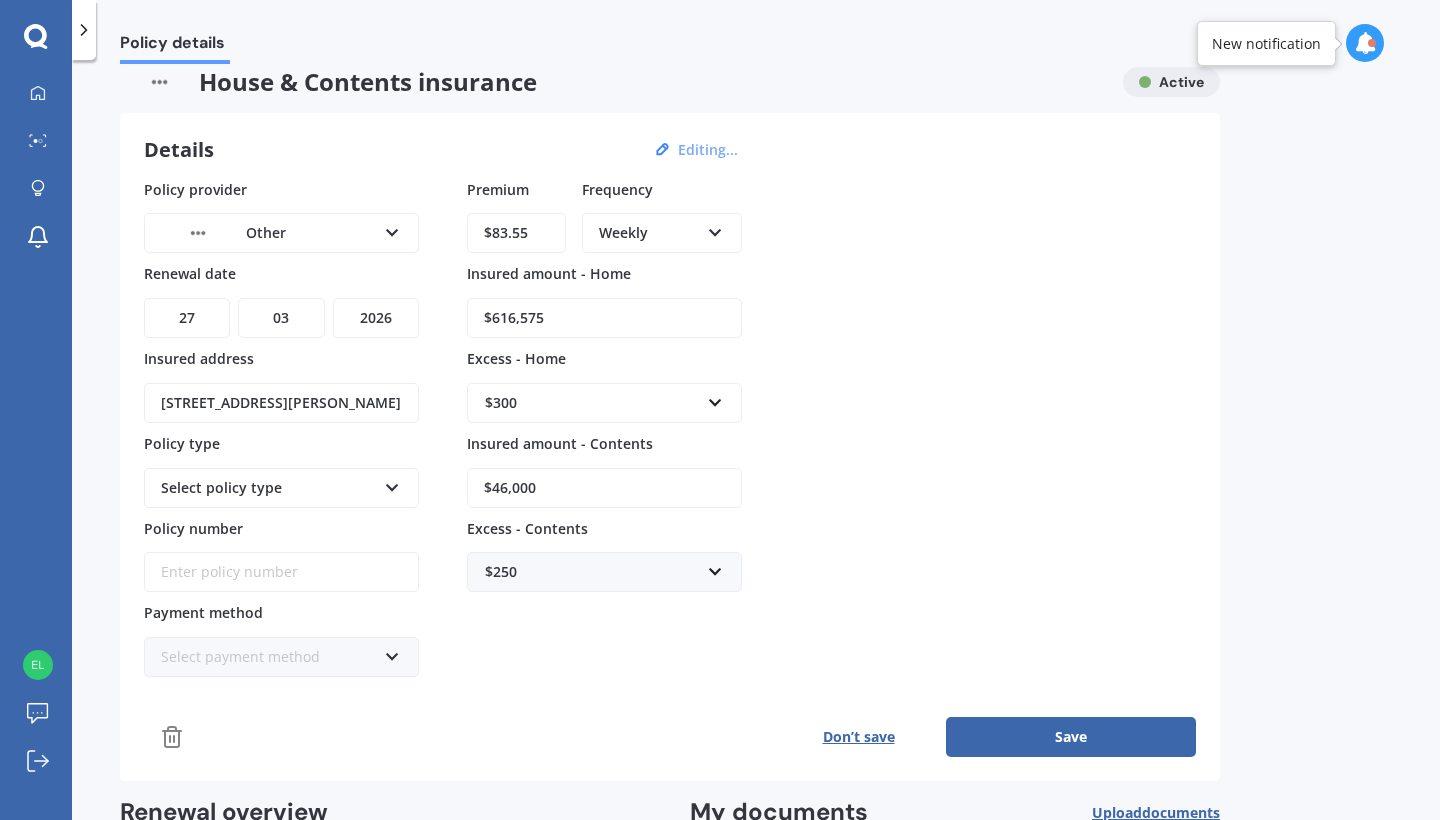 click on "Save" at bounding box center (1071, 737) 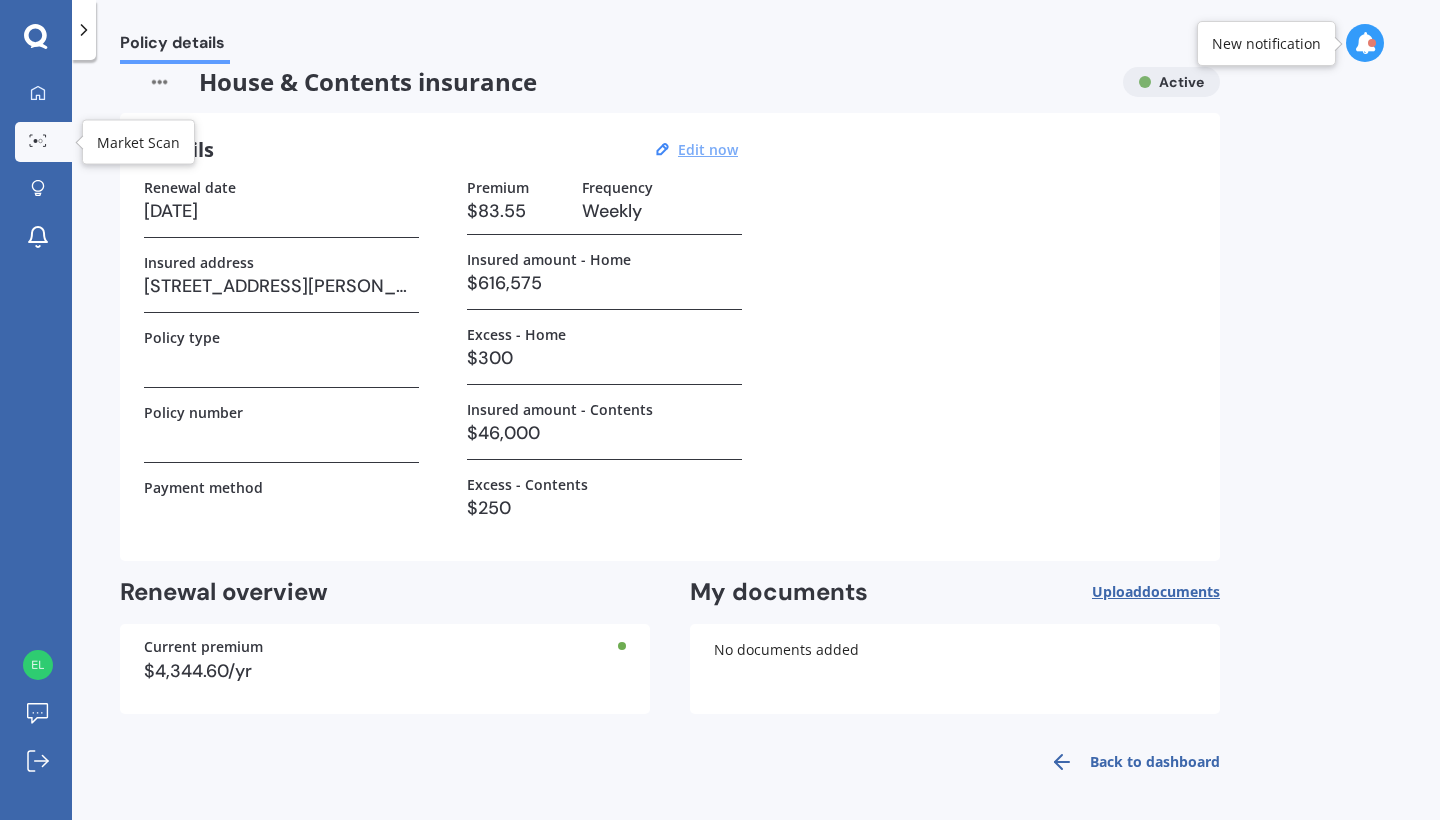 click at bounding box center [38, 141] 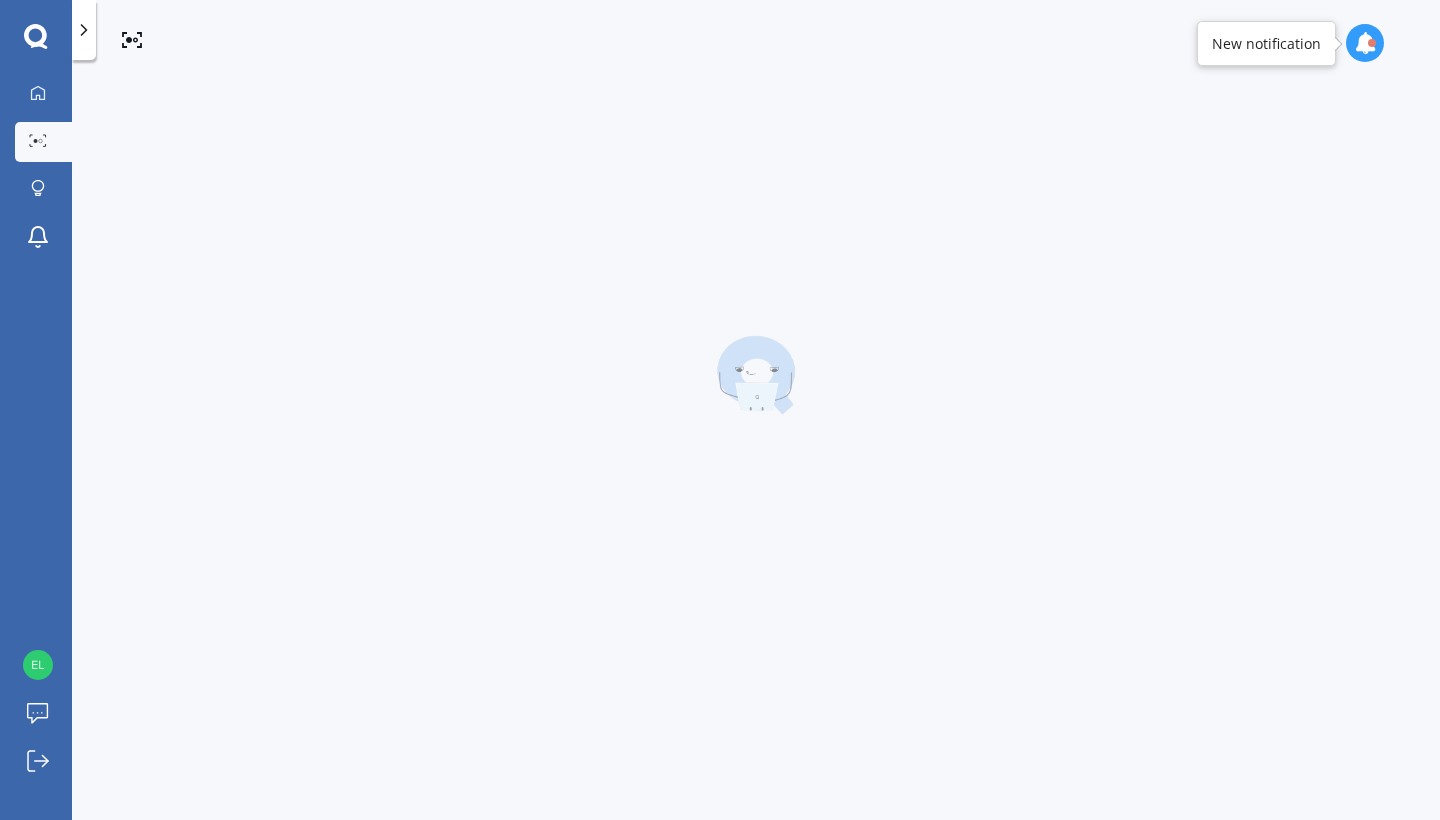 scroll, scrollTop: 0, scrollLeft: 0, axis: both 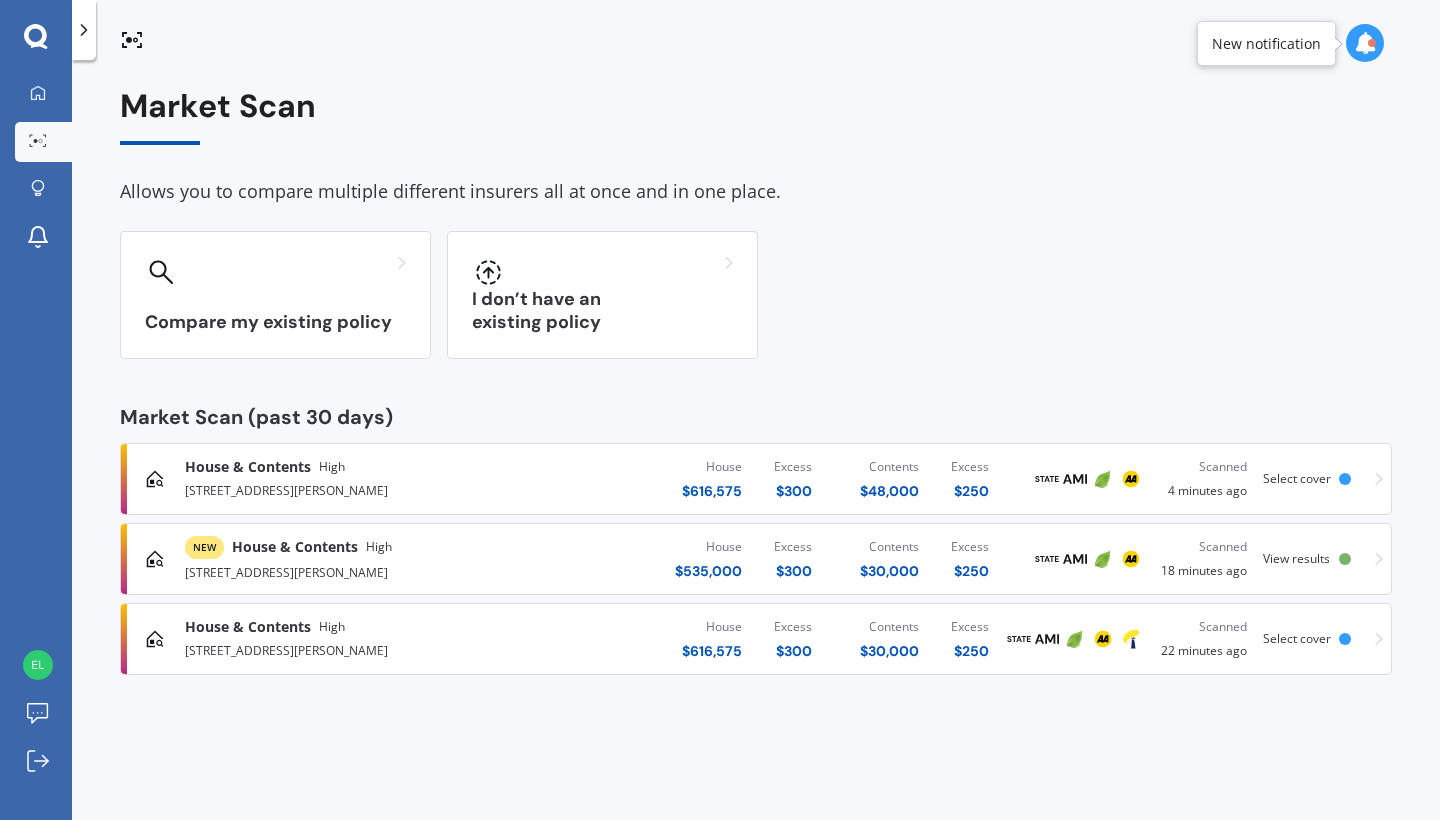 click on "House & Contents High [STREET_ADDRESS][GEOGRAPHIC_DATA][PERSON_NAME] $ 616,575 Excess $ 300 Contents $ 48,000 Excess $ 250 Scanned 4 minutes ago Select cover" at bounding box center [756, 479] 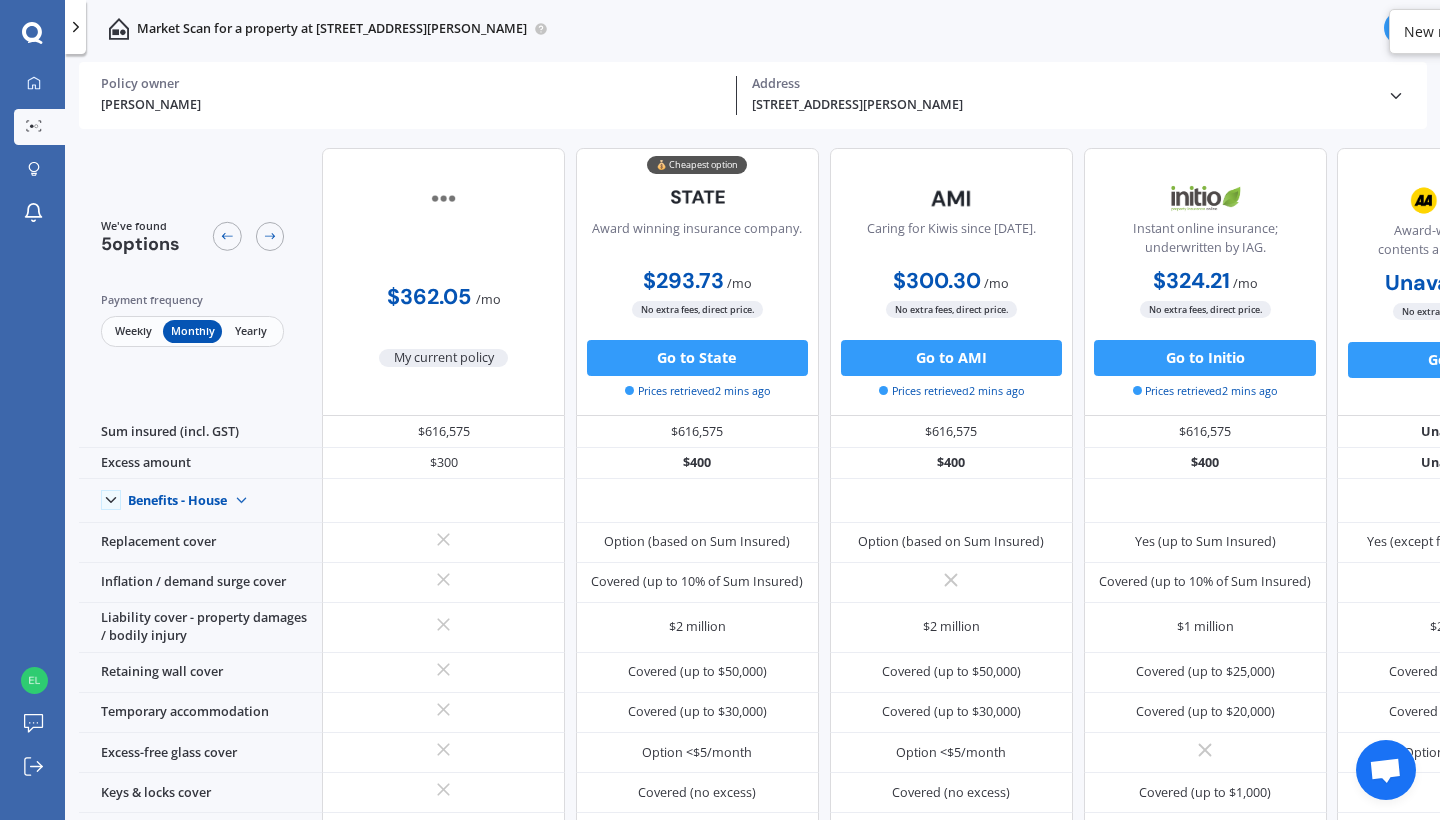 scroll, scrollTop: 0, scrollLeft: 0, axis: both 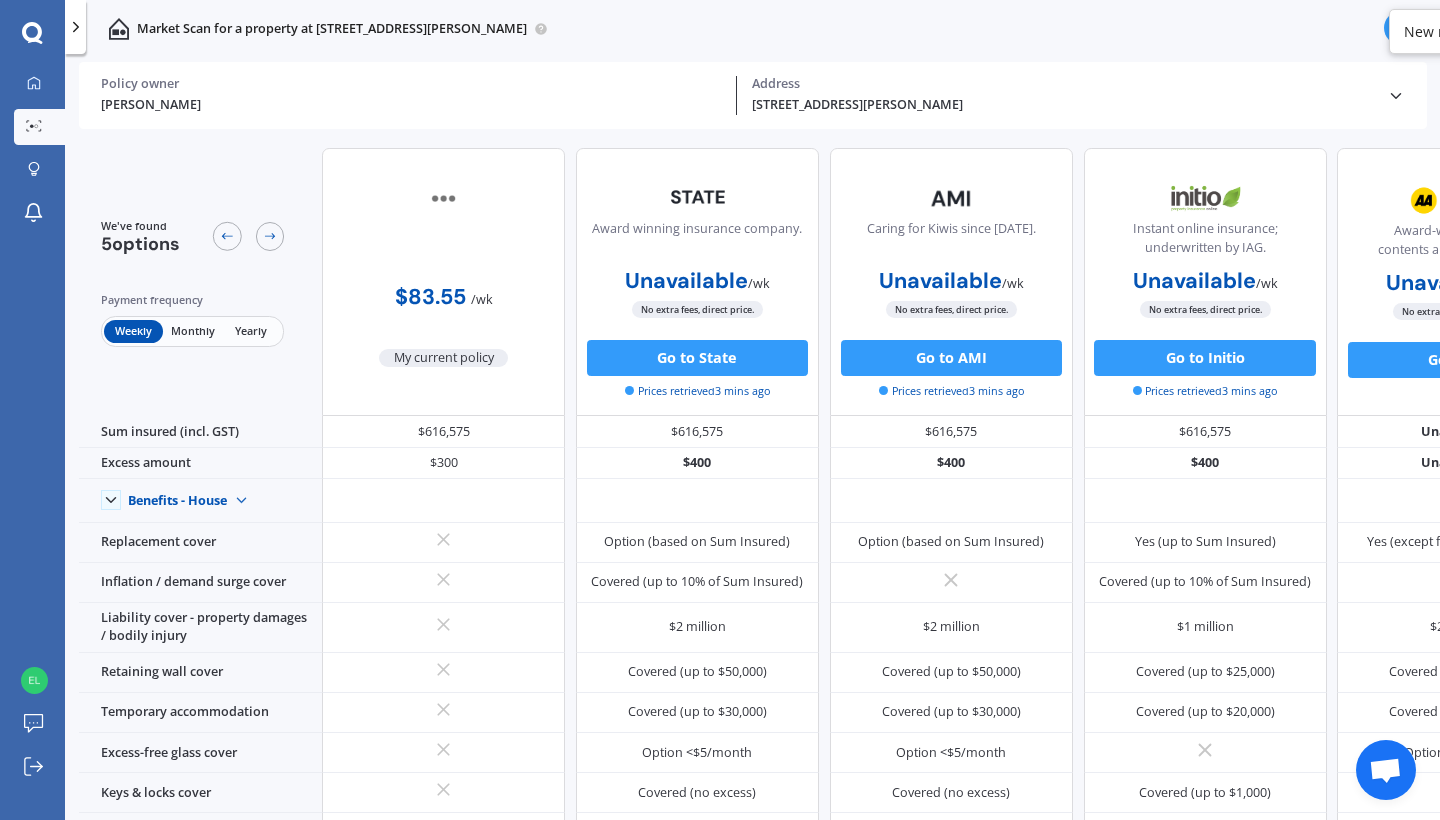 click on "Monthly" at bounding box center [192, 331] 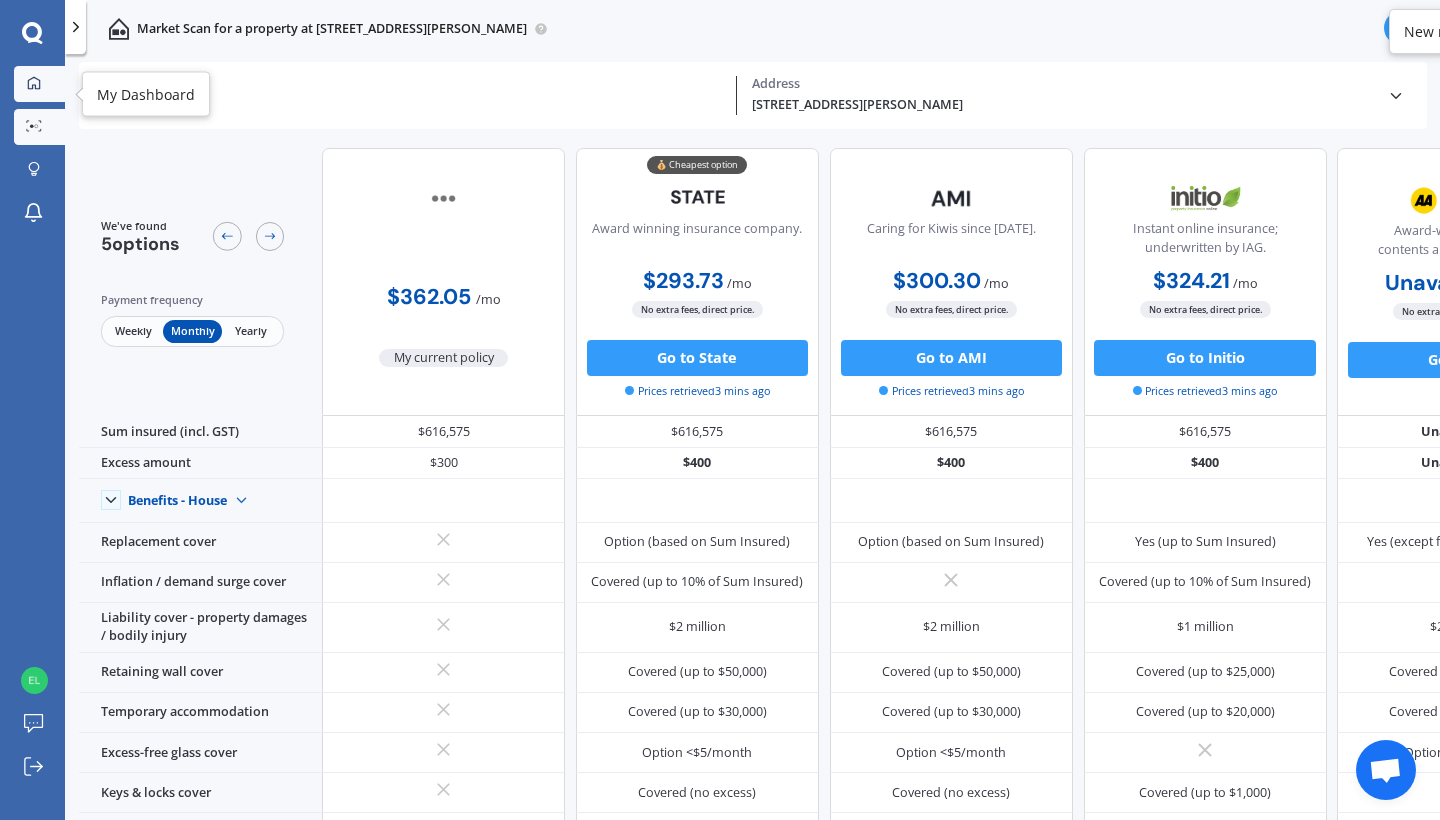 click 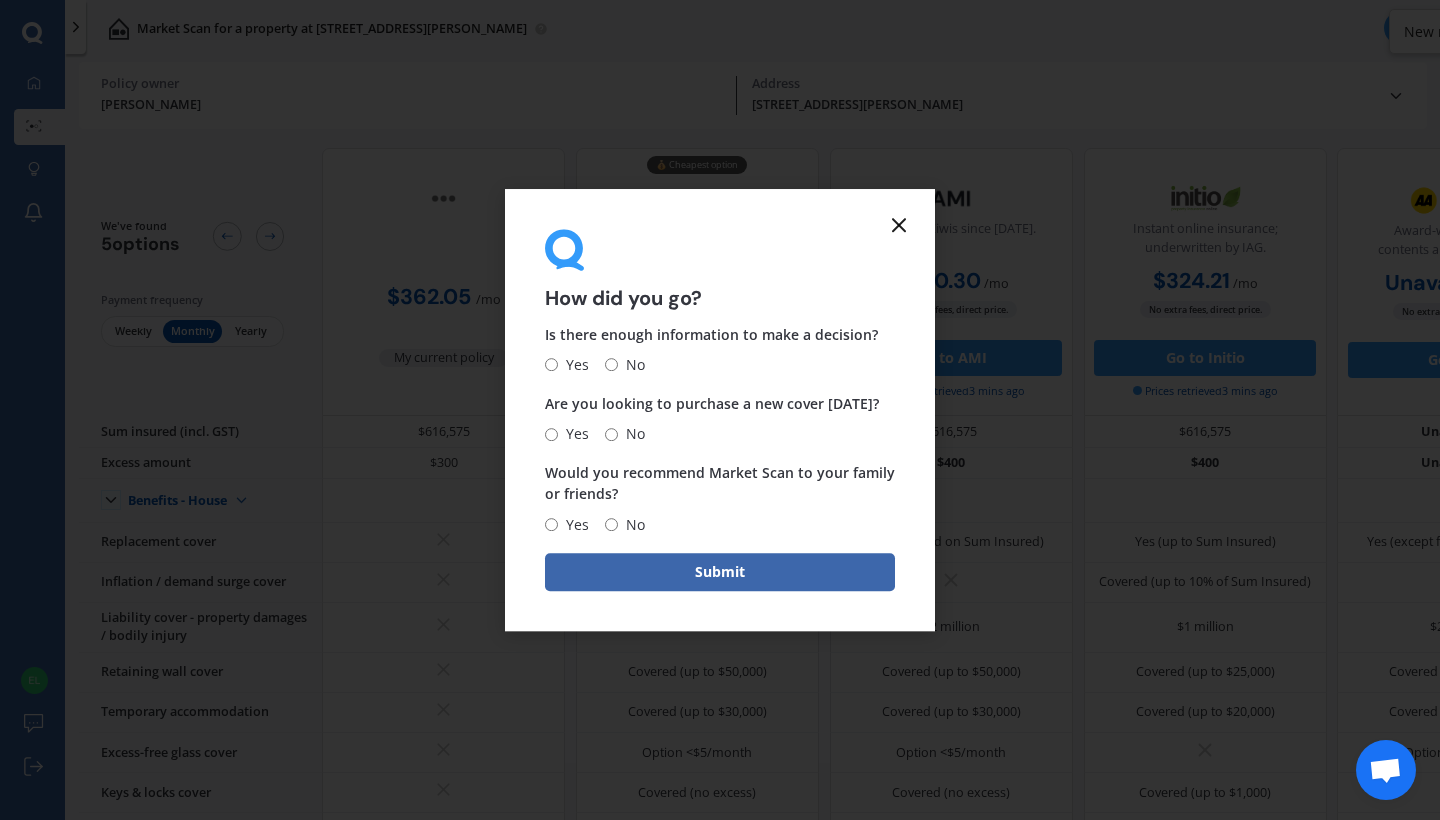 click 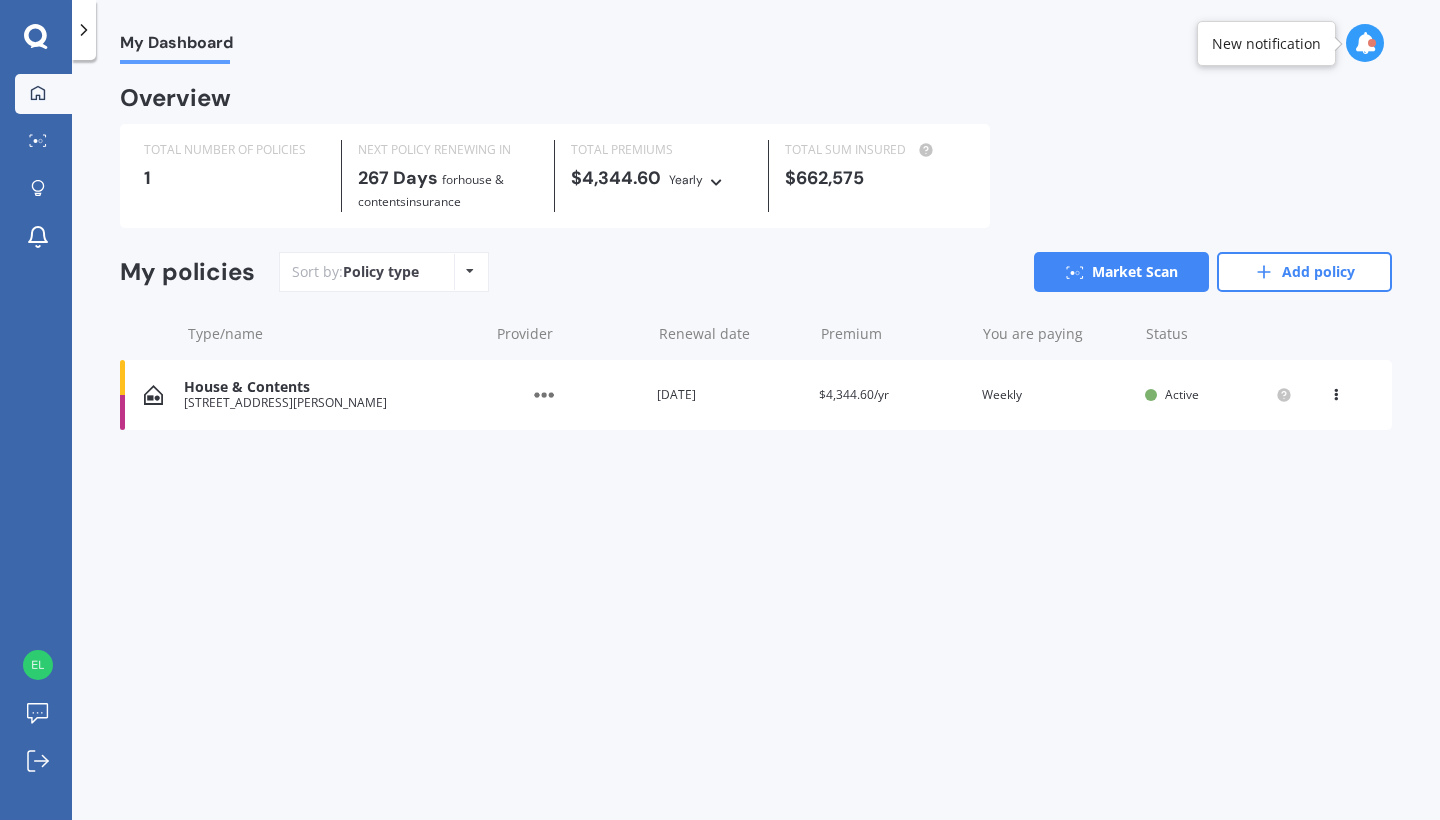click on "$662,575" at bounding box center (875, 178) 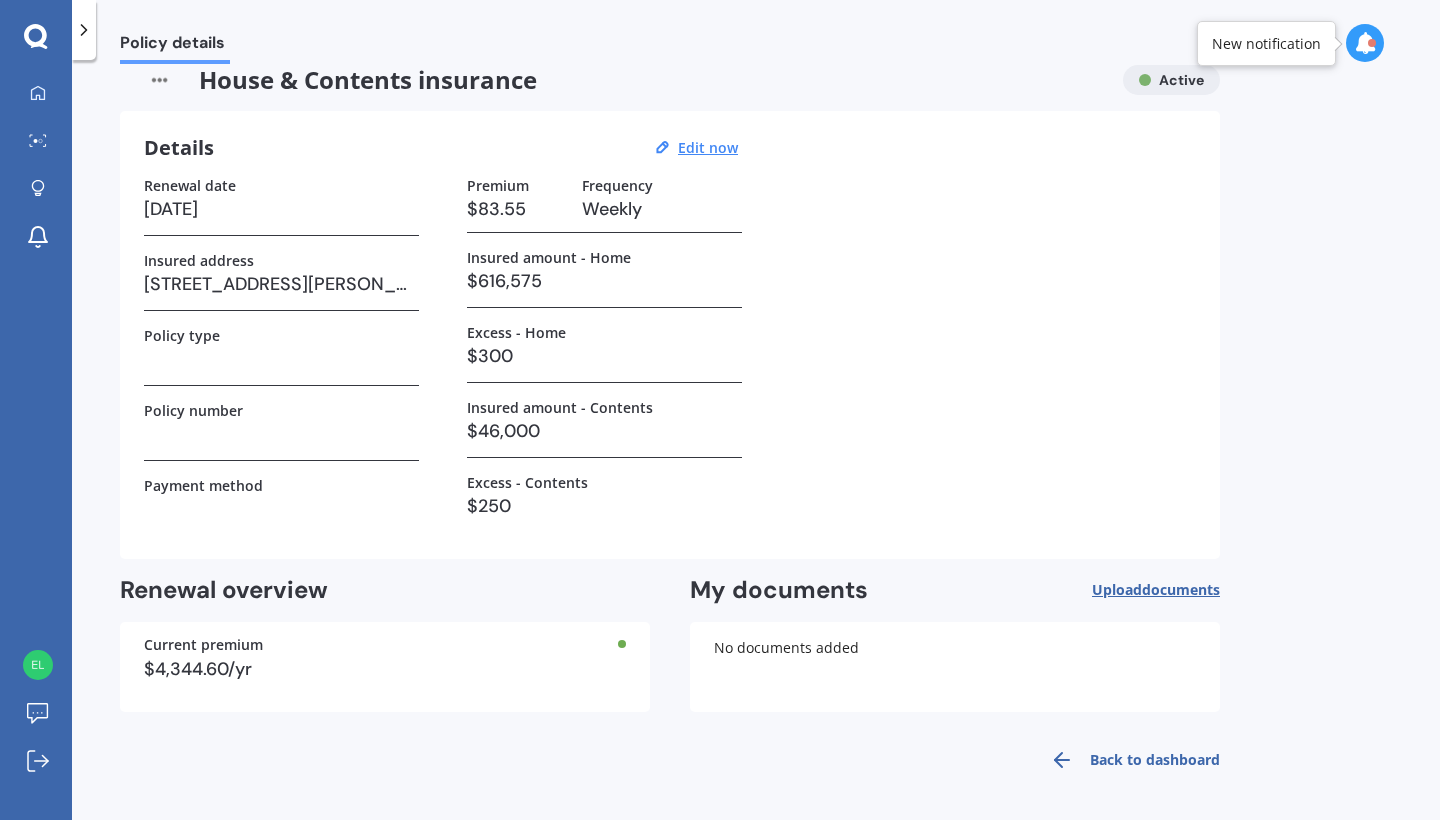 scroll, scrollTop: 21, scrollLeft: 0, axis: vertical 